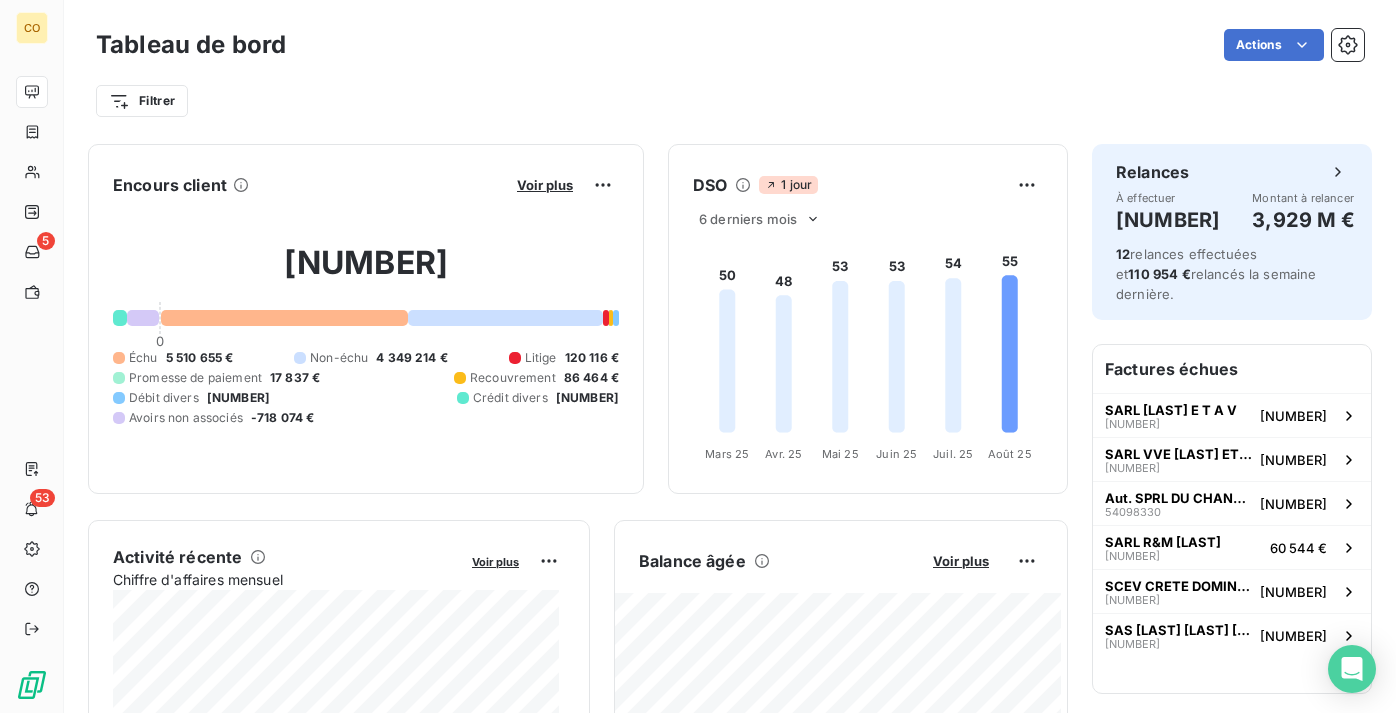 scroll, scrollTop: 0, scrollLeft: 0, axis: both 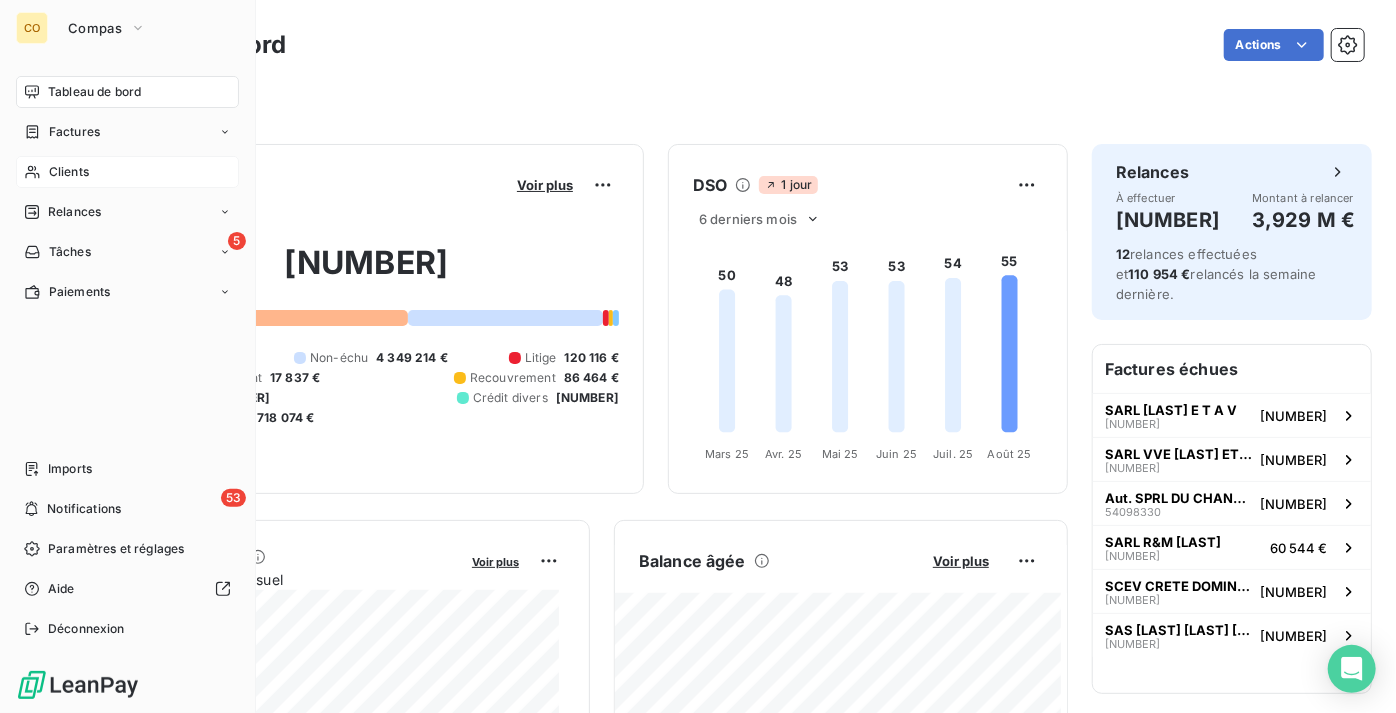 click on "Clients" at bounding box center [127, 172] 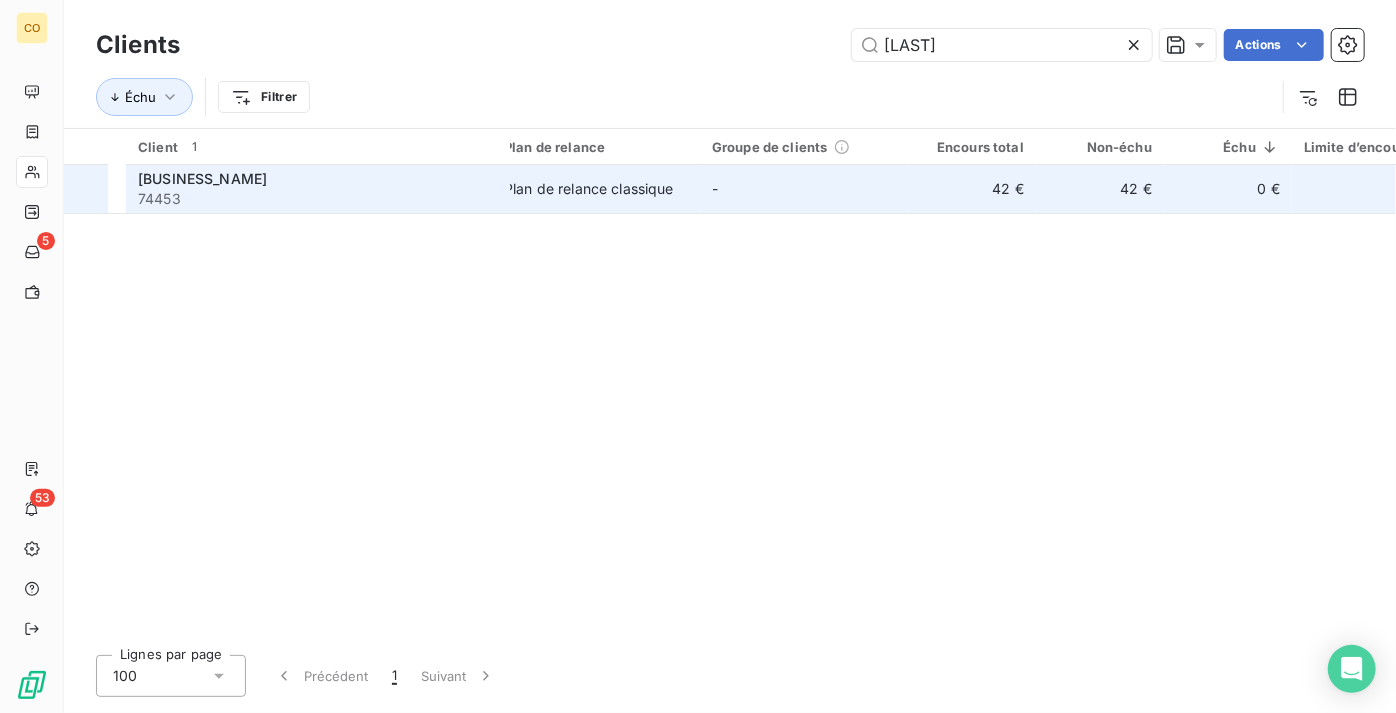 type on "[LAST]" 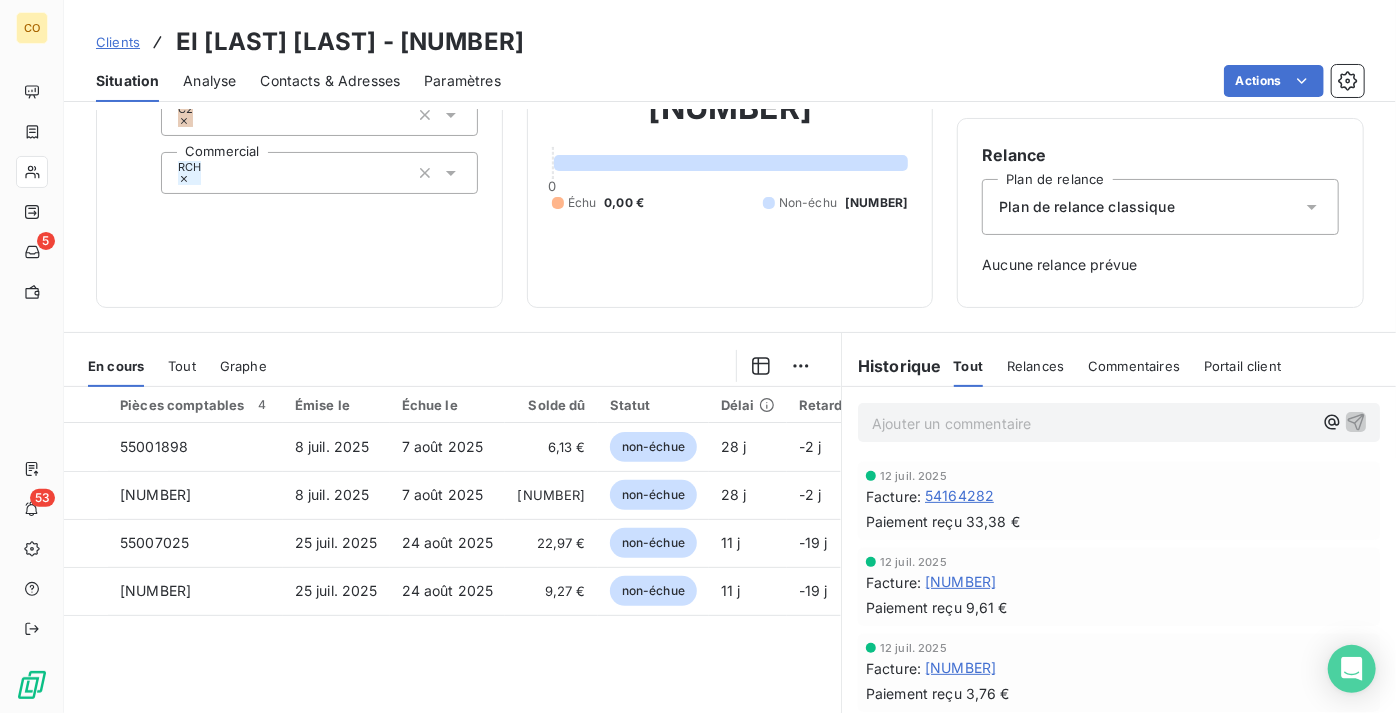 scroll, scrollTop: 181, scrollLeft: 0, axis: vertical 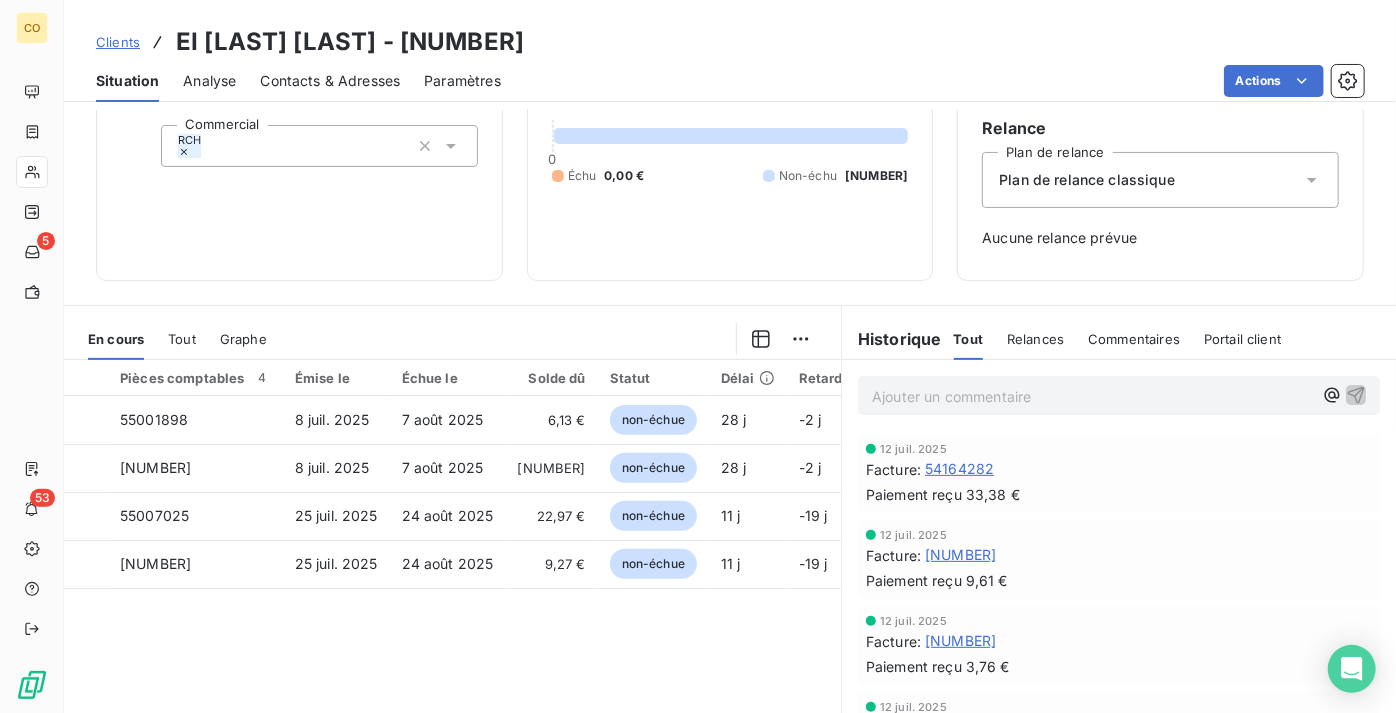 click on "[NUMBER] [DATE] [DATE] [NUMBER] [STATUS] [NUMBER] [NUMBER] [NUMBER] [DATE] [DATE] [NUMBER] [STATUS] [NUMBER] [NUMBER] [NUMBER] [DATE] [DATE] [NUMBER] [STATUS] [NUMBER] [NUMBER] [NUMBER] [DATE] [DATE] [NUMBER] [STATUS] [NUMBER] [NUMBER]" at bounding box center [452, 557] 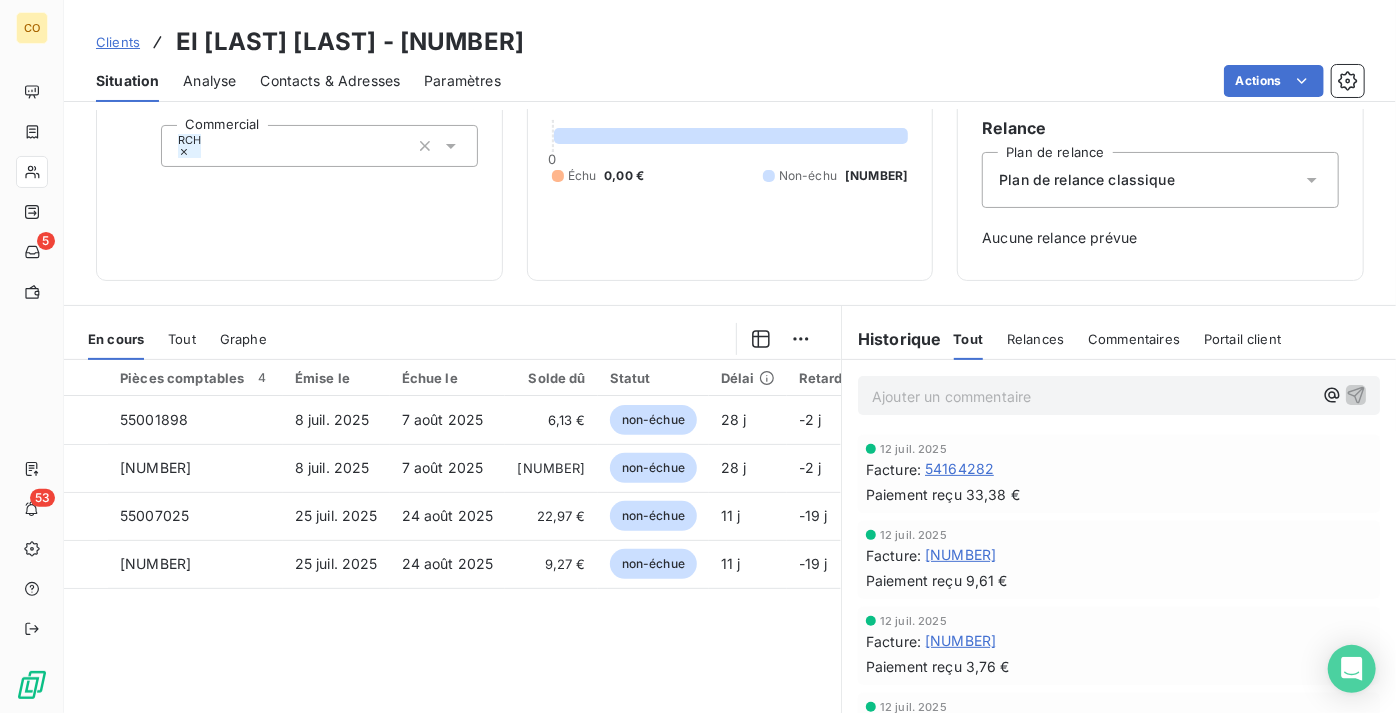 click on "Clients" at bounding box center [118, 42] 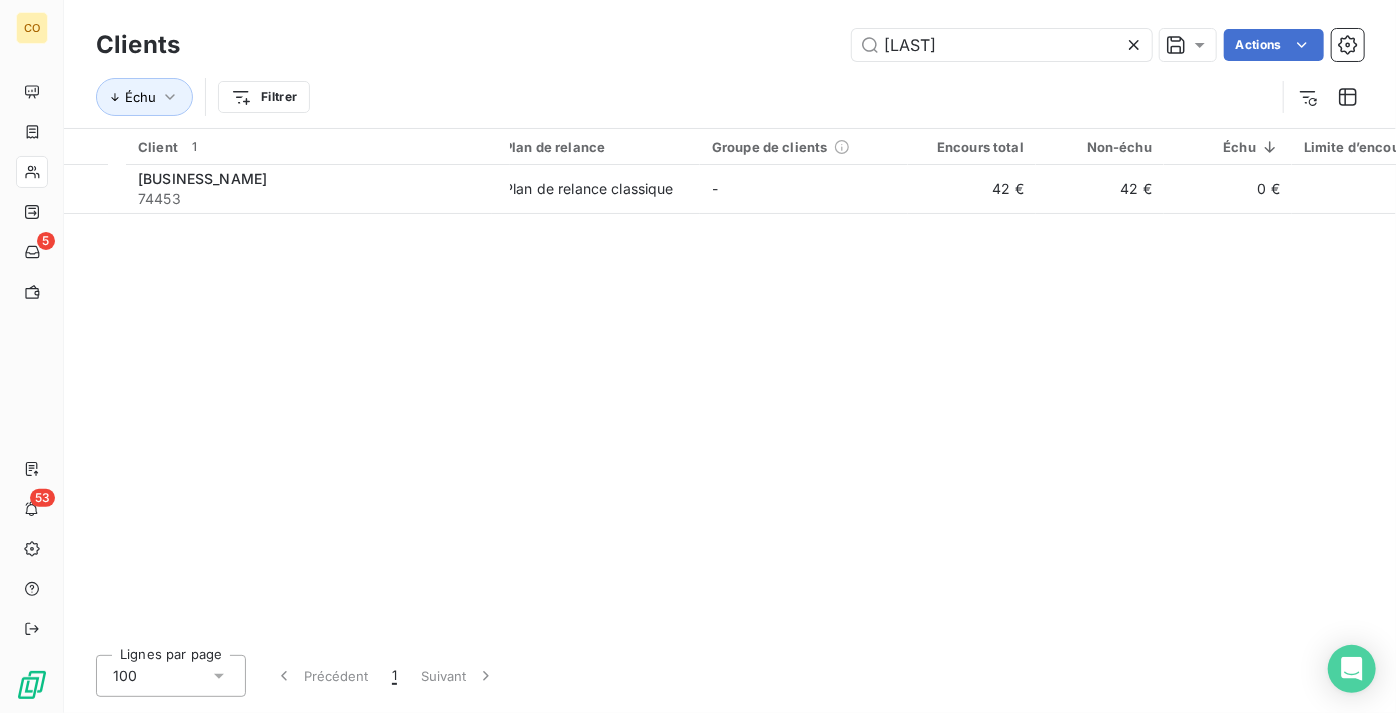 drag, startPoint x: 1061, startPoint y: 51, endPoint x: 467, endPoint y: 47, distance: 594.0135 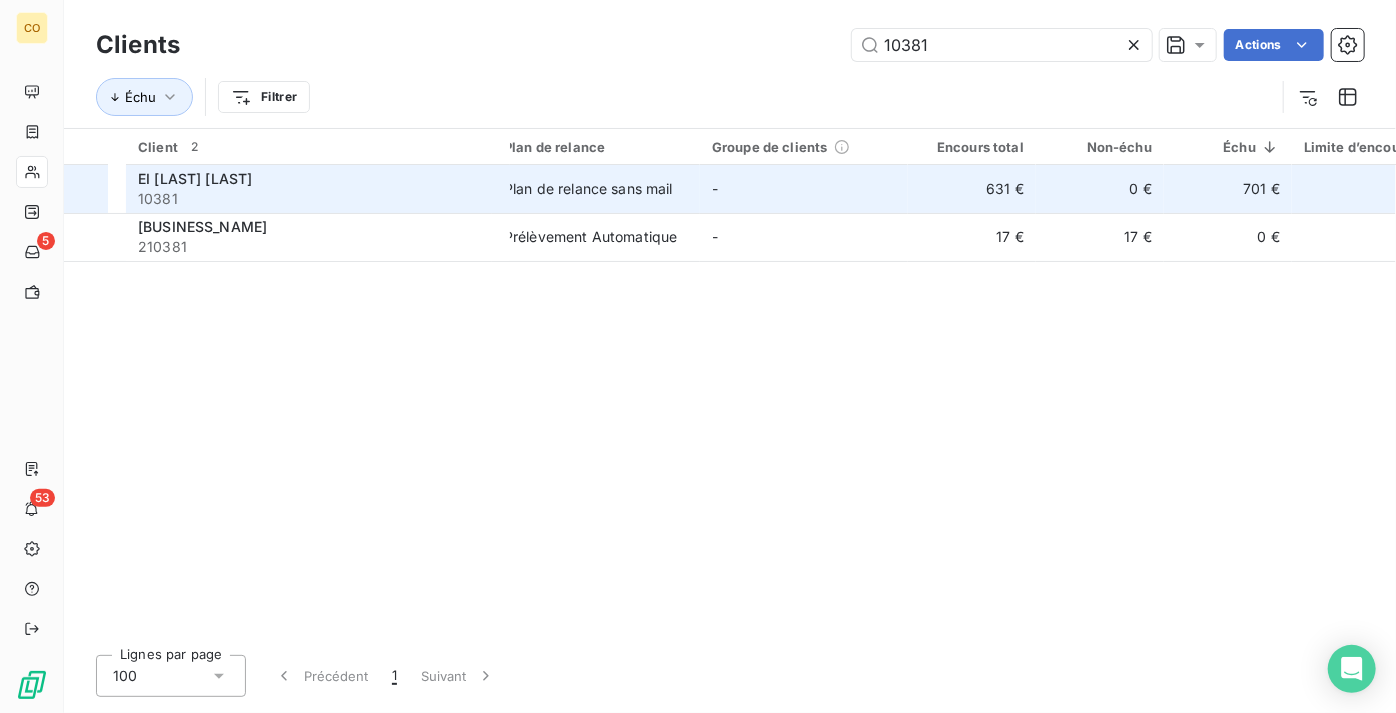 type on "10381" 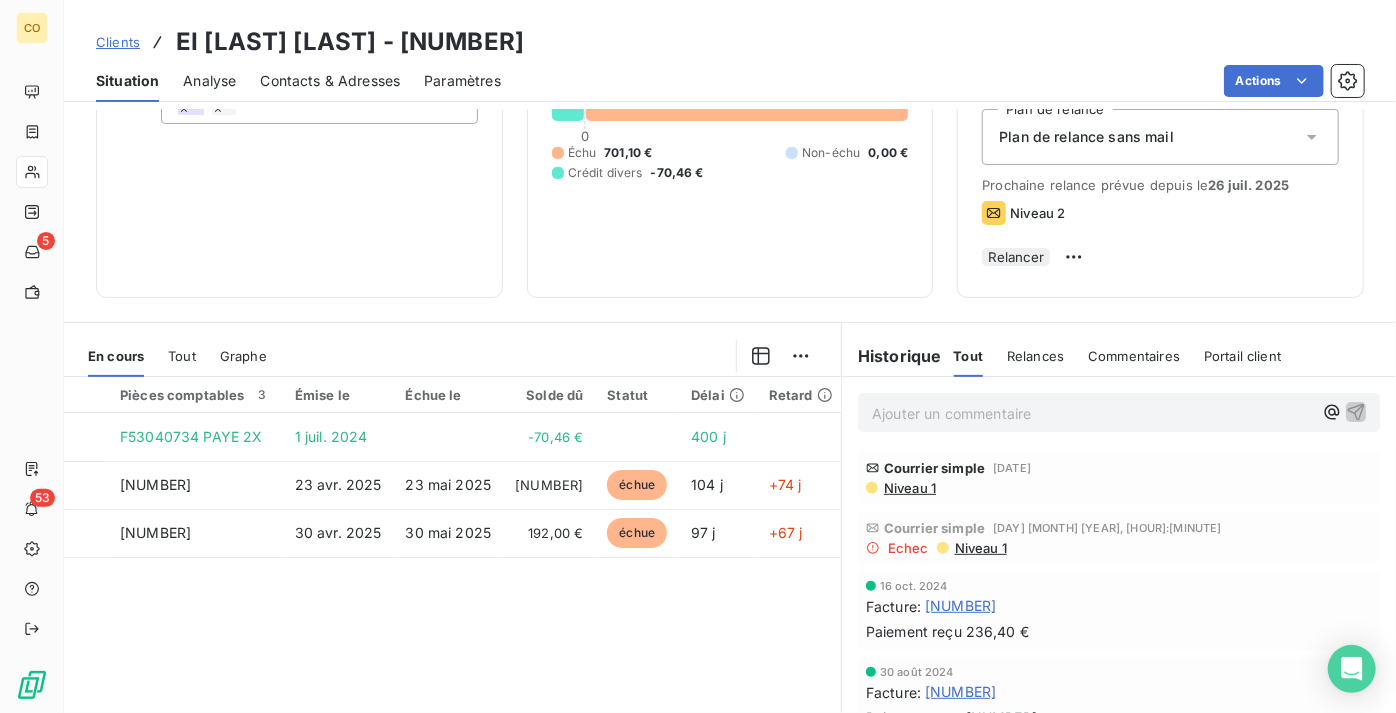 scroll, scrollTop: 181, scrollLeft: 0, axis: vertical 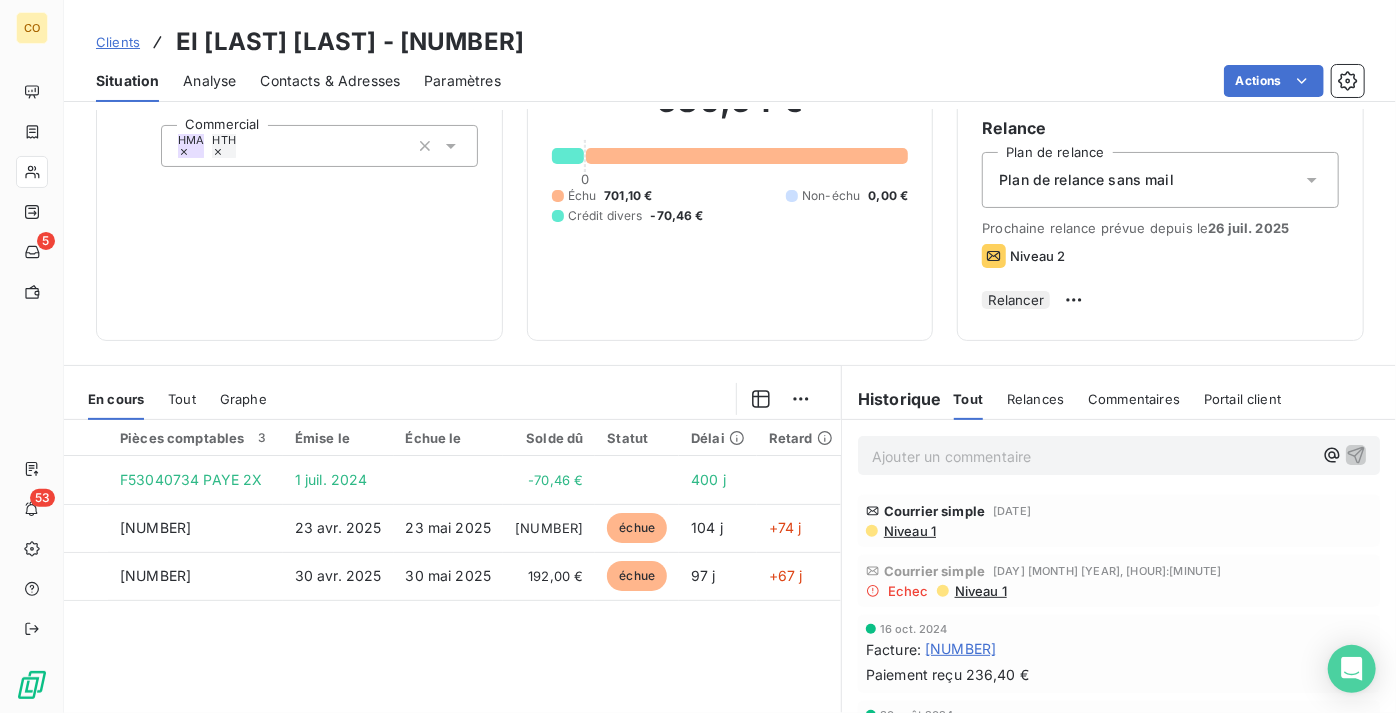 click on "Clients" at bounding box center [118, 42] 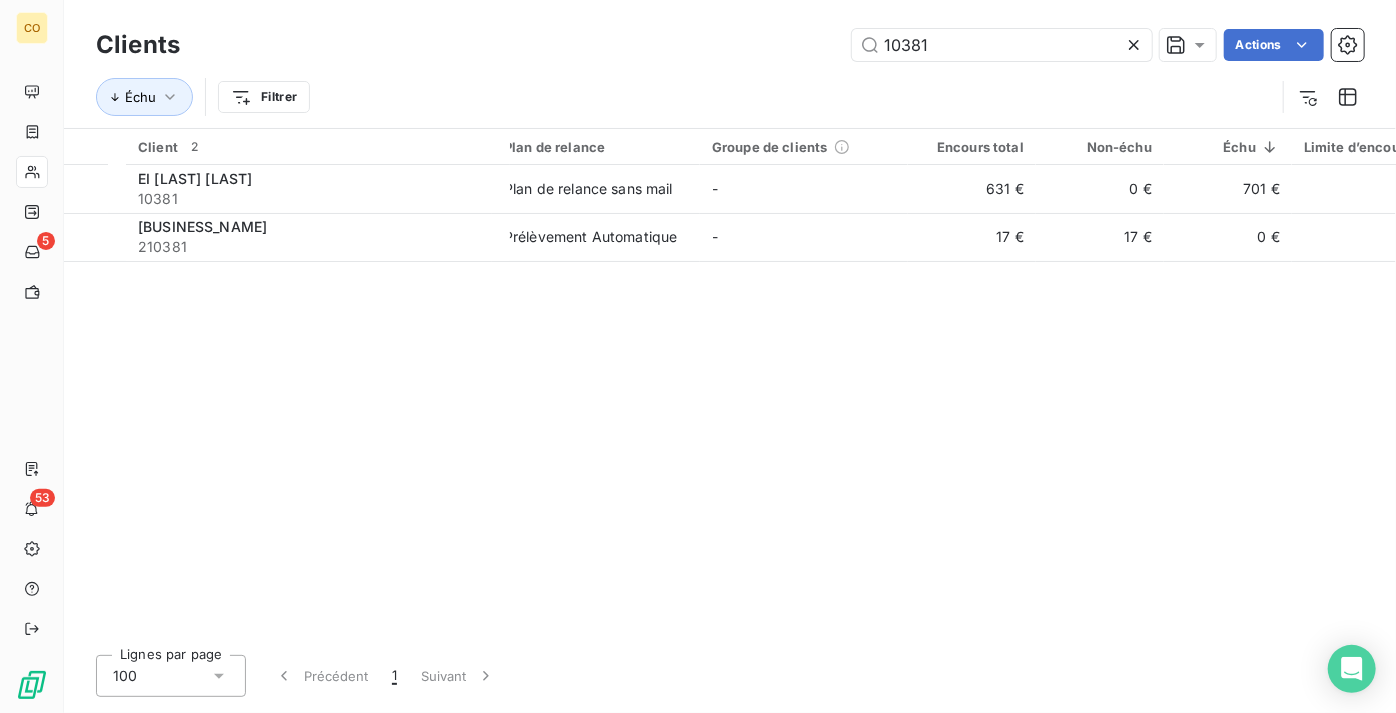 drag, startPoint x: 629, startPoint y: 40, endPoint x: 552, endPoint y: 54, distance: 78.26238 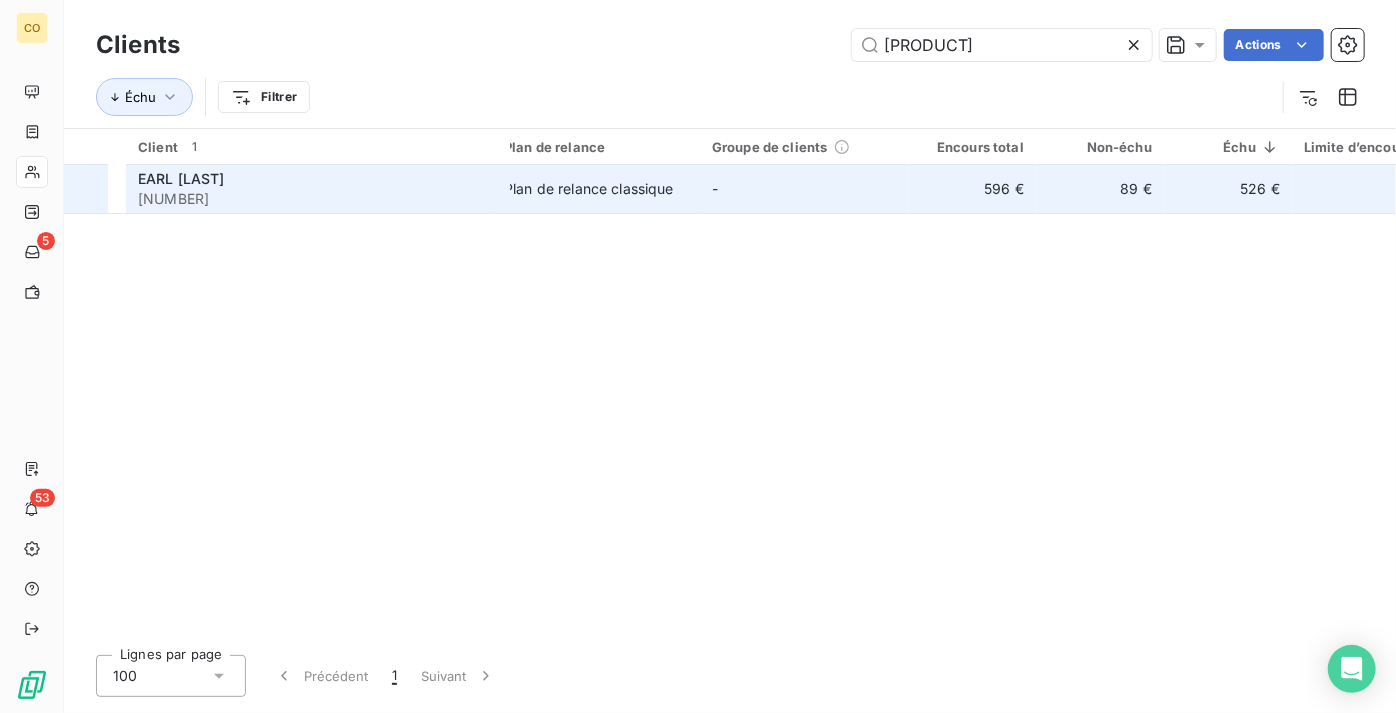 type on "[PRODUCT]" 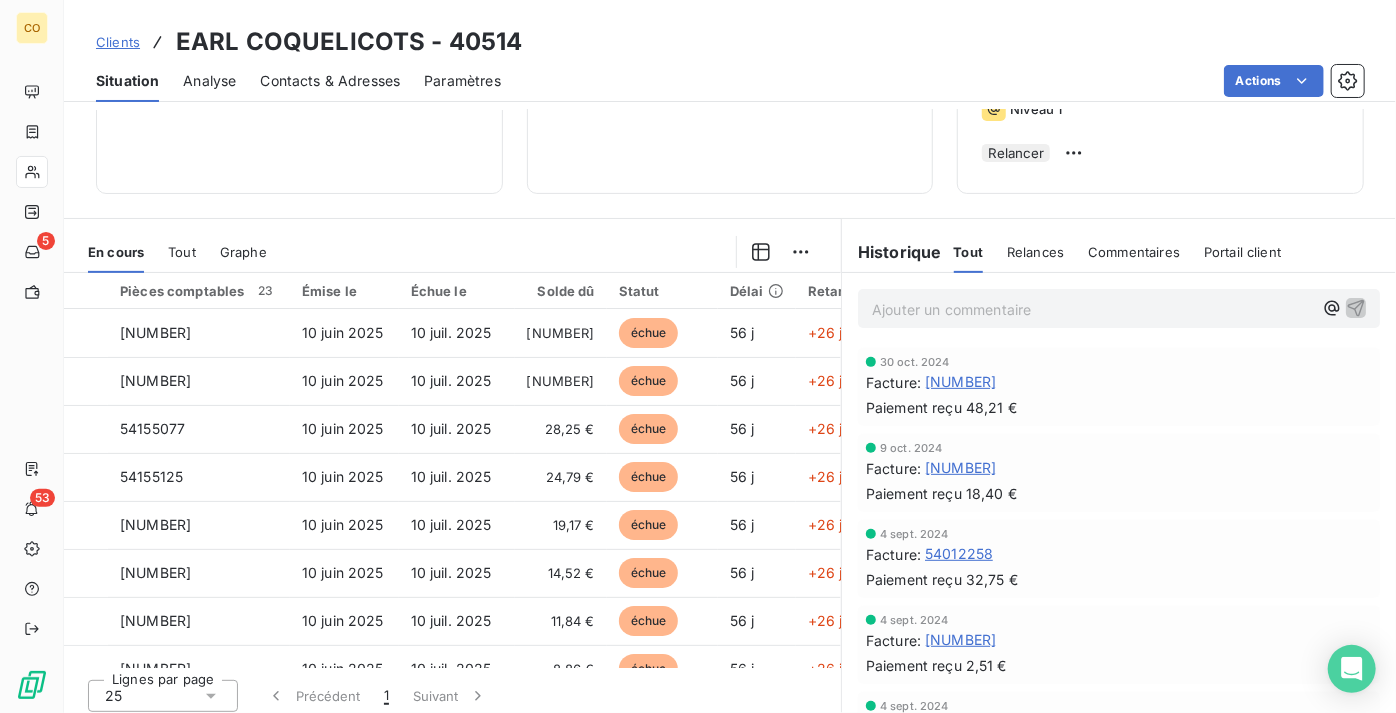 scroll, scrollTop: 357, scrollLeft: 0, axis: vertical 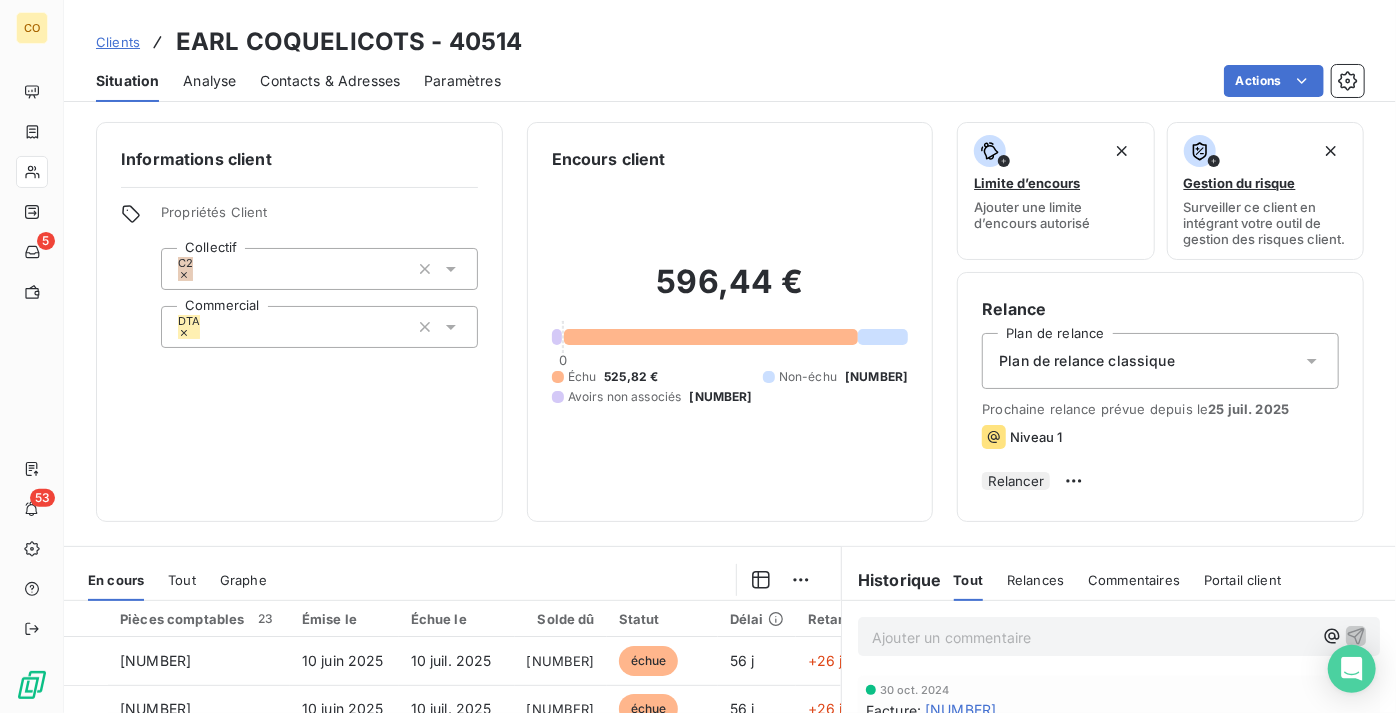 click at bounding box center (554, 580) 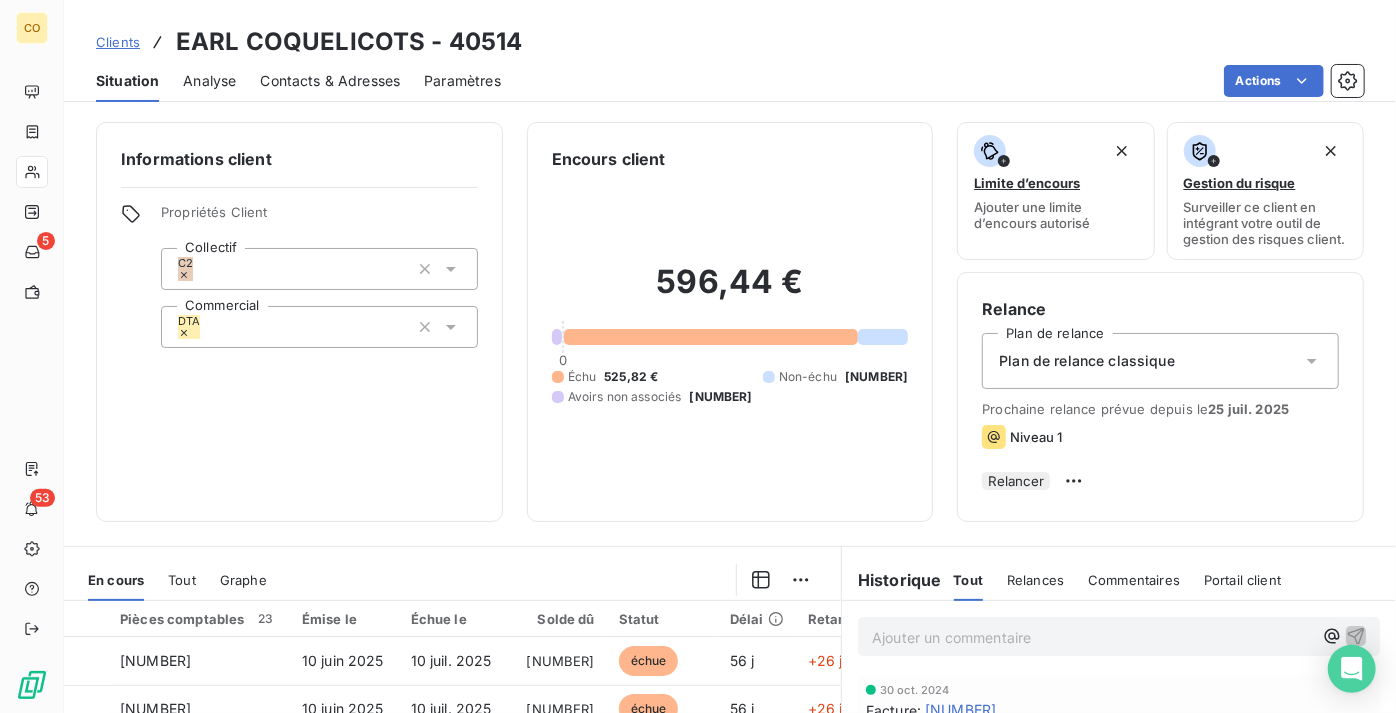click on "Clients" at bounding box center [118, 42] 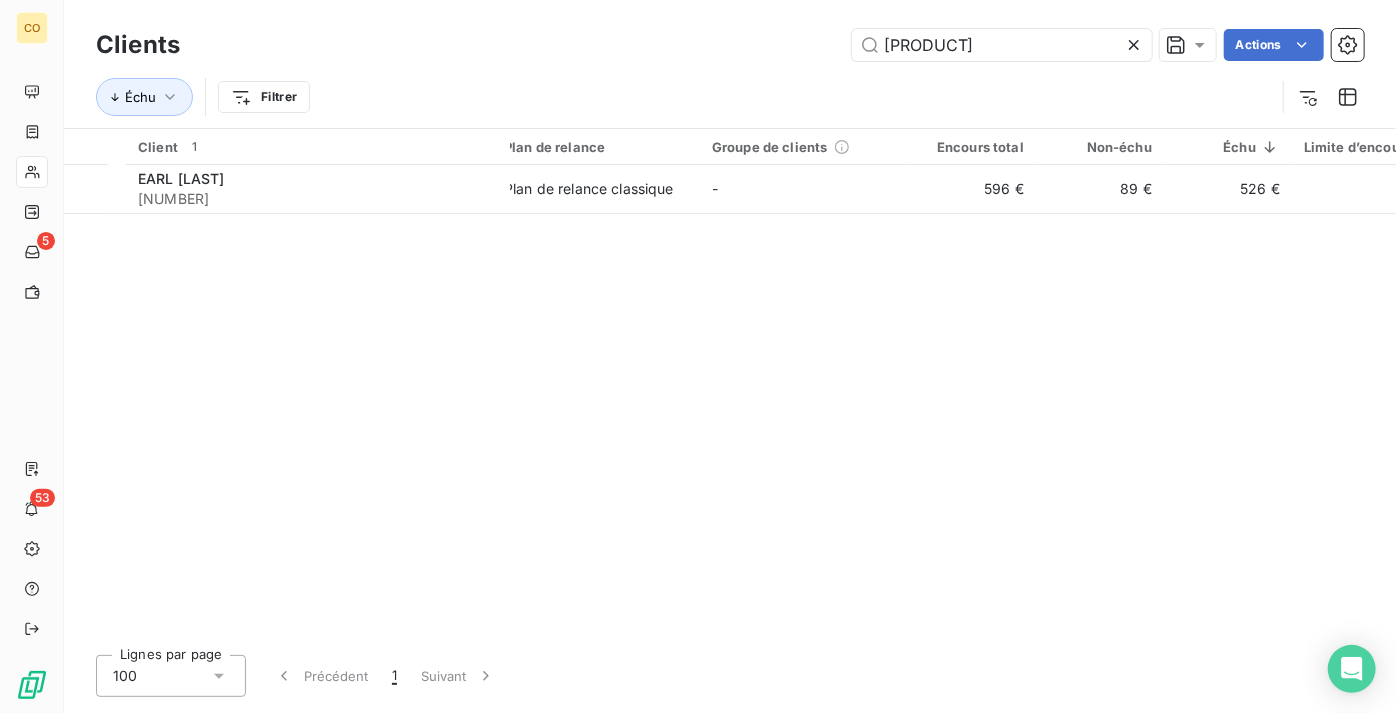 drag, startPoint x: 1049, startPoint y: 50, endPoint x: 434, endPoint y: 77, distance: 615.5924 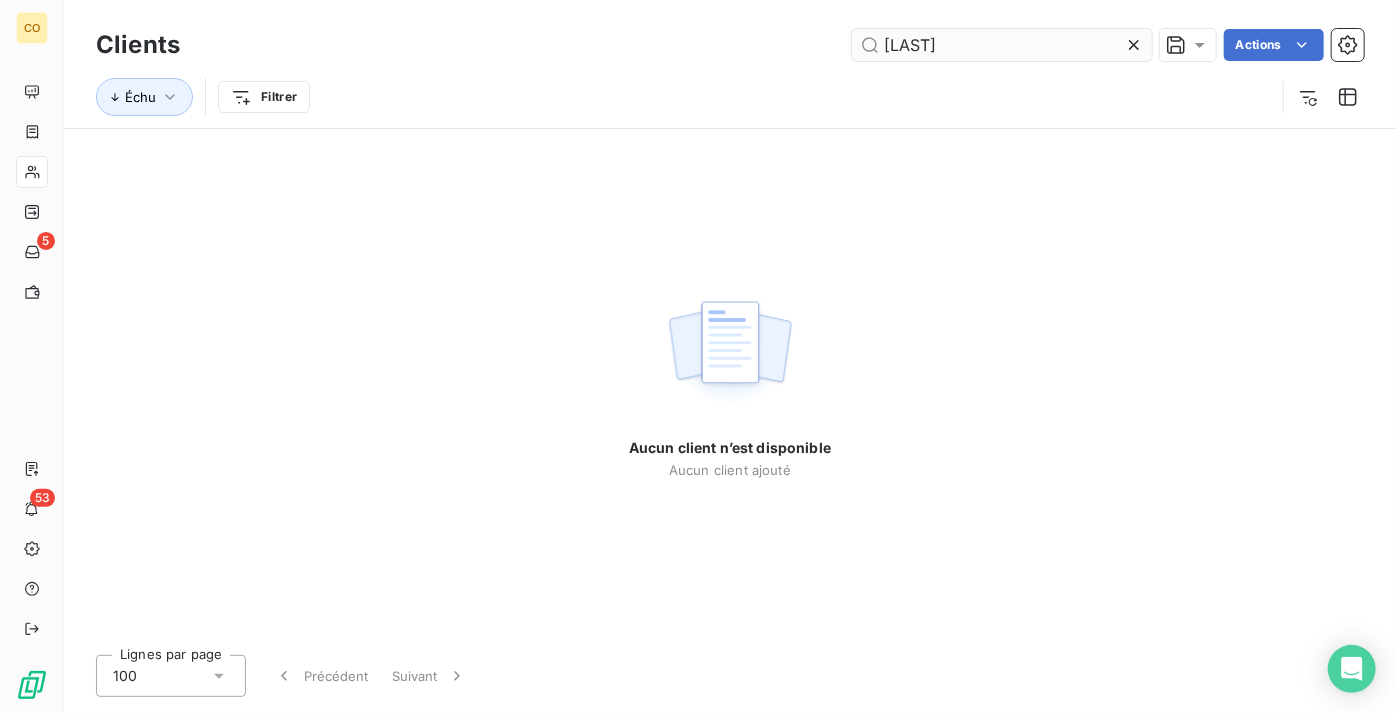 click on "[LAST]" at bounding box center [1002, 45] 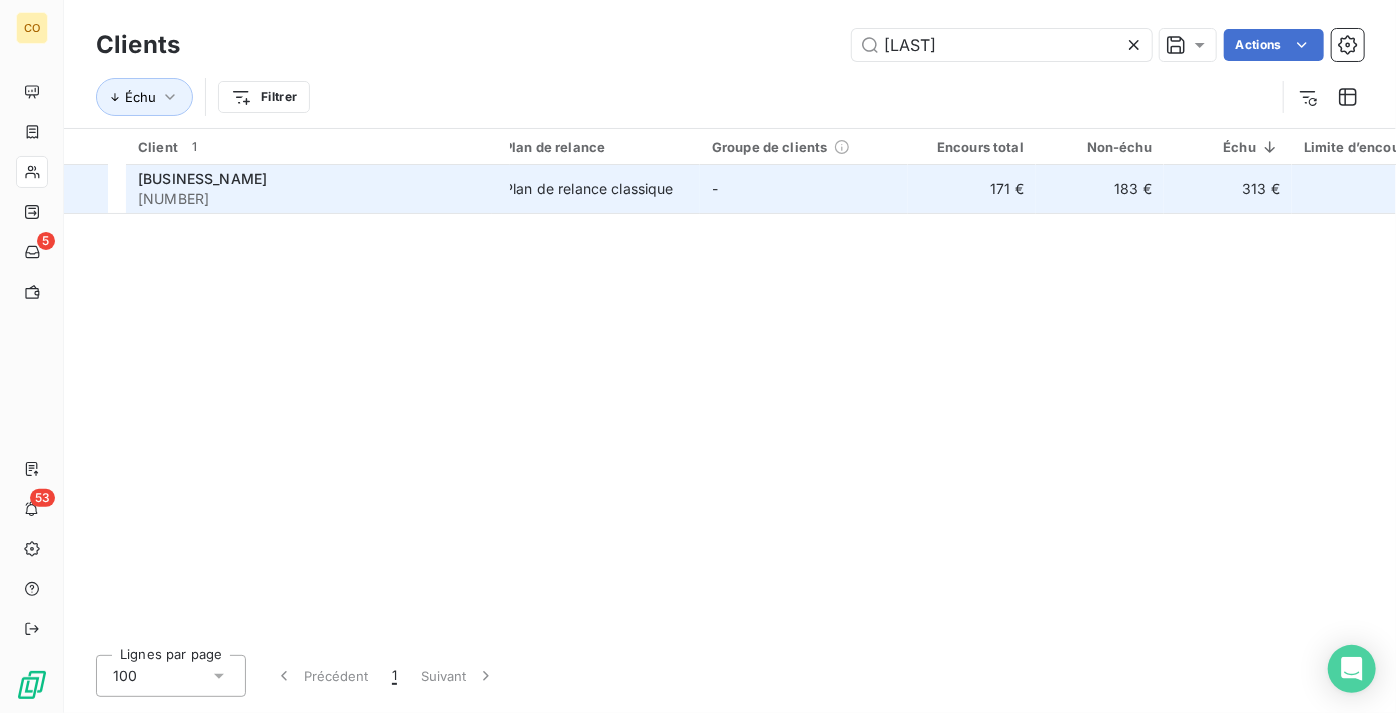 type on "[LAST]" 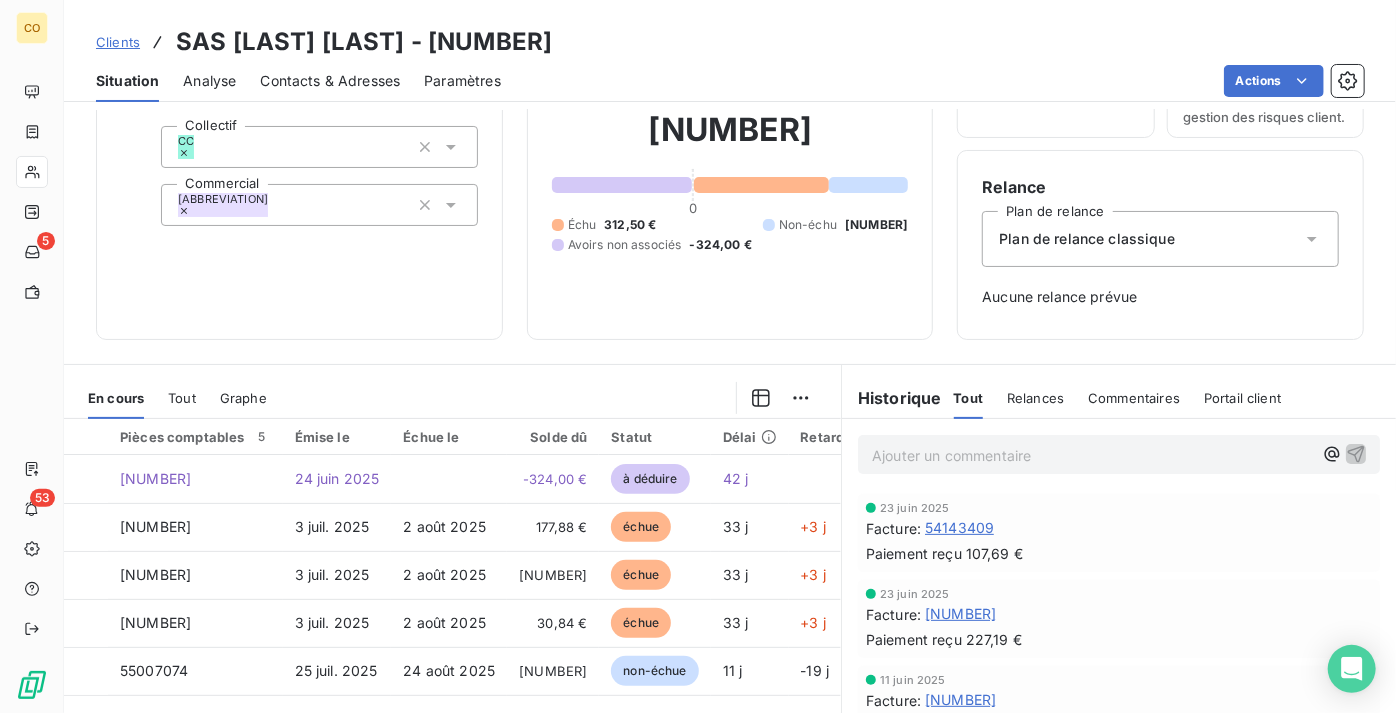 scroll, scrollTop: 181, scrollLeft: 0, axis: vertical 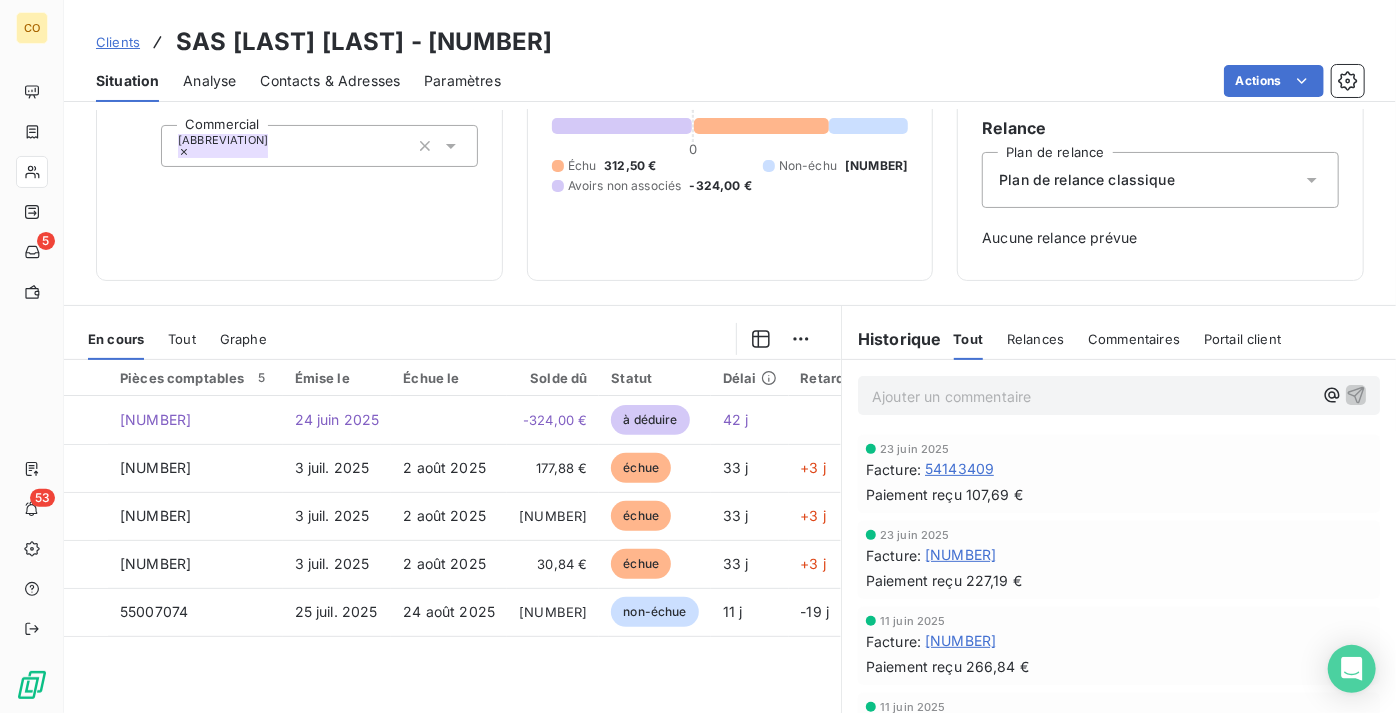 drag, startPoint x: 396, startPoint y: 265, endPoint x: 399, endPoint y: 254, distance: 11.401754 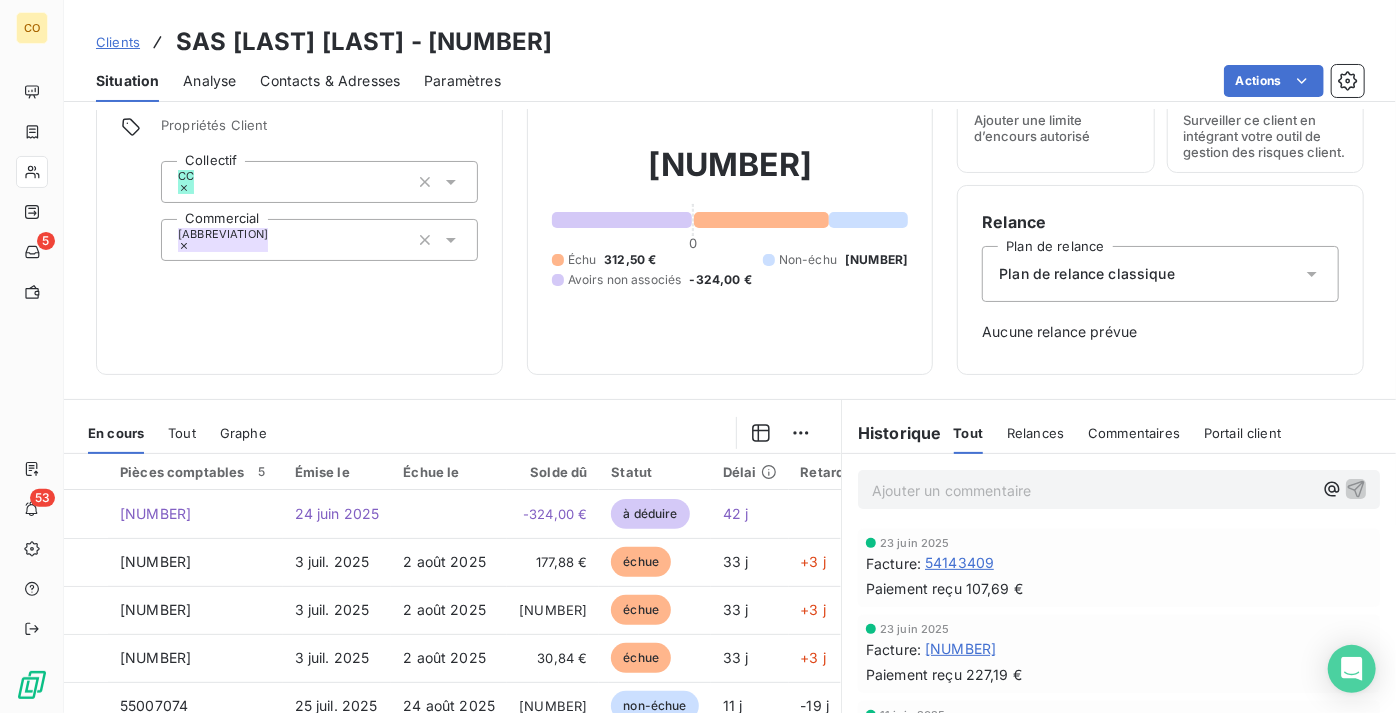 scroll, scrollTop: 0, scrollLeft: 0, axis: both 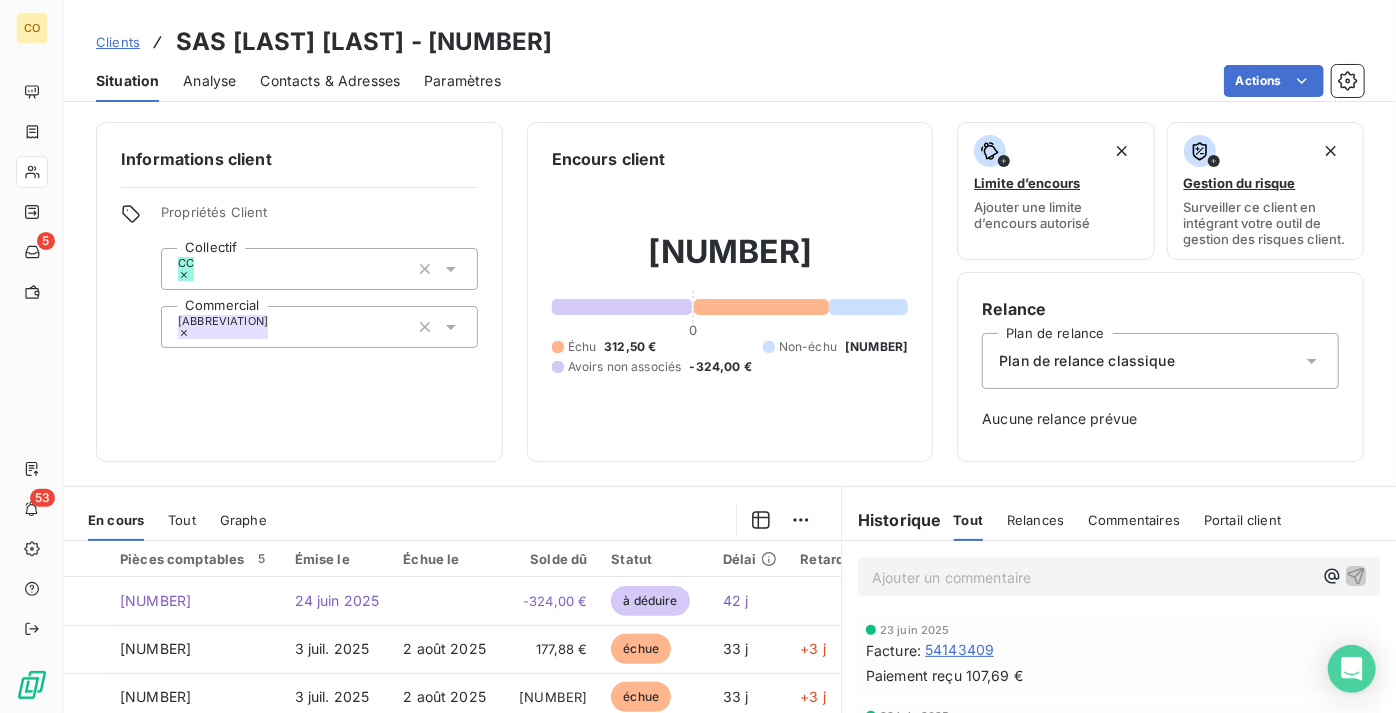 click on "Clients" at bounding box center (118, 42) 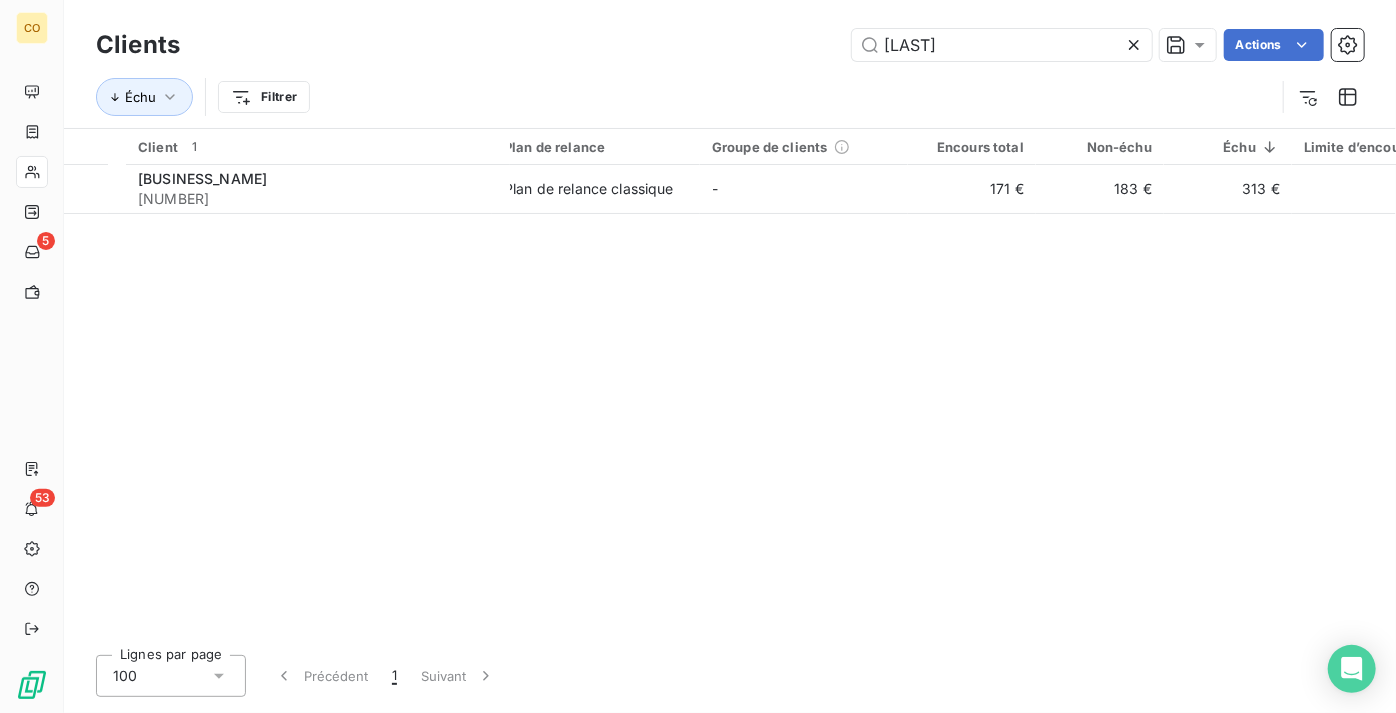 drag, startPoint x: 1000, startPoint y: 44, endPoint x: 664, endPoint y: 61, distance: 336.42978 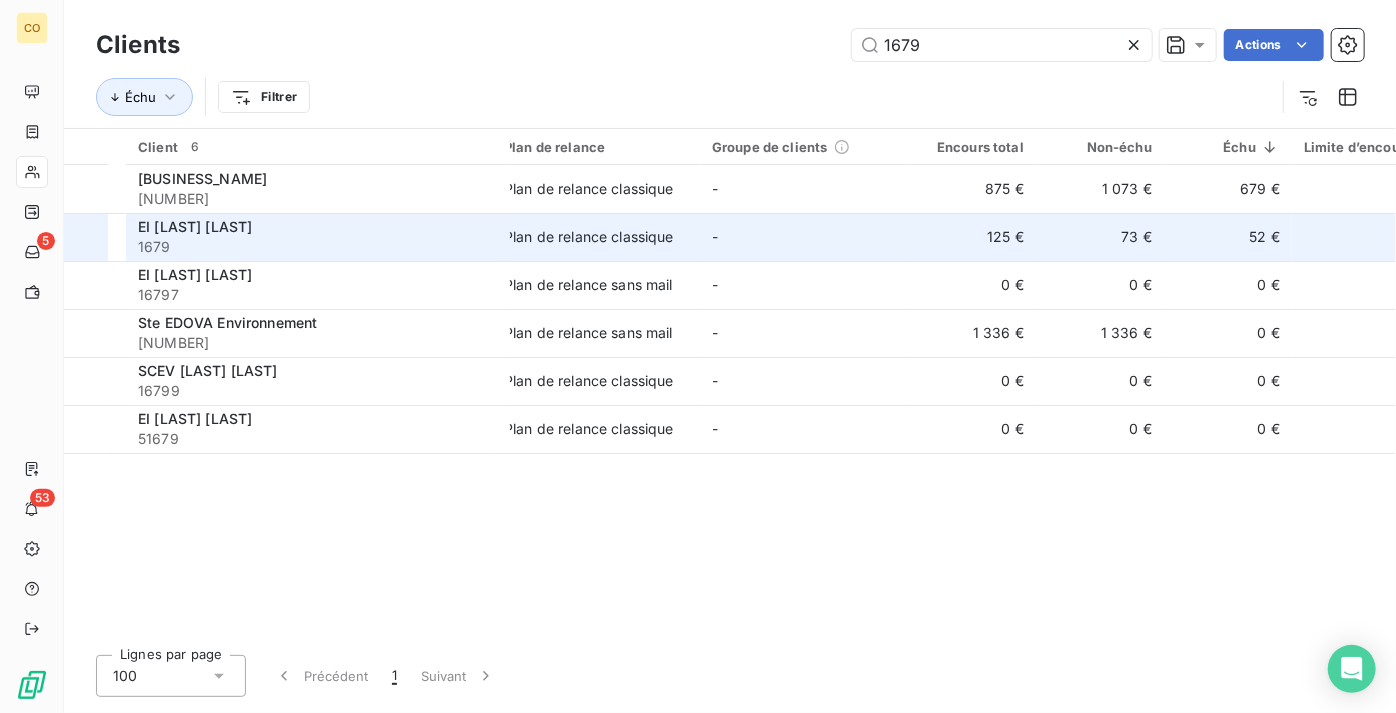 type on "1679" 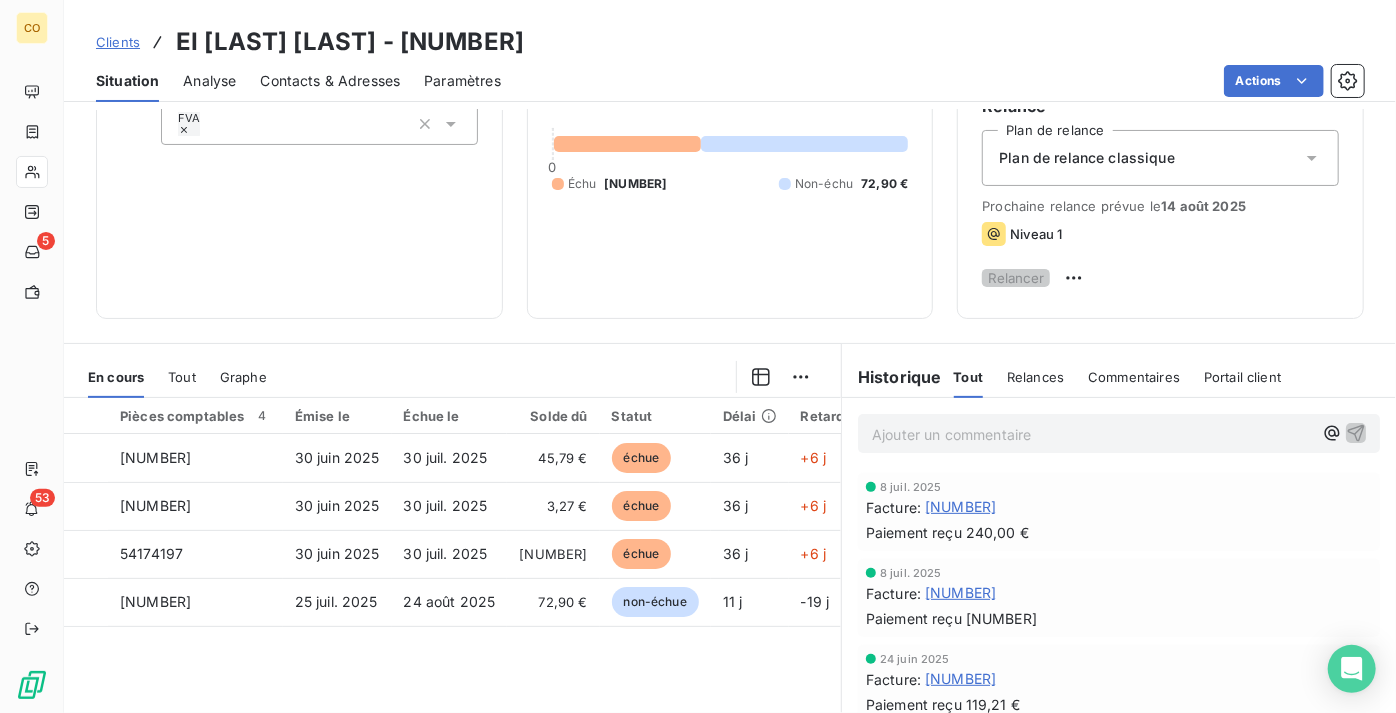 scroll, scrollTop: 272, scrollLeft: 0, axis: vertical 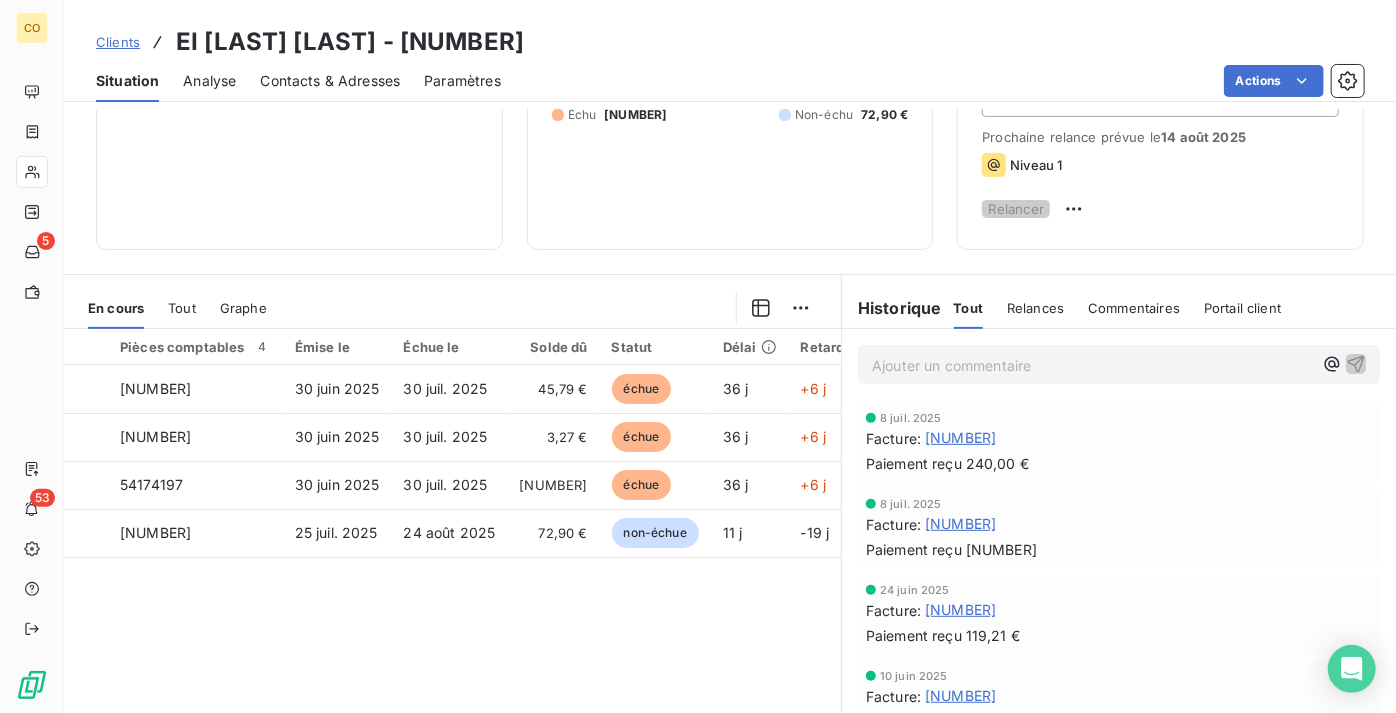 click on "Clients" at bounding box center [118, 42] 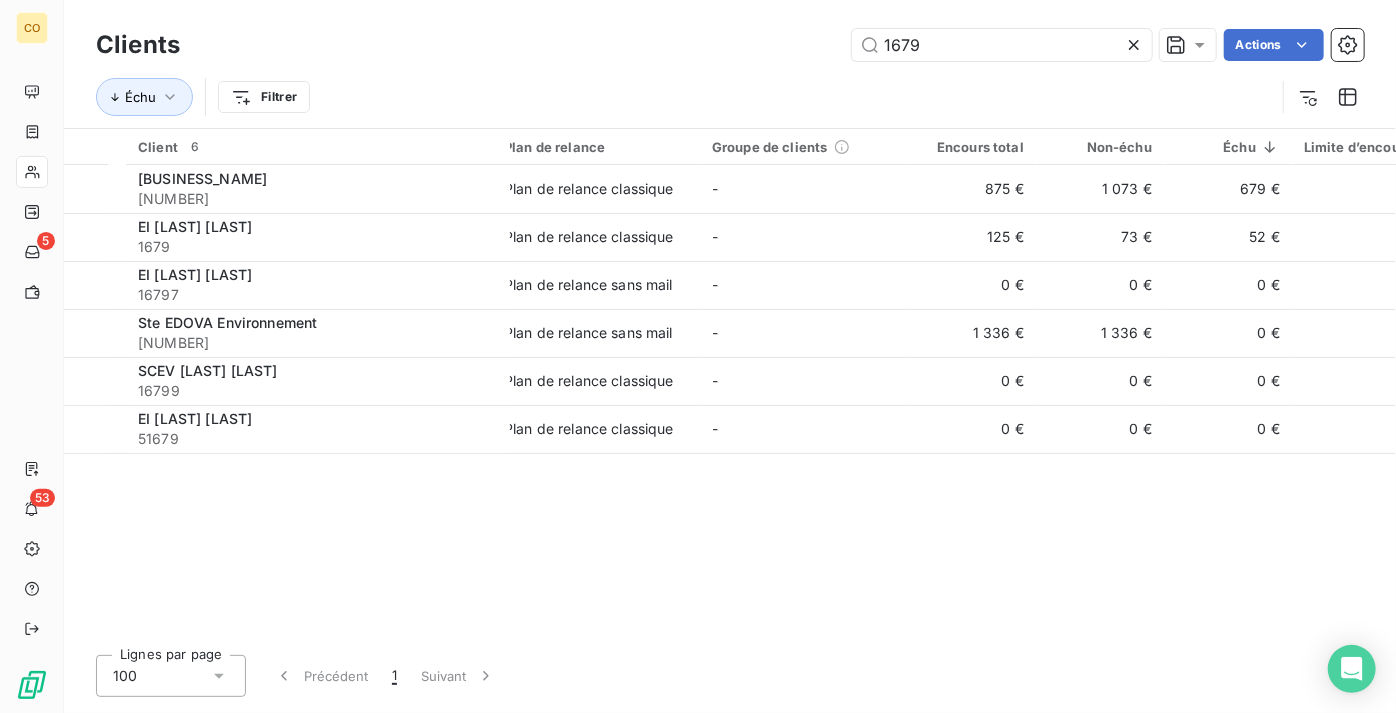 drag, startPoint x: 977, startPoint y: 44, endPoint x: 615, endPoint y: 68, distance: 362.7947 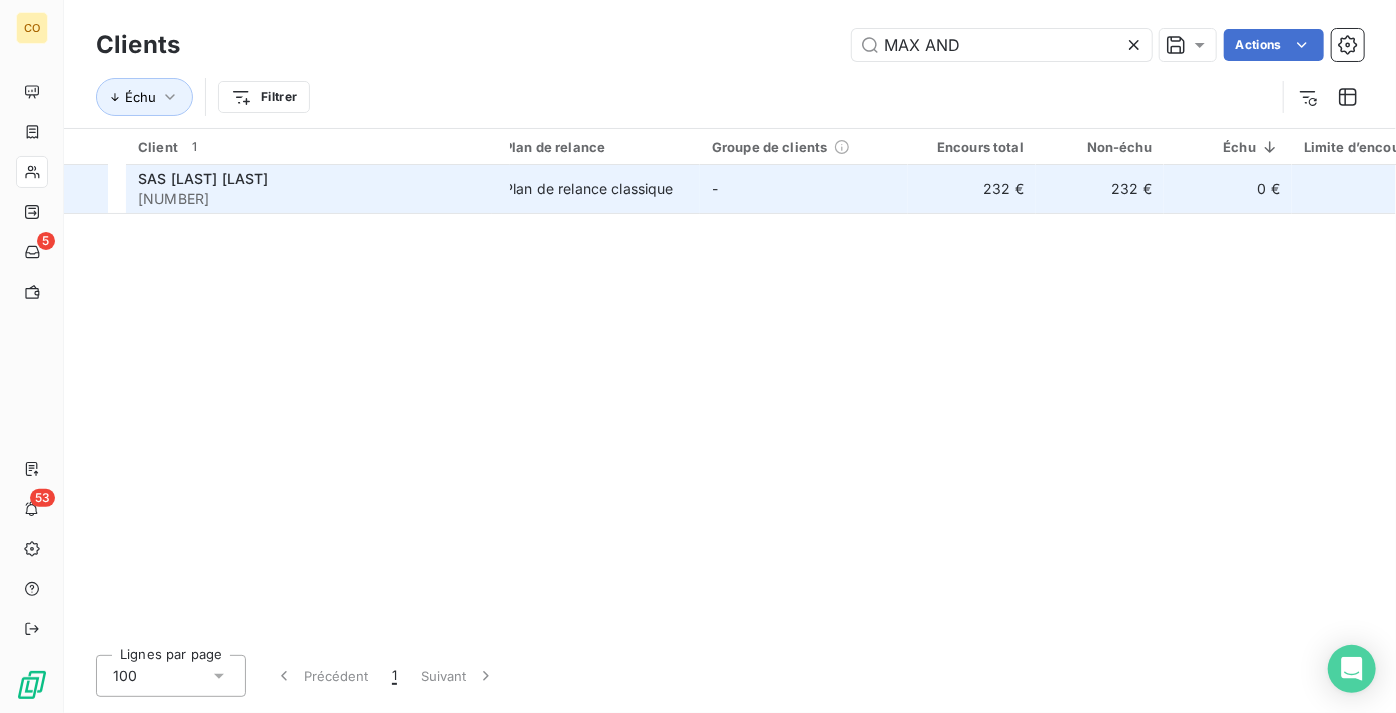 type on "MAX AND" 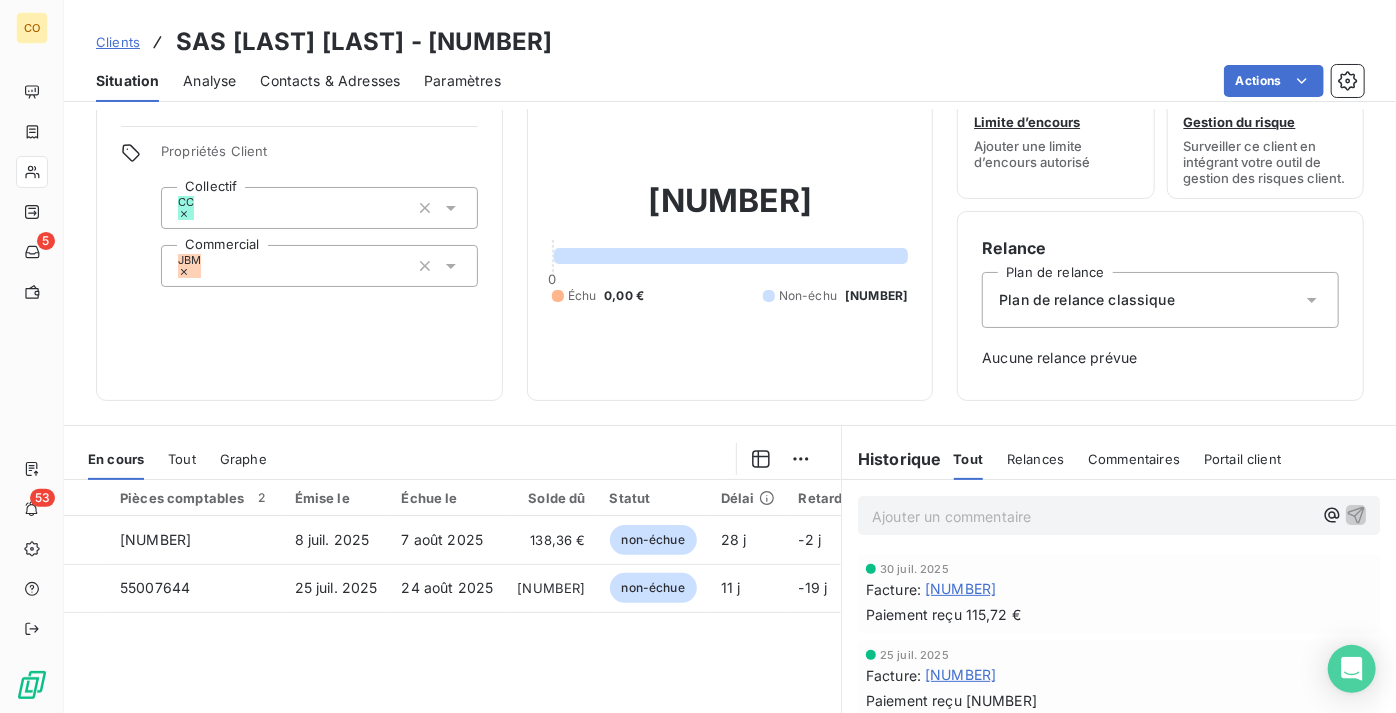 scroll, scrollTop: 90, scrollLeft: 0, axis: vertical 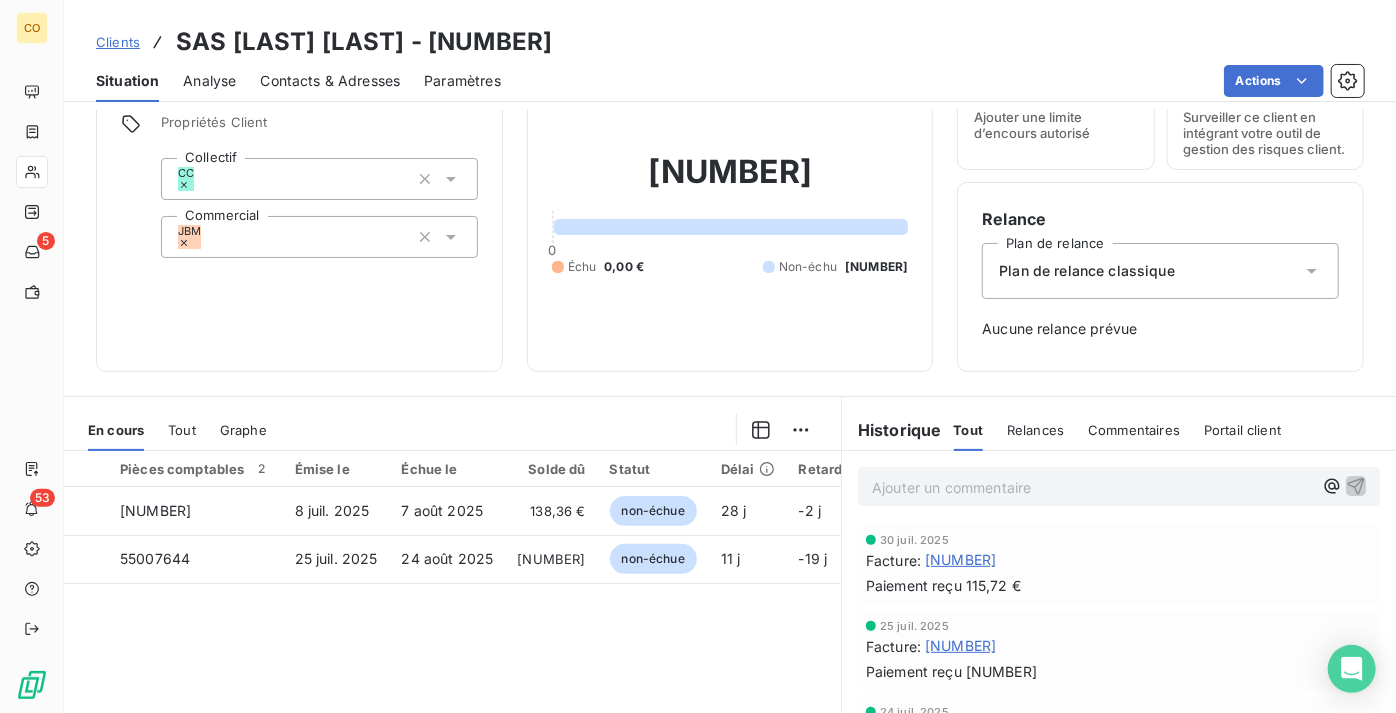 click on "Tout" at bounding box center (182, 430) 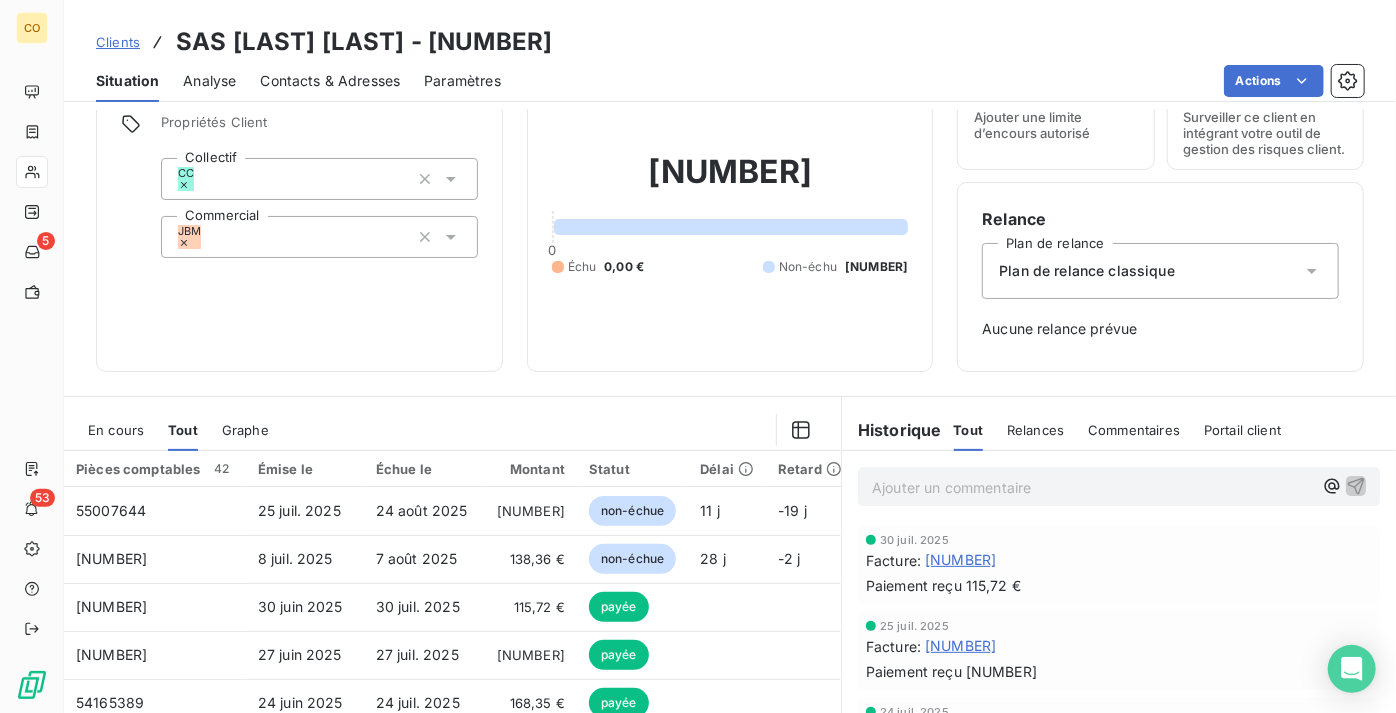 click on "Clients" at bounding box center [118, 42] 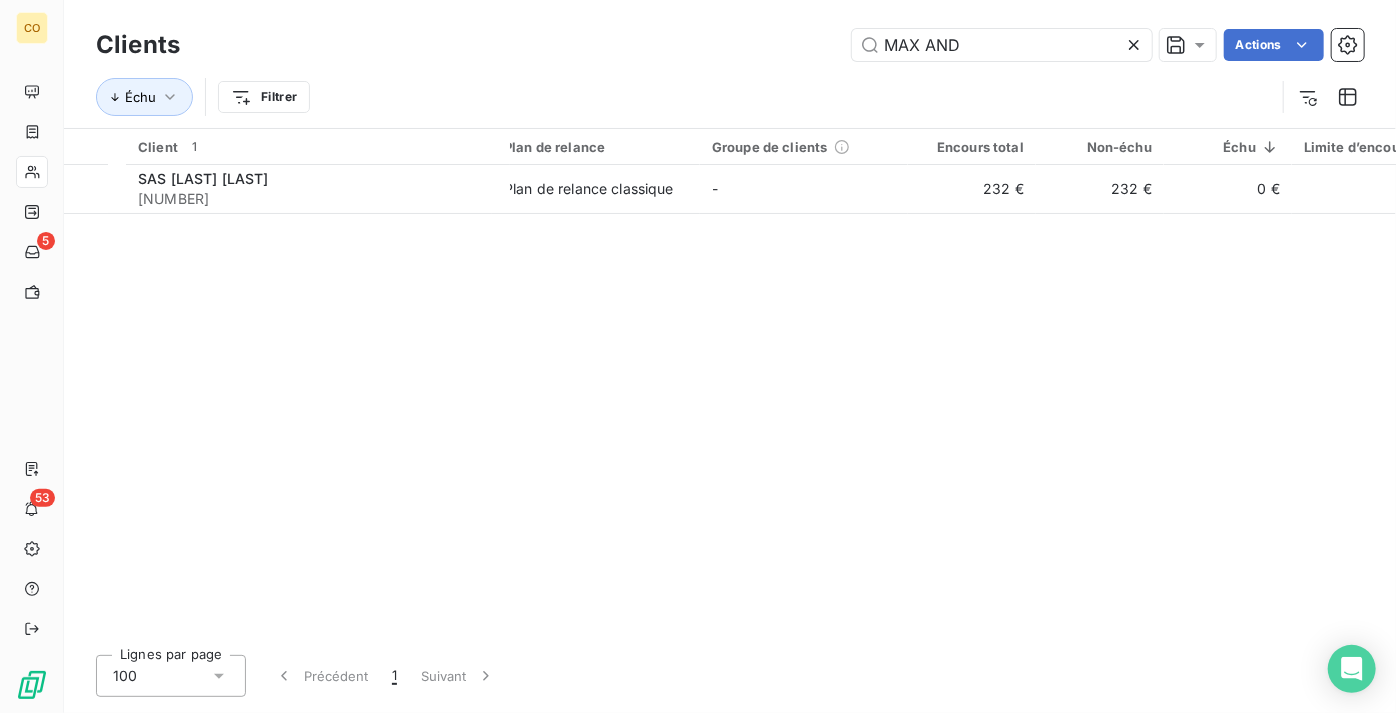 drag, startPoint x: 898, startPoint y: 53, endPoint x: 634, endPoint y: 64, distance: 264.22906 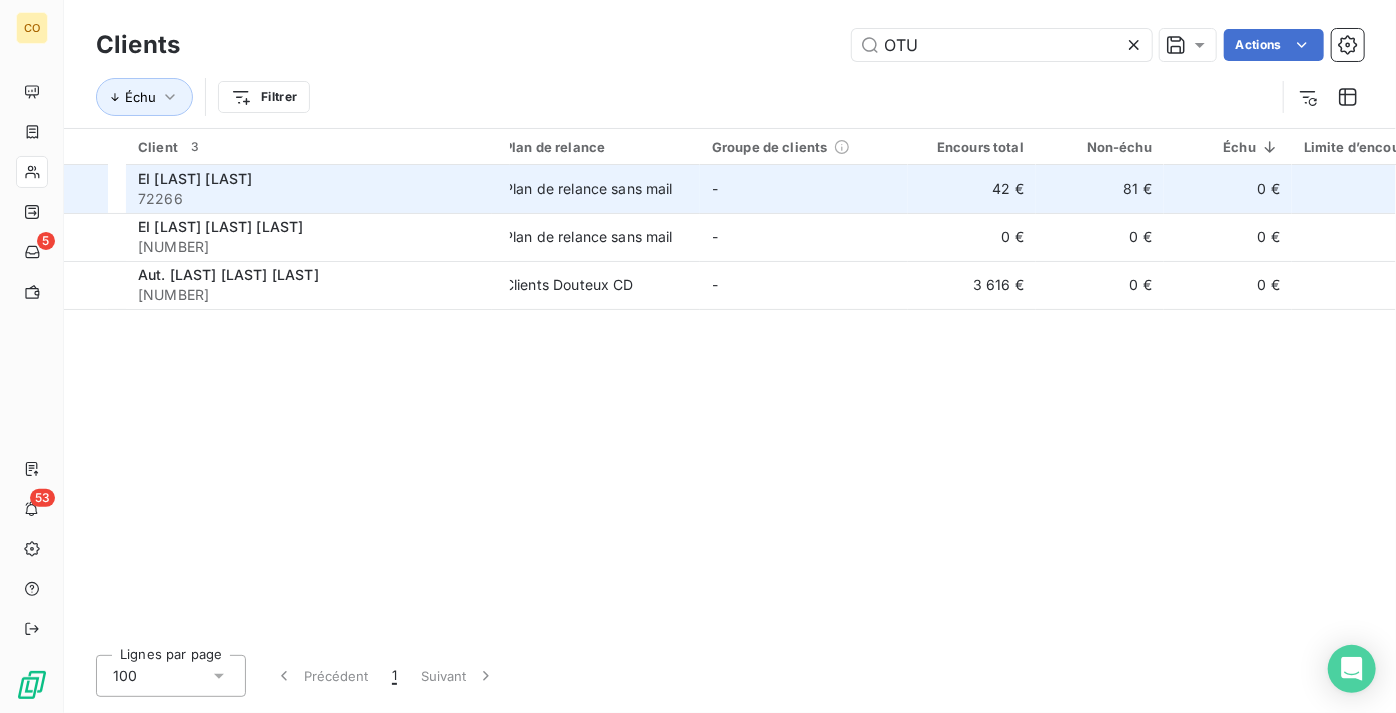 type on "OTU" 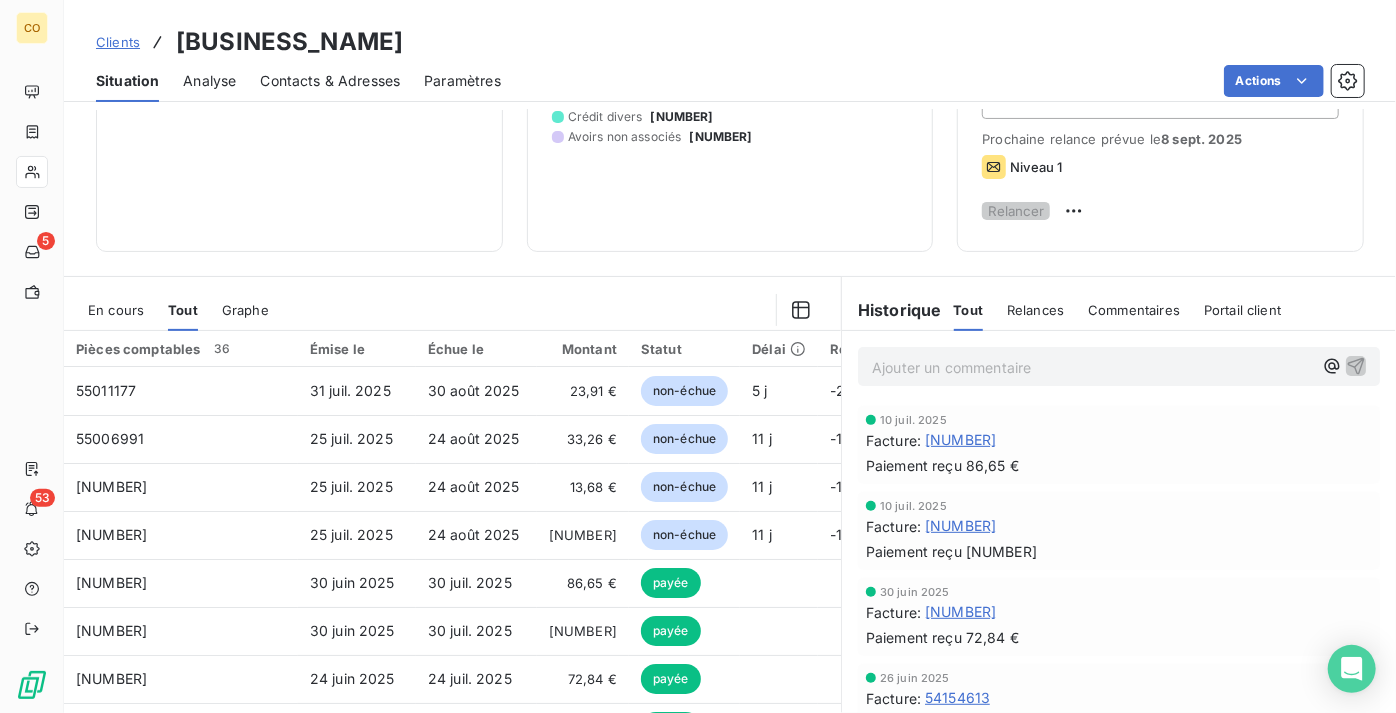 scroll, scrollTop: 272, scrollLeft: 0, axis: vertical 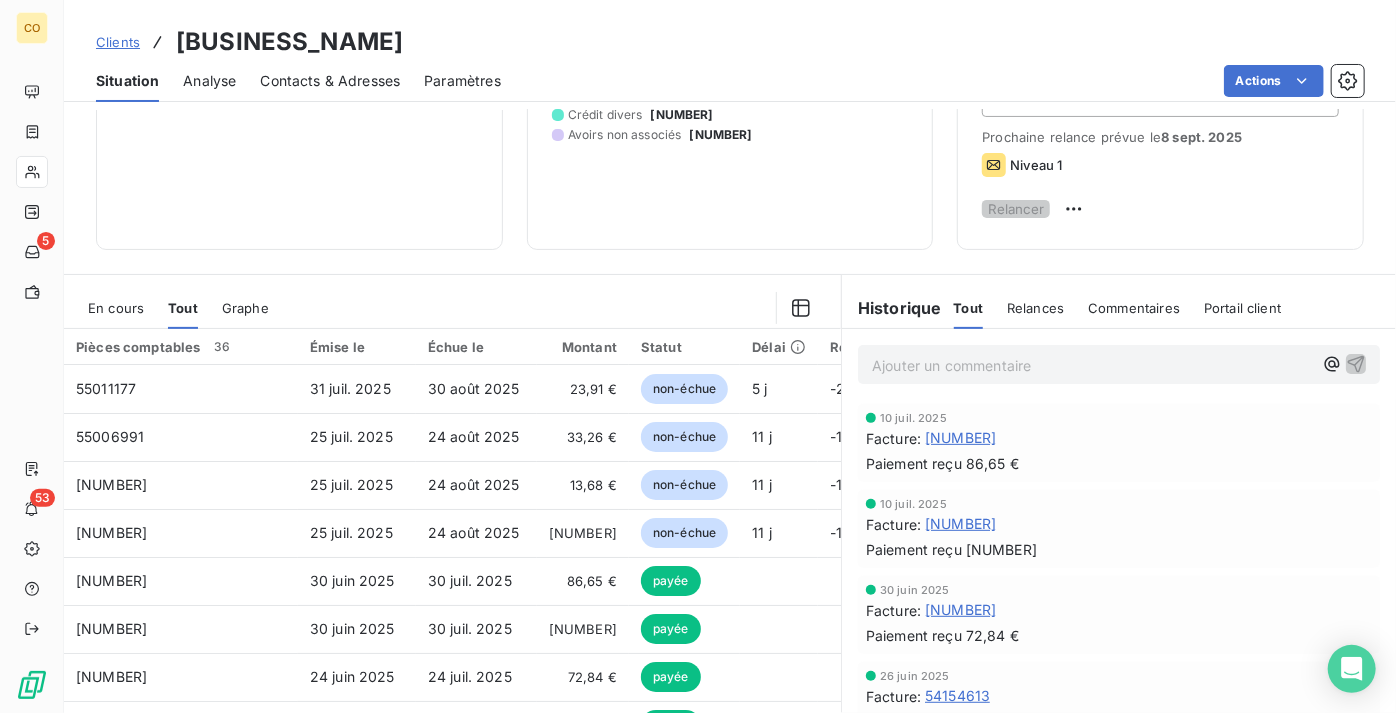click on "En cours Tout Graphe" at bounding box center (452, 308) 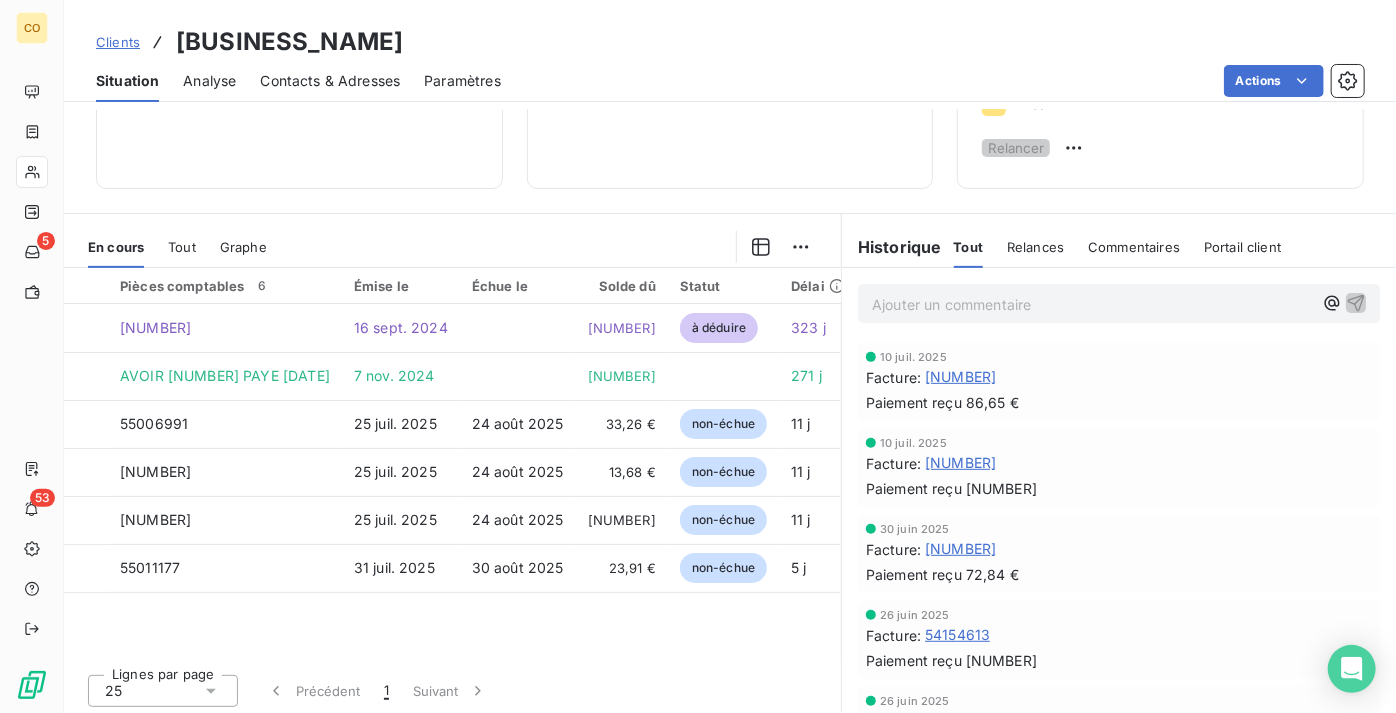 scroll, scrollTop: 357, scrollLeft: 0, axis: vertical 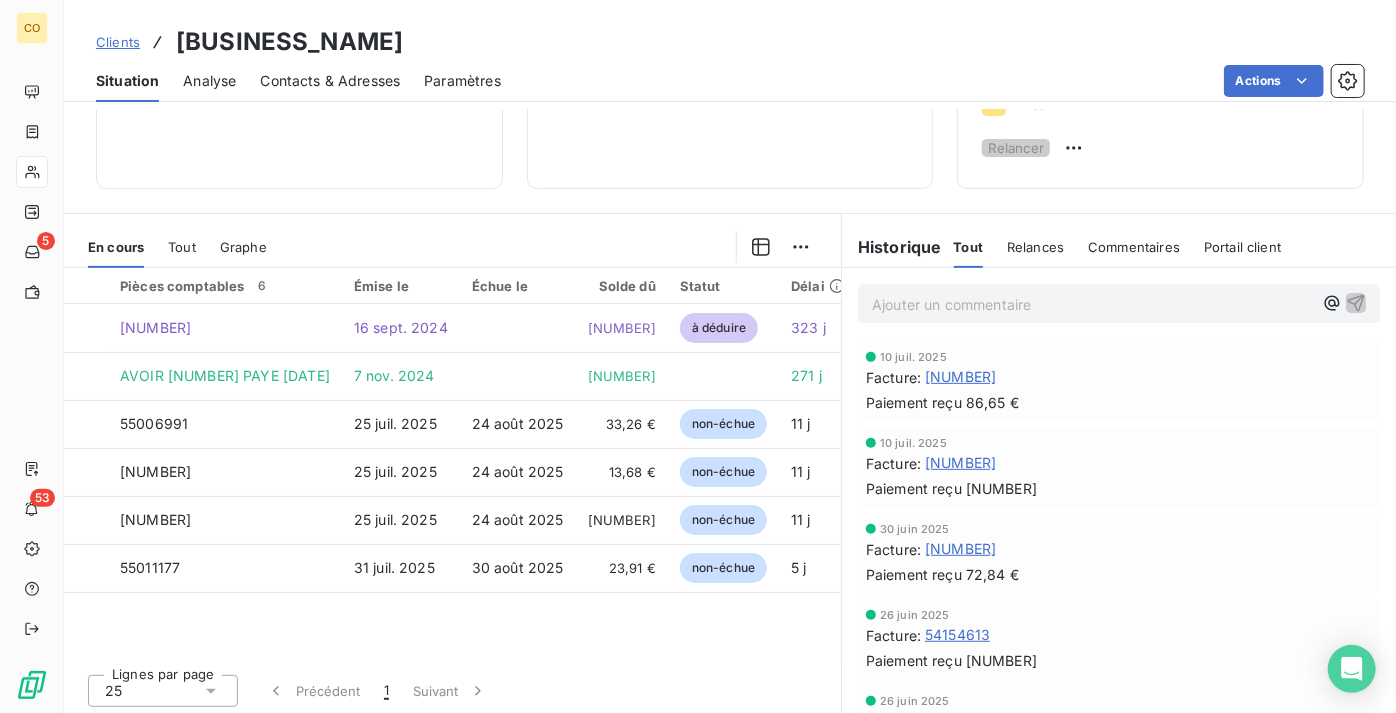 click on "Clients" at bounding box center [118, 42] 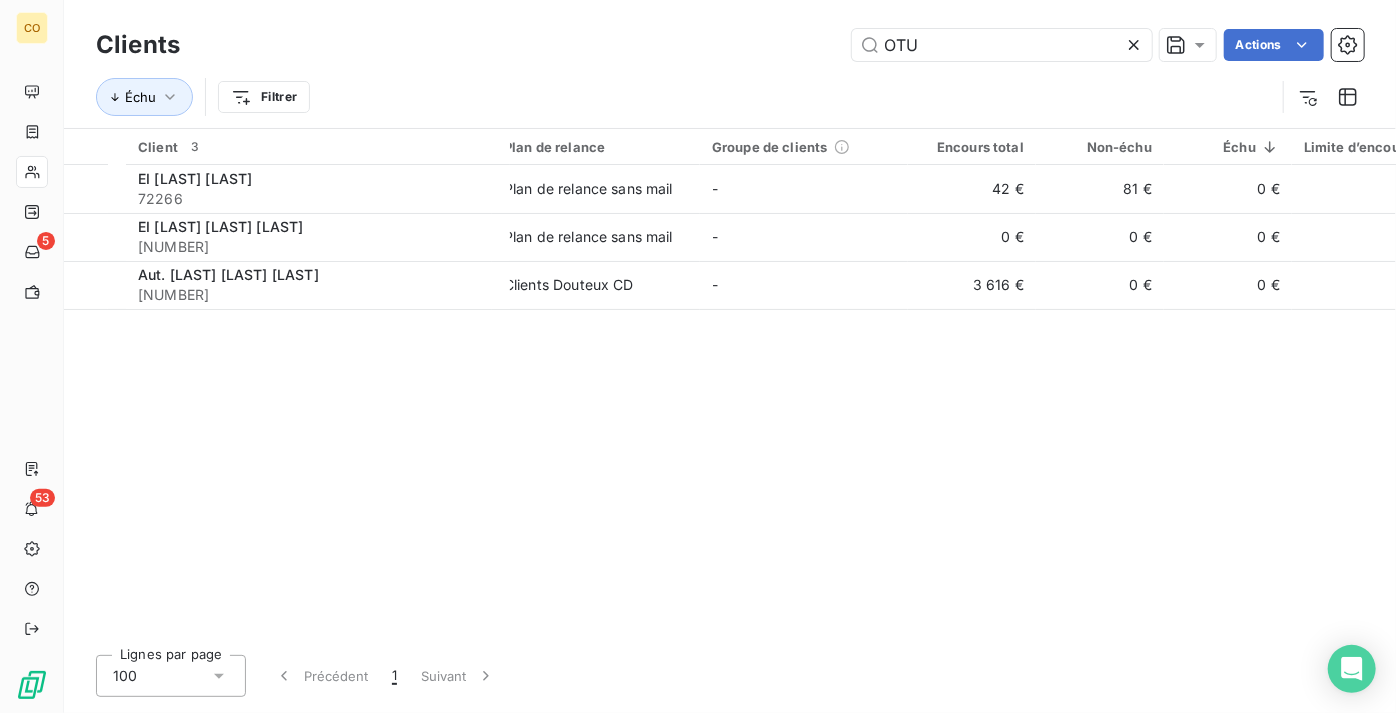 drag, startPoint x: 995, startPoint y: 41, endPoint x: 744, endPoint y: 30, distance: 251.24092 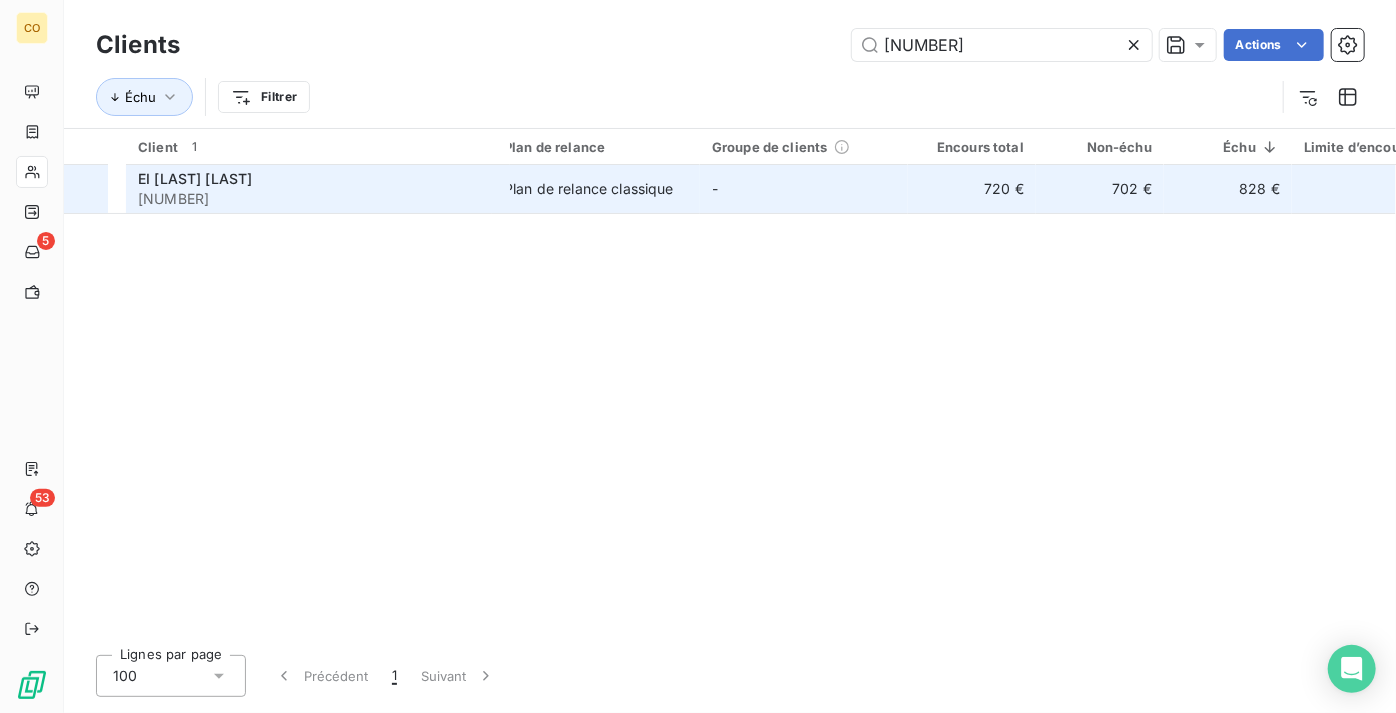 type on "[NUMBER]" 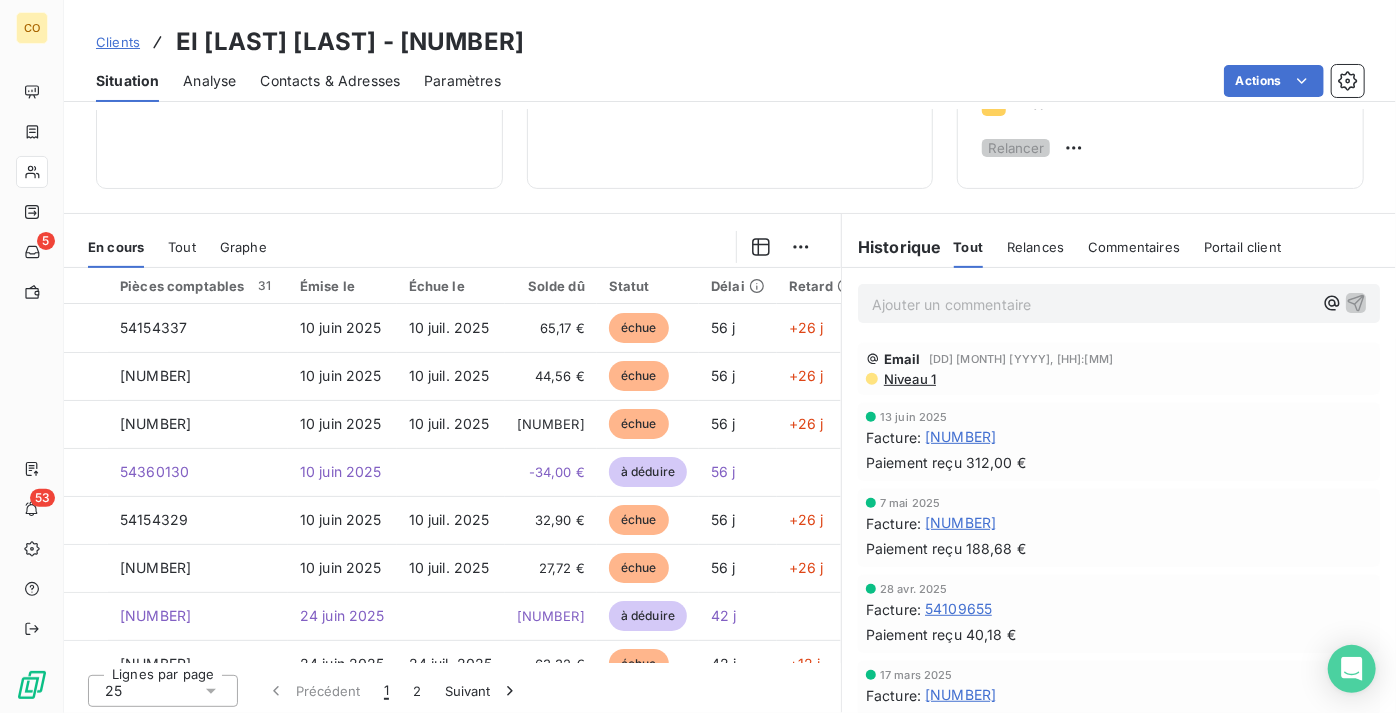 scroll, scrollTop: 357, scrollLeft: 0, axis: vertical 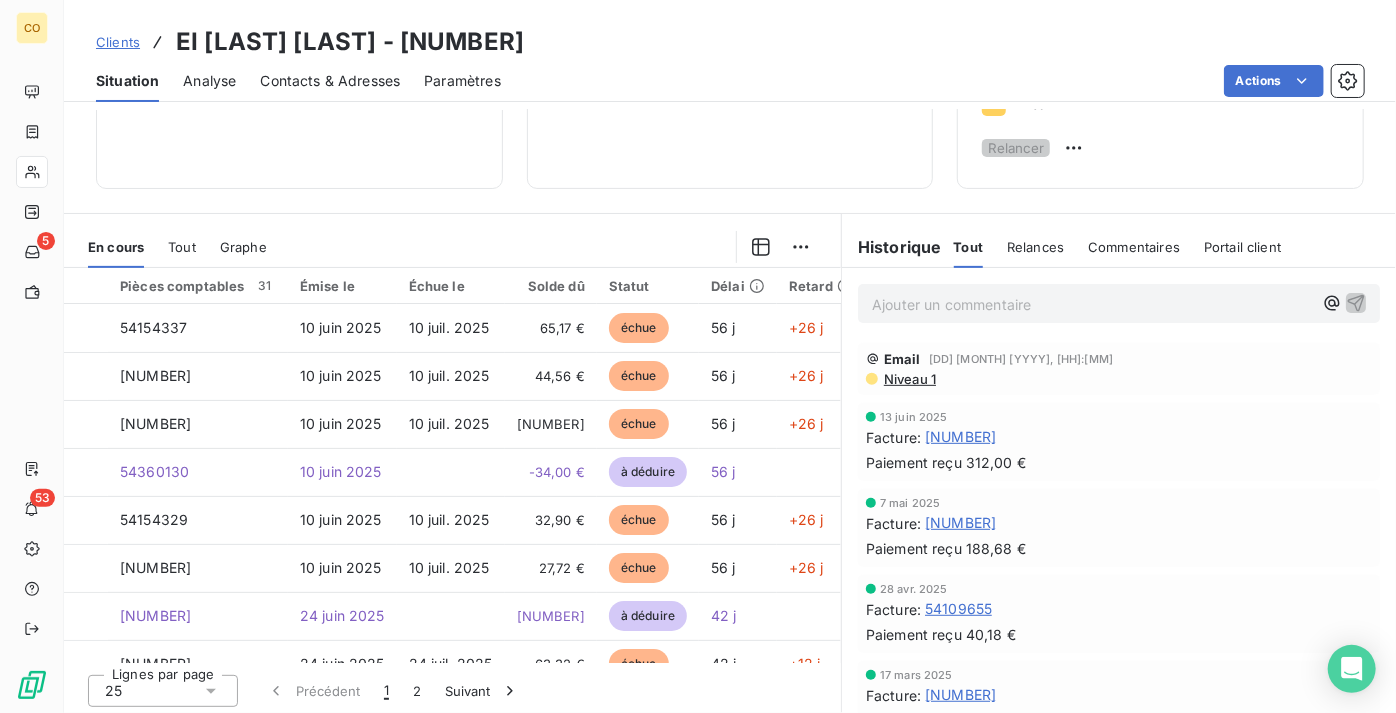 click on "[NUMBER] [NUMBER] [TEXT]" at bounding box center (452, 688) 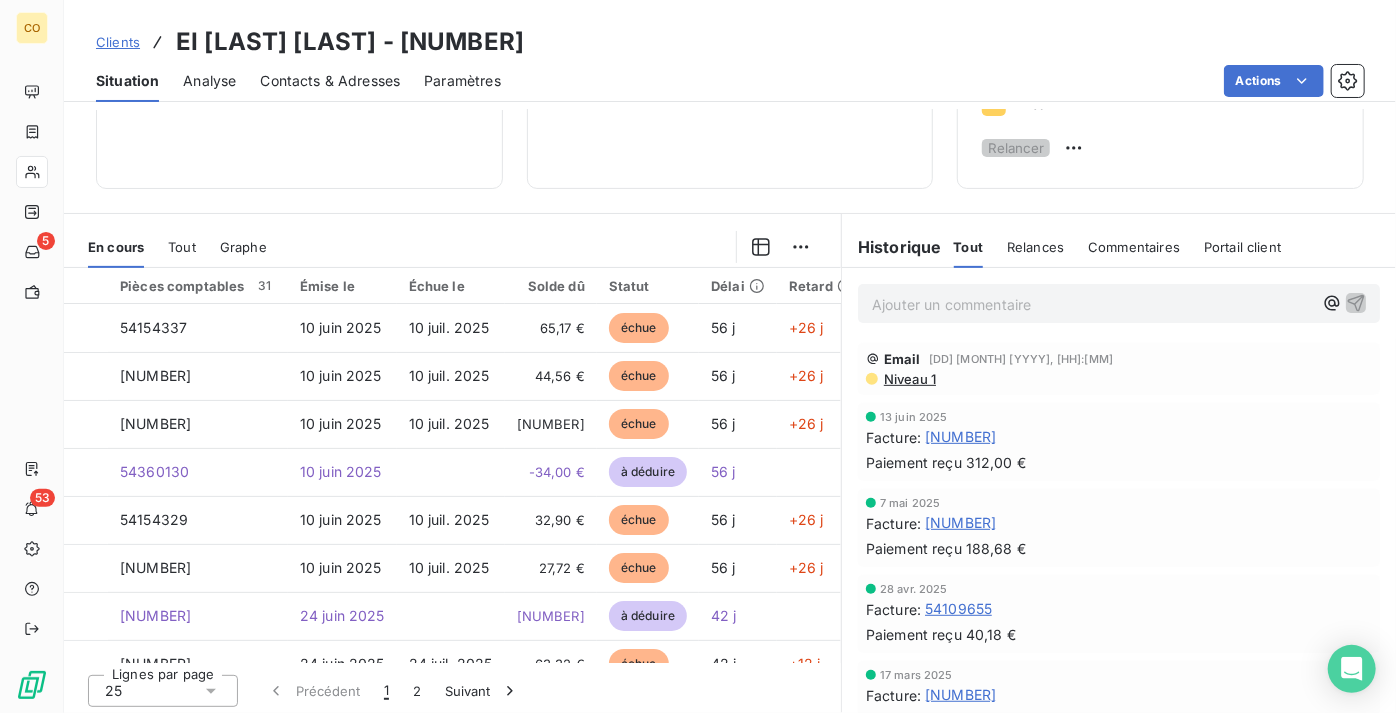 click on "Clients" at bounding box center [118, 42] 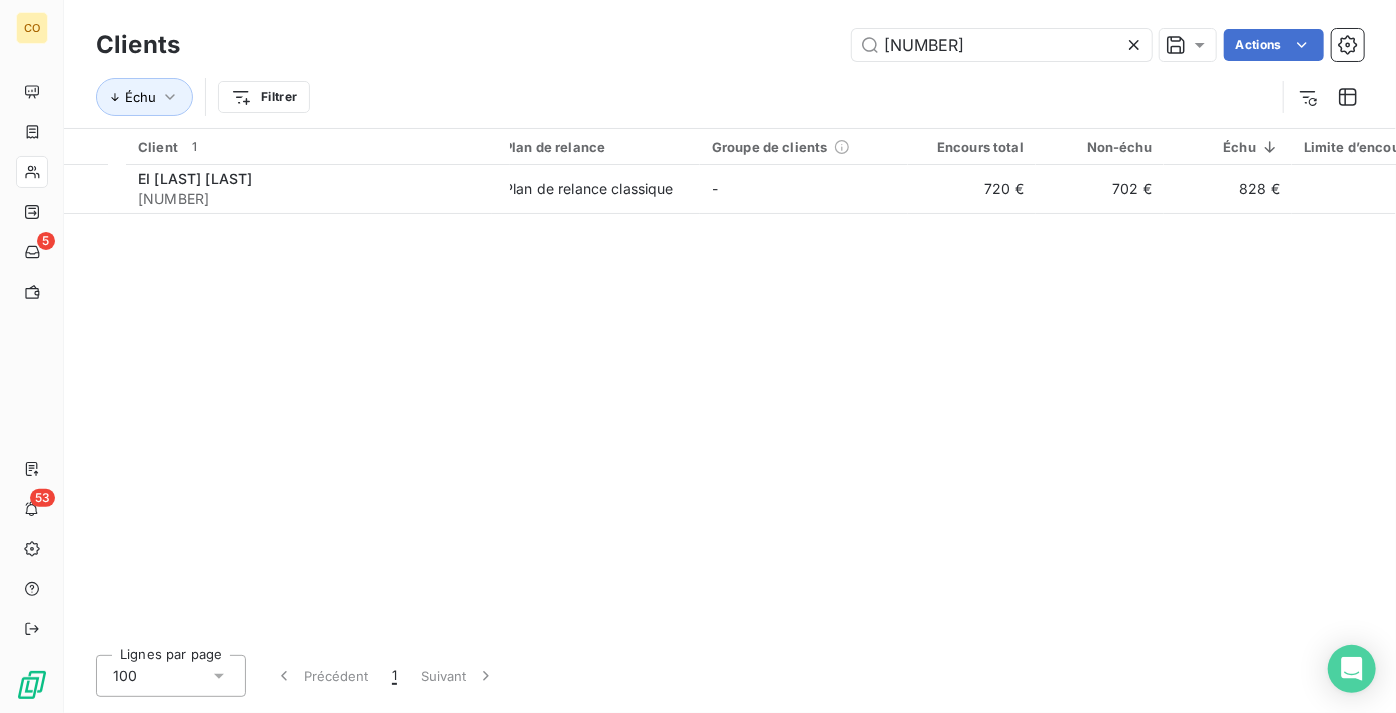 drag, startPoint x: 1016, startPoint y: 44, endPoint x: 784, endPoint y: 71, distance: 233.56584 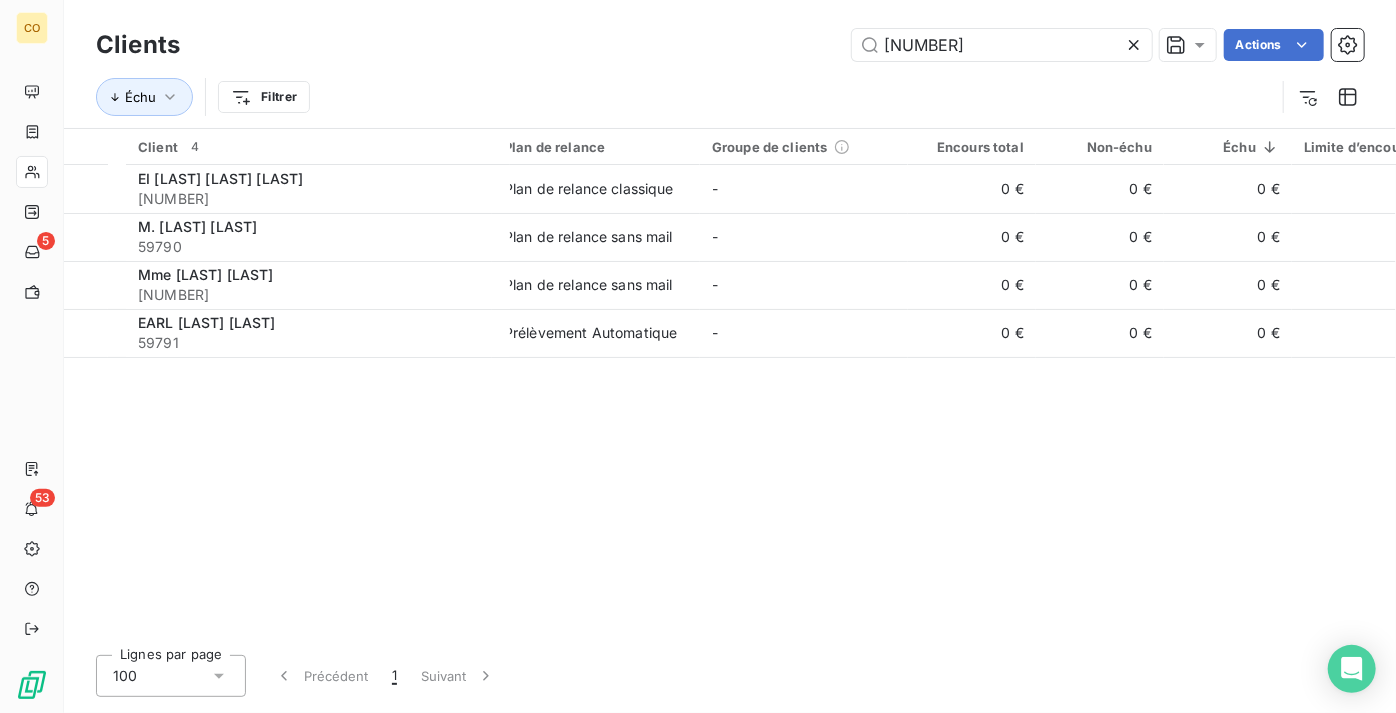 drag, startPoint x: 953, startPoint y: 41, endPoint x: 733, endPoint y: 65, distance: 221.30522 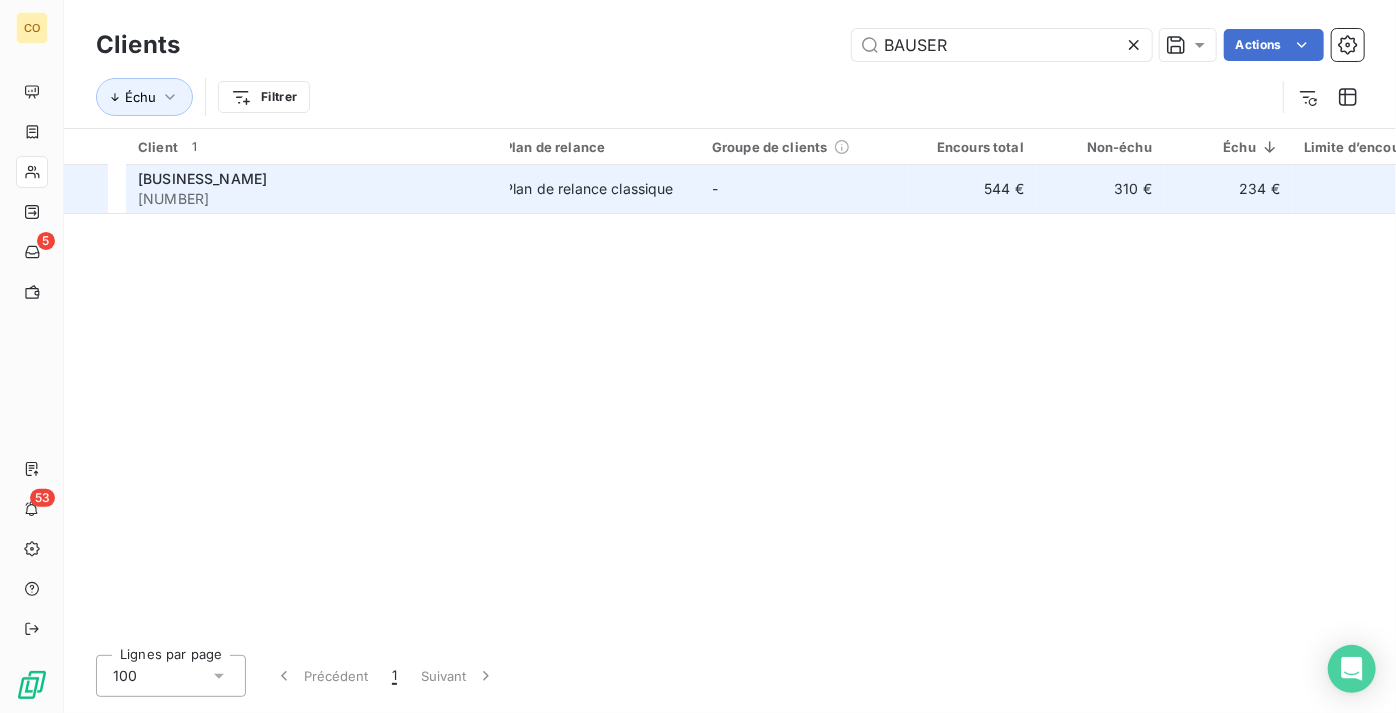 type on "BAUSER" 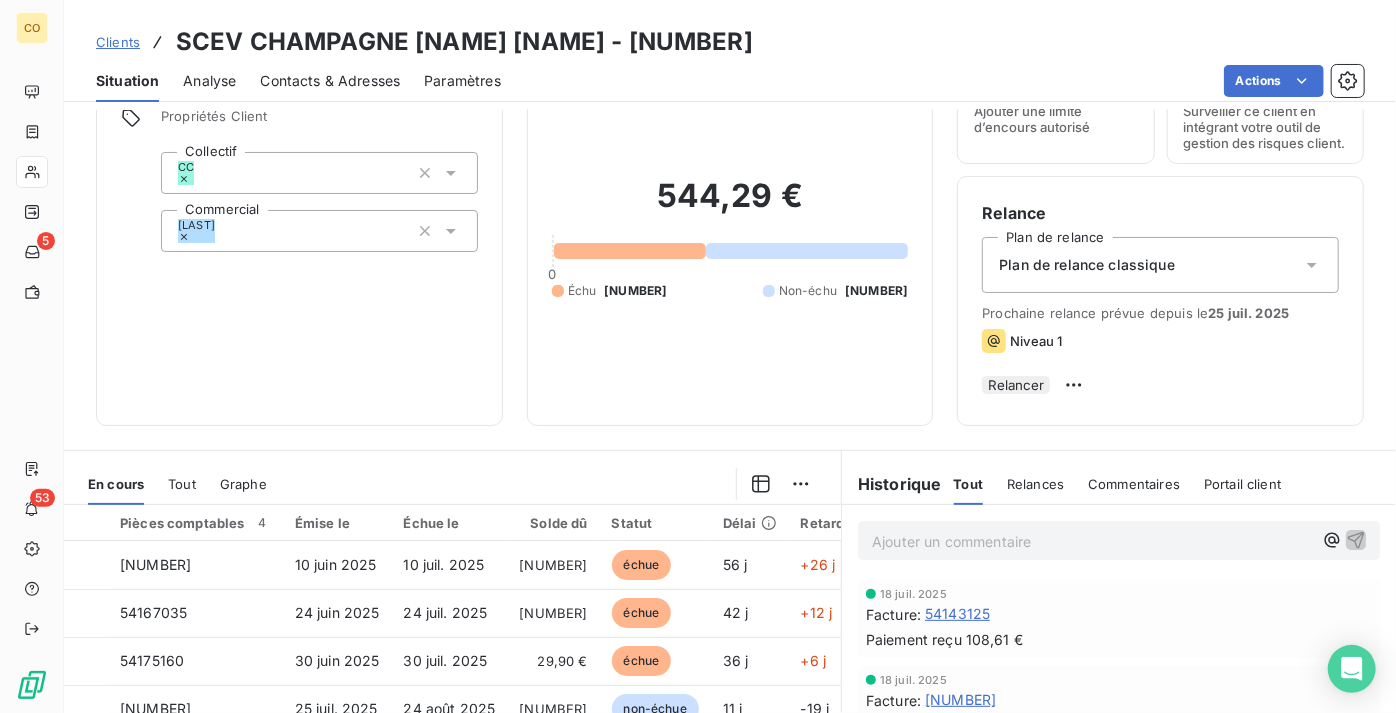 scroll, scrollTop: 181, scrollLeft: 0, axis: vertical 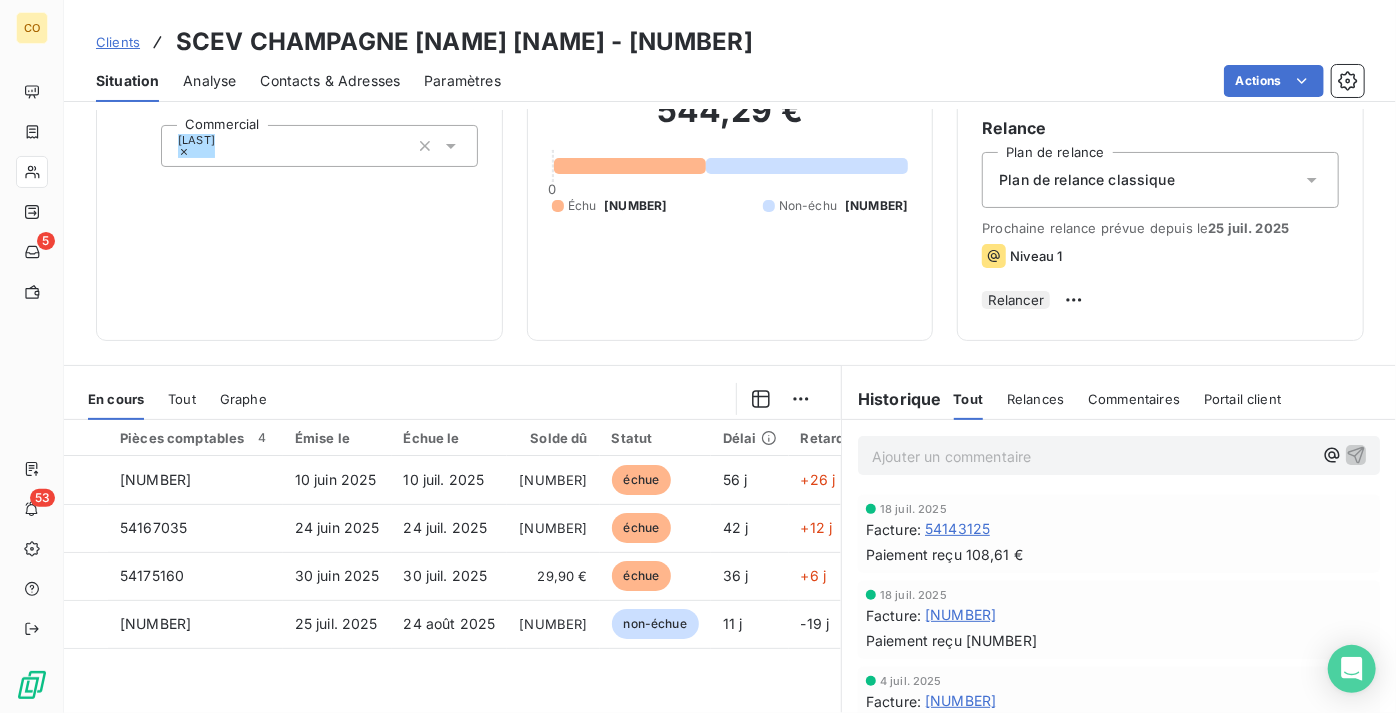 click on "Clients" at bounding box center (118, 42) 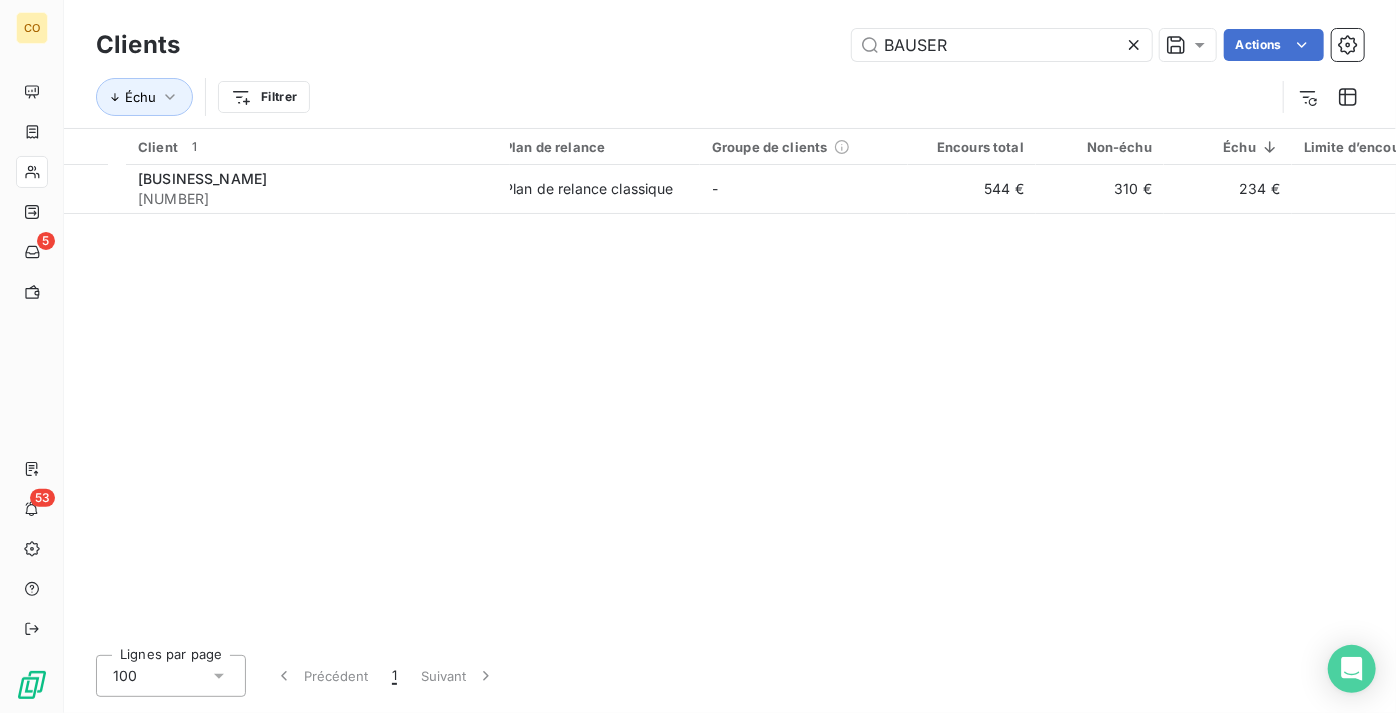 drag, startPoint x: 1074, startPoint y: 40, endPoint x: 706, endPoint y: 75, distance: 369.66064 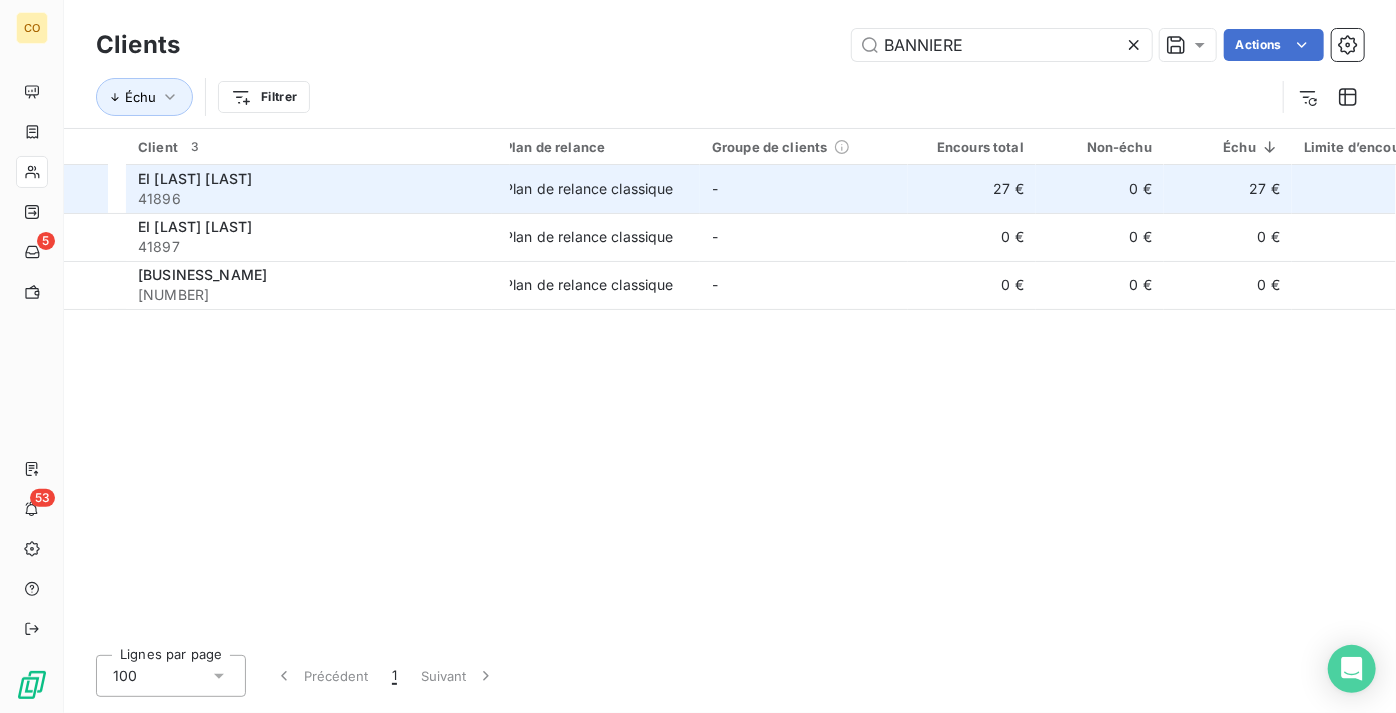 type on "BANNIERE" 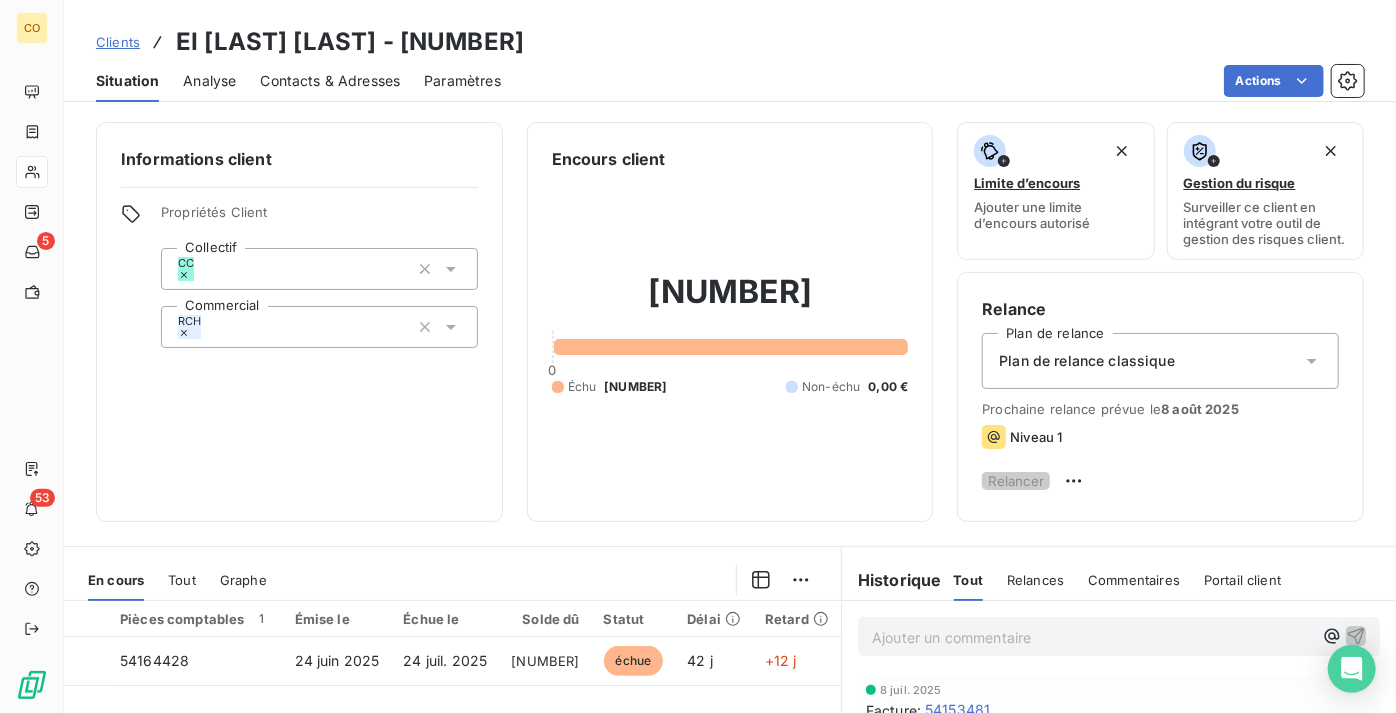 click on "Clients" at bounding box center (118, 42) 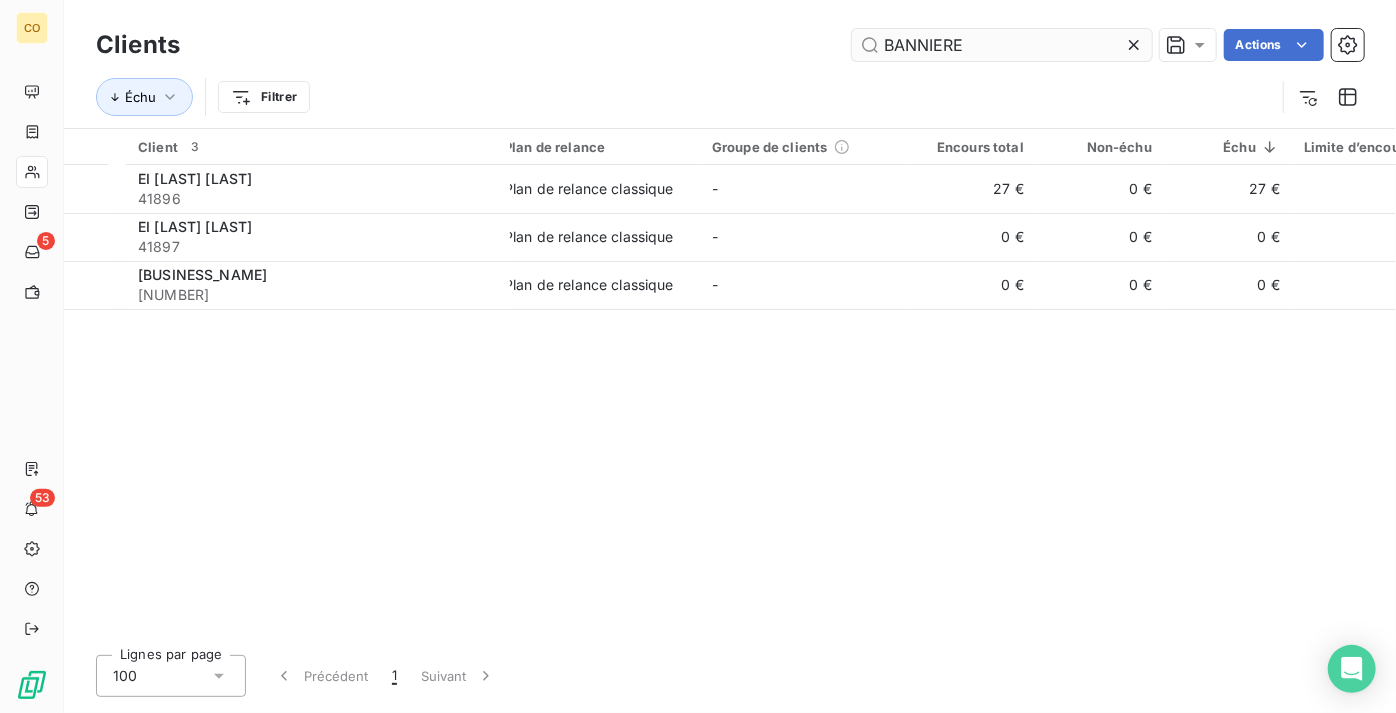drag, startPoint x: 951, startPoint y: 26, endPoint x: 962, endPoint y: 42, distance: 19.416489 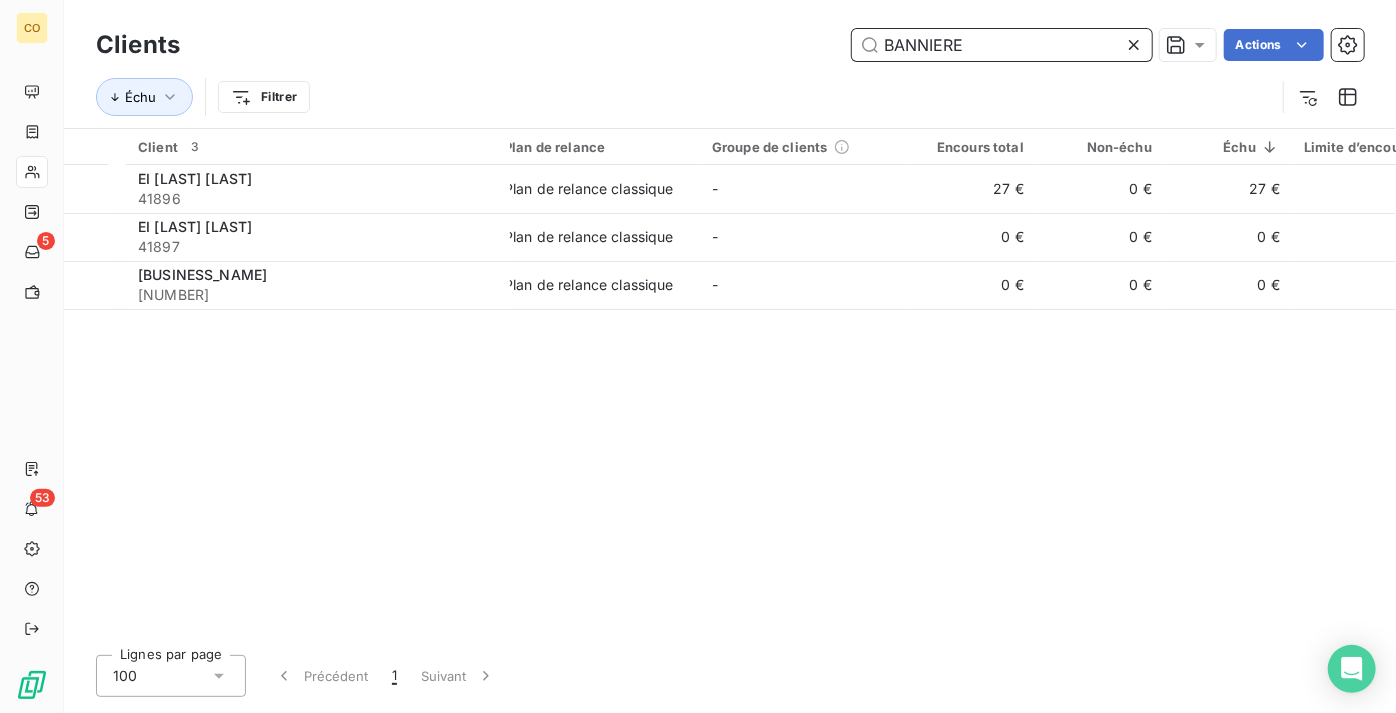 drag, startPoint x: 973, startPoint y: 41, endPoint x: 732, endPoint y: 36, distance: 241.05186 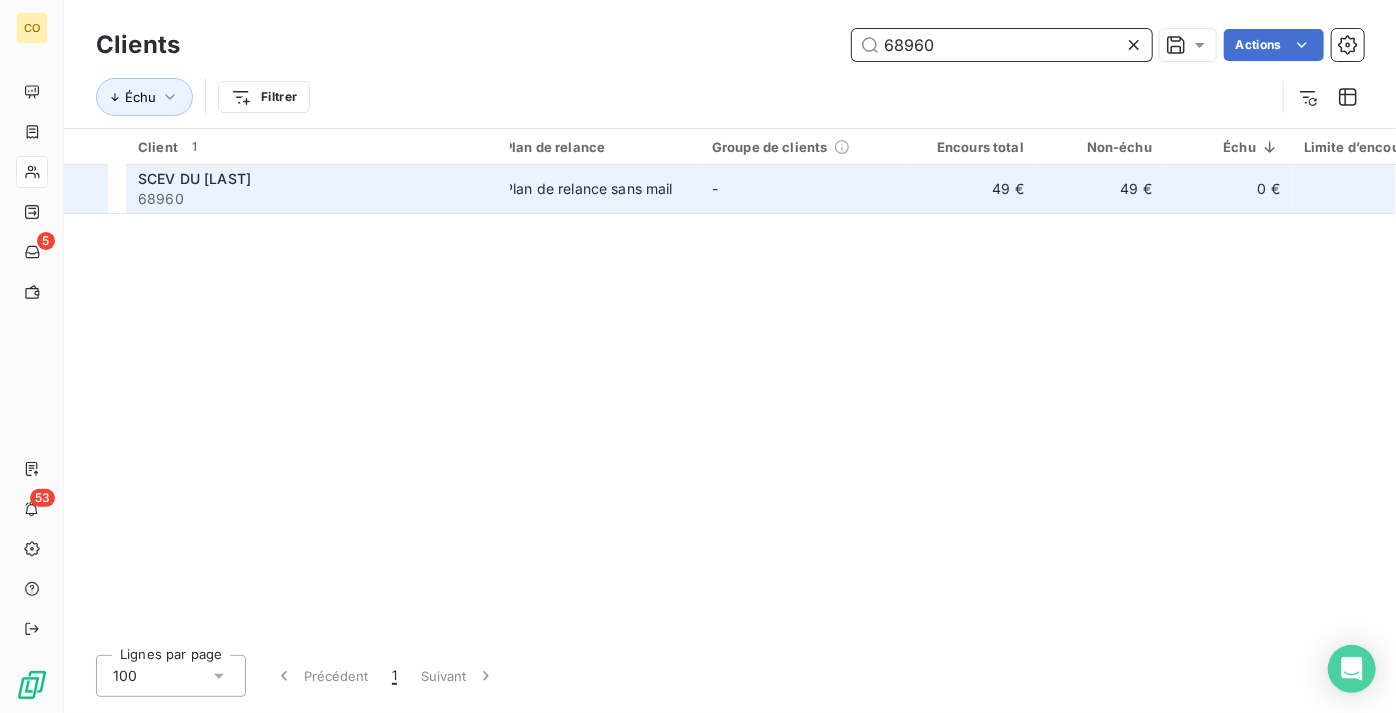 type on "68960" 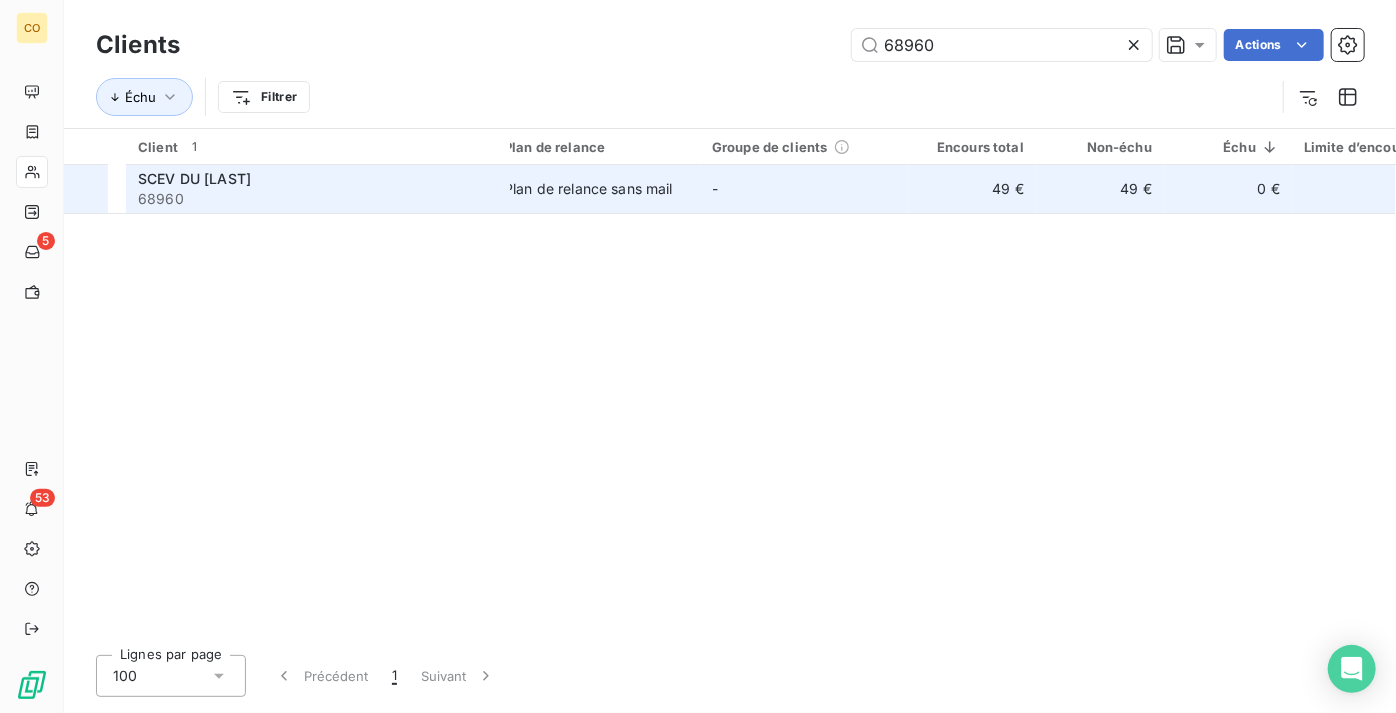 click on "Plan de relance sans mail" at bounding box center [588, 189] 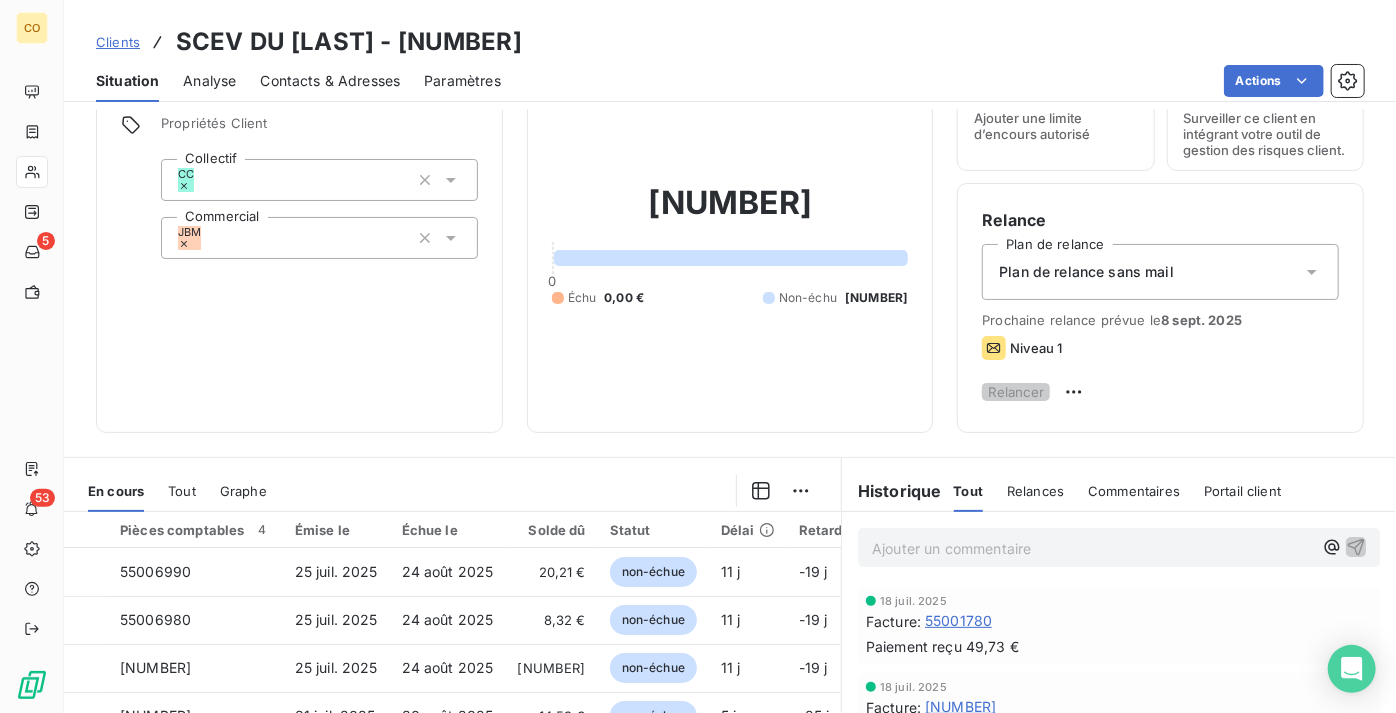 scroll, scrollTop: 90, scrollLeft: 0, axis: vertical 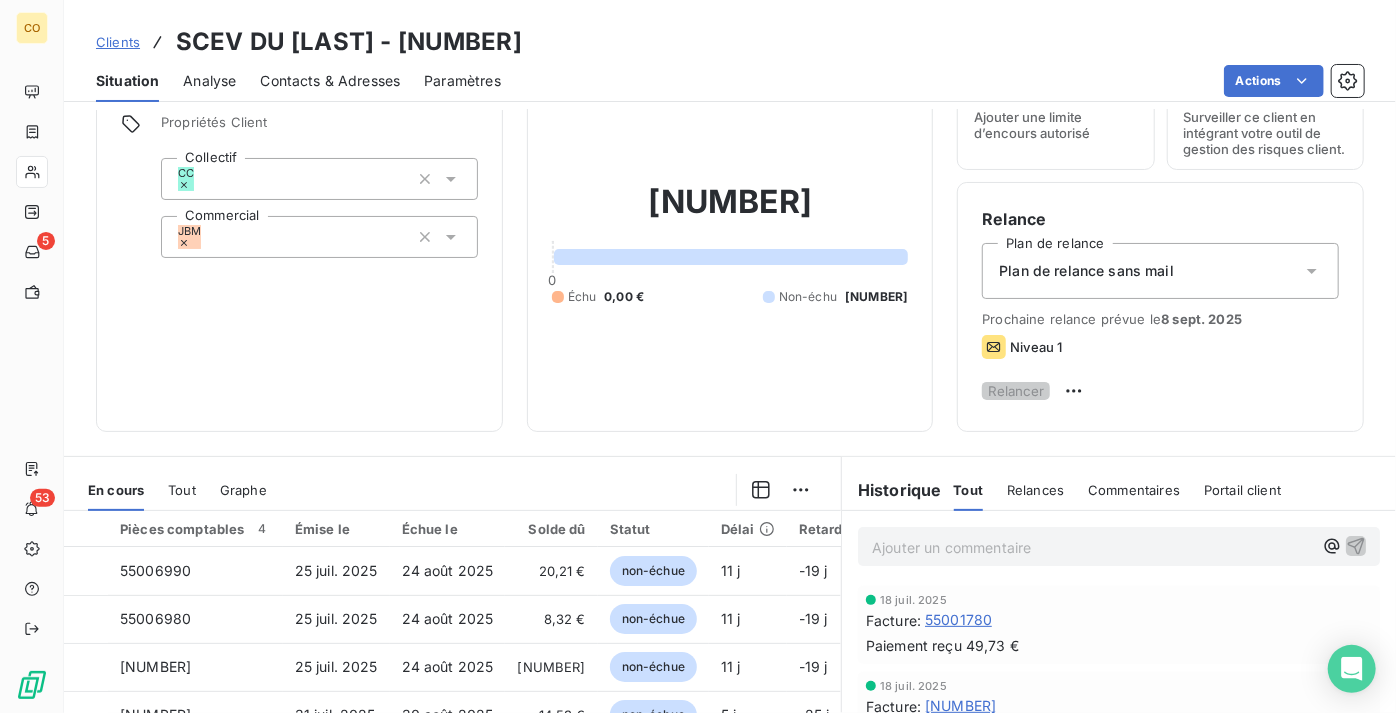 click on "Clients" at bounding box center (118, 42) 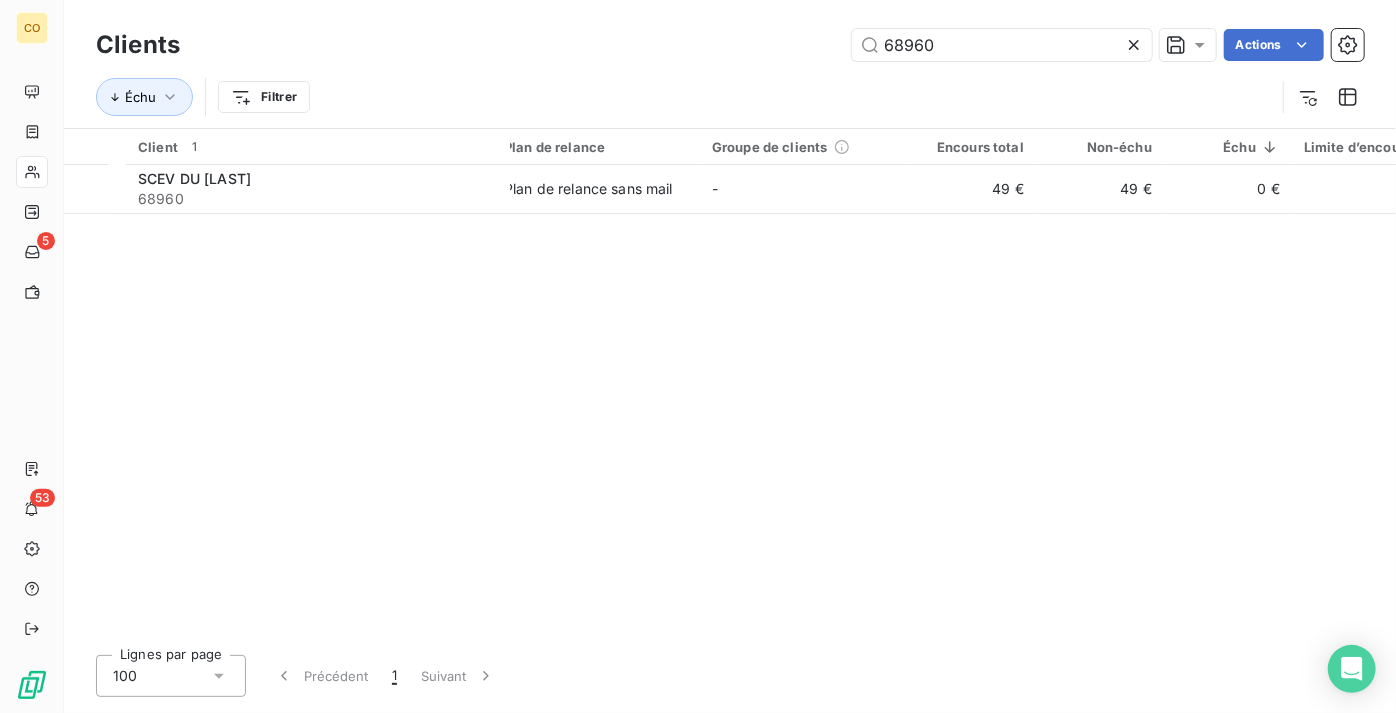 drag, startPoint x: 1051, startPoint y: 45, endPoint x: 649, endPoint y: 24, distance: 402.54813 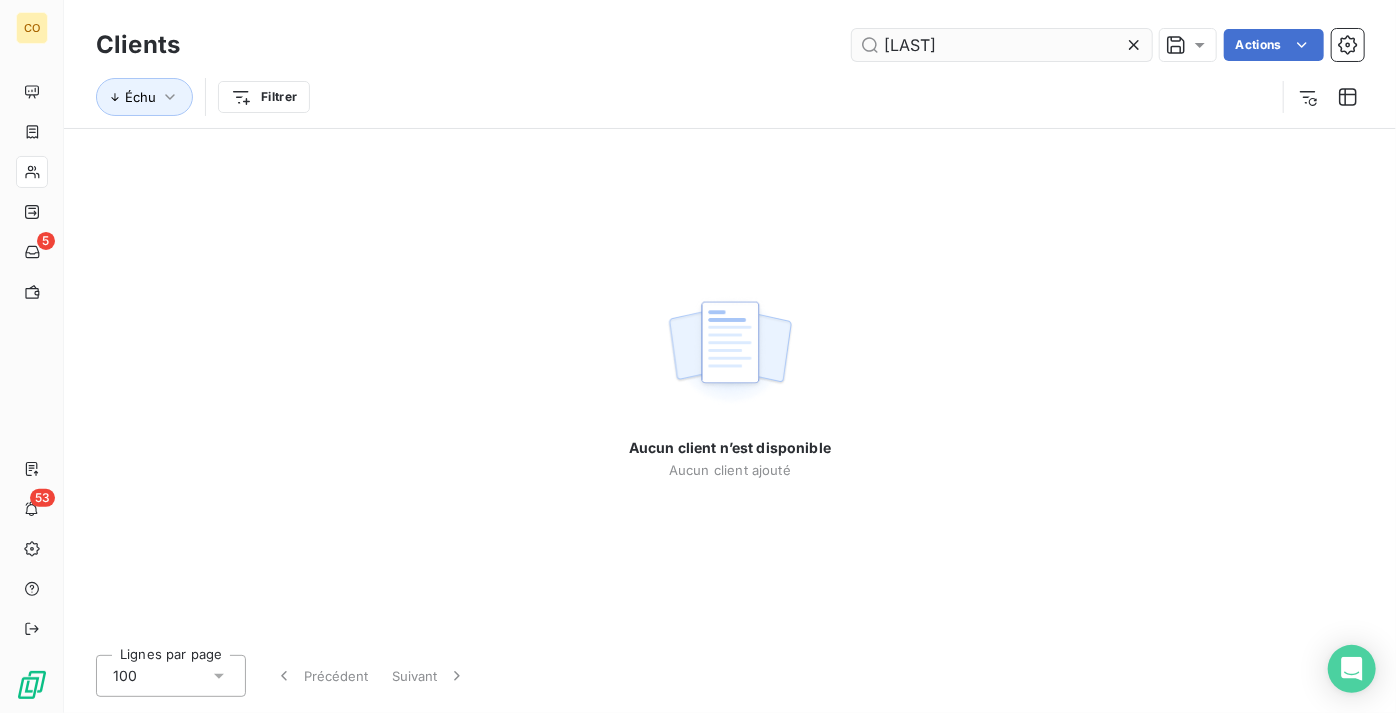click on "[LAST]" at bounding box center [1002, 45] 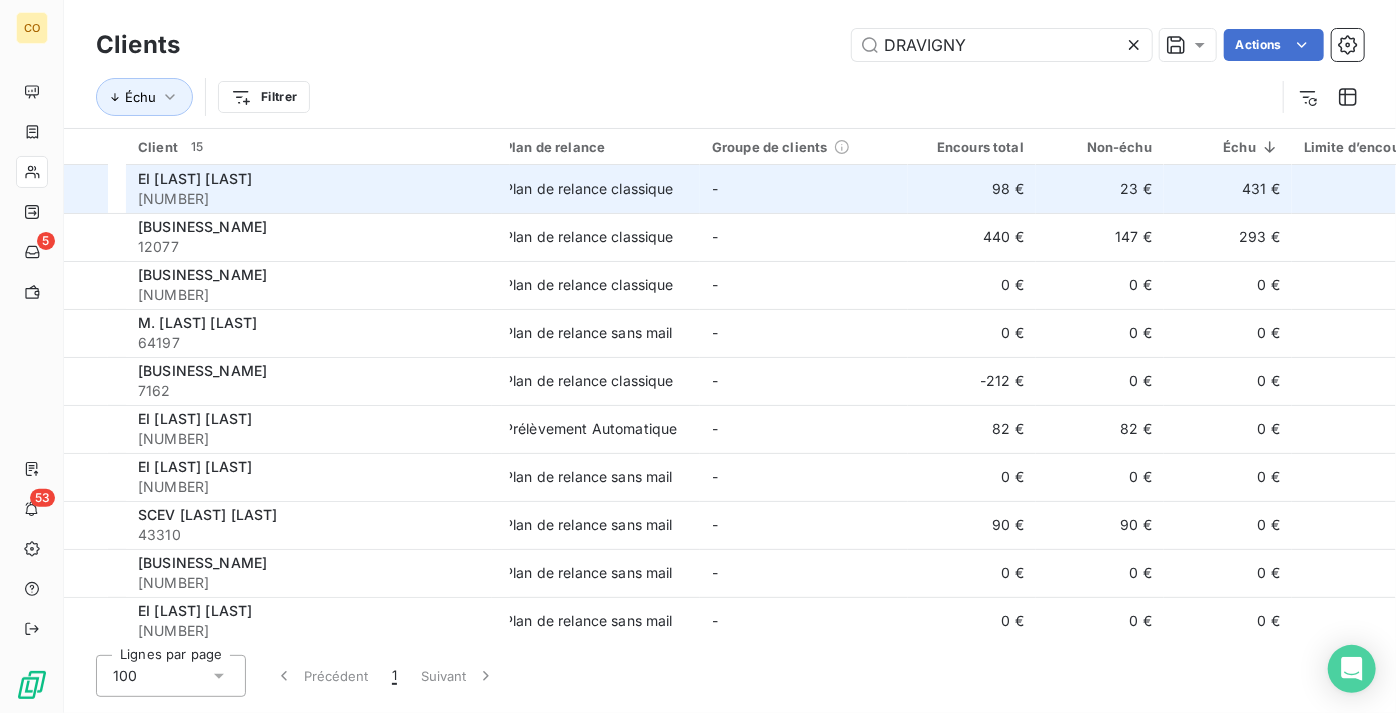 type on "DRAVIGNY" 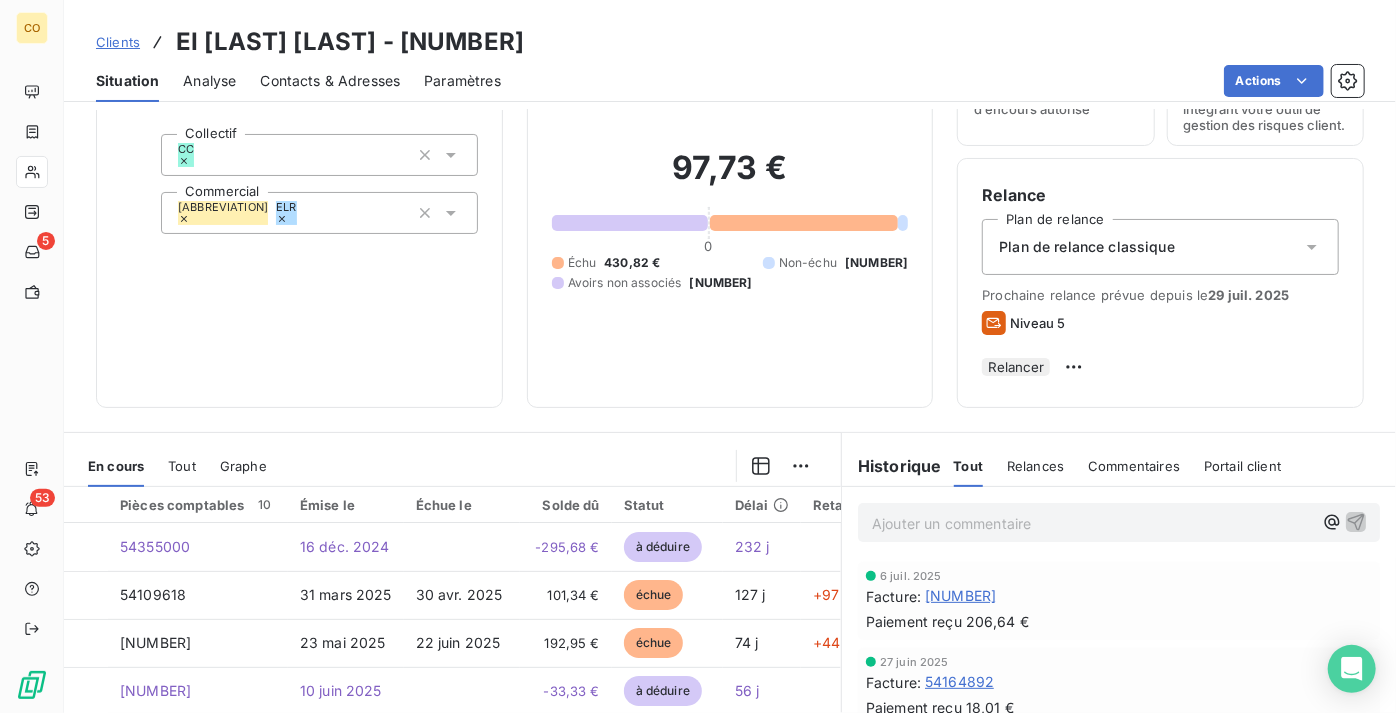 scroll, scrollTop: 181, scrollLeft: 0, axis: vertical 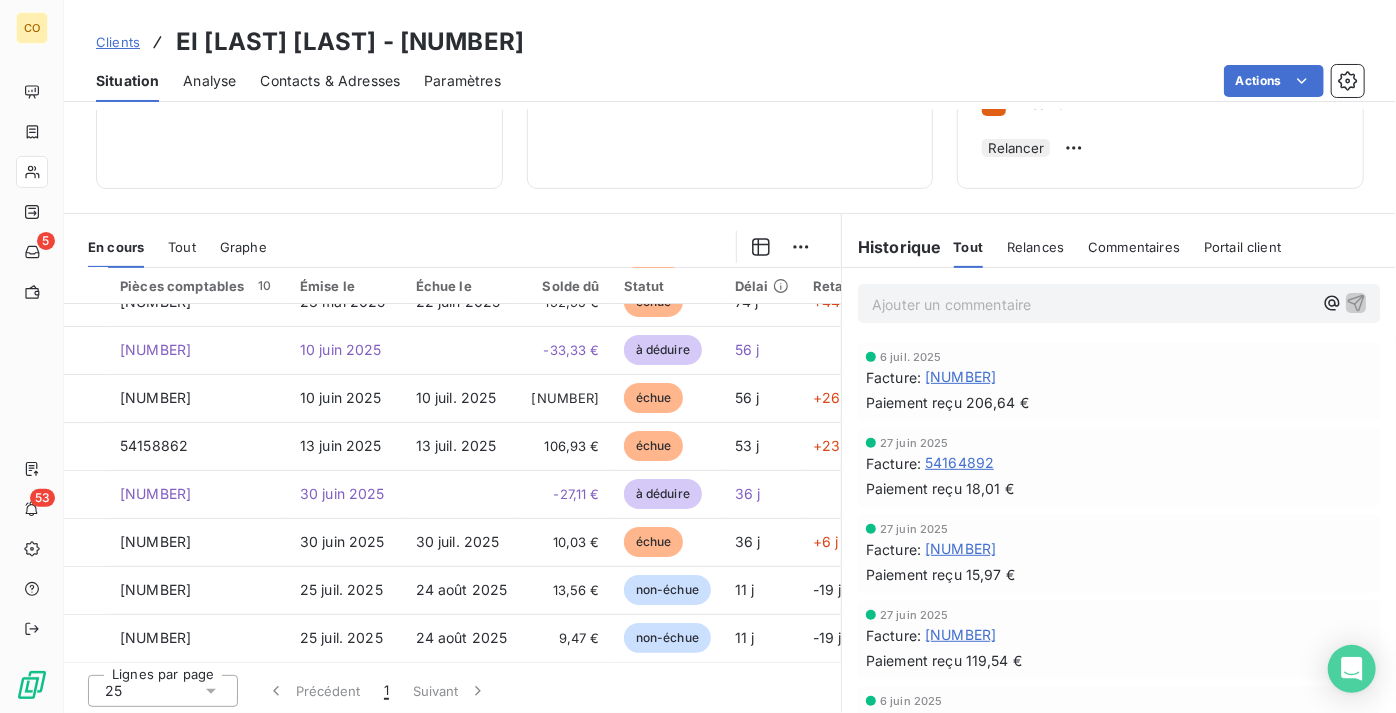 click on "Clients" at bounding box center [118, 42] 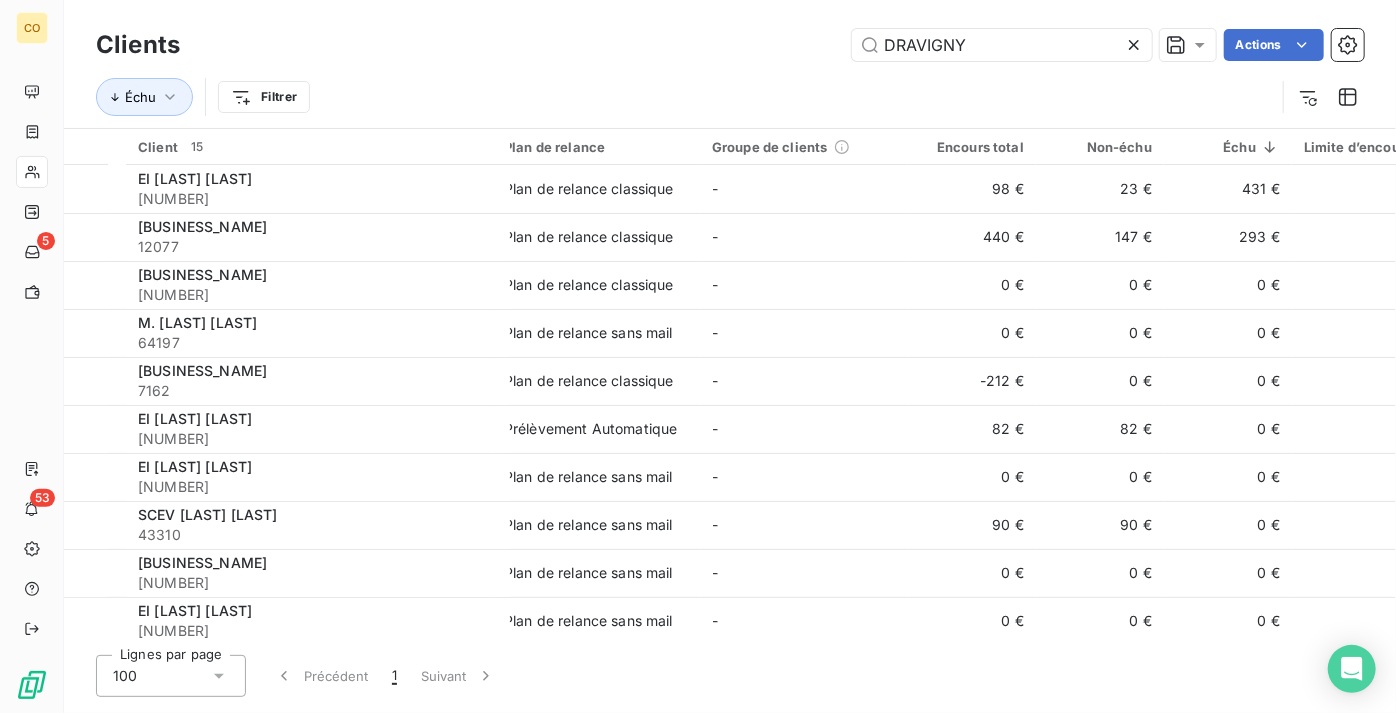 drag, startPoint x: 1042, startPoint y: 38, endPoint x: 532, endPoint y: 69, distance: 510.94128 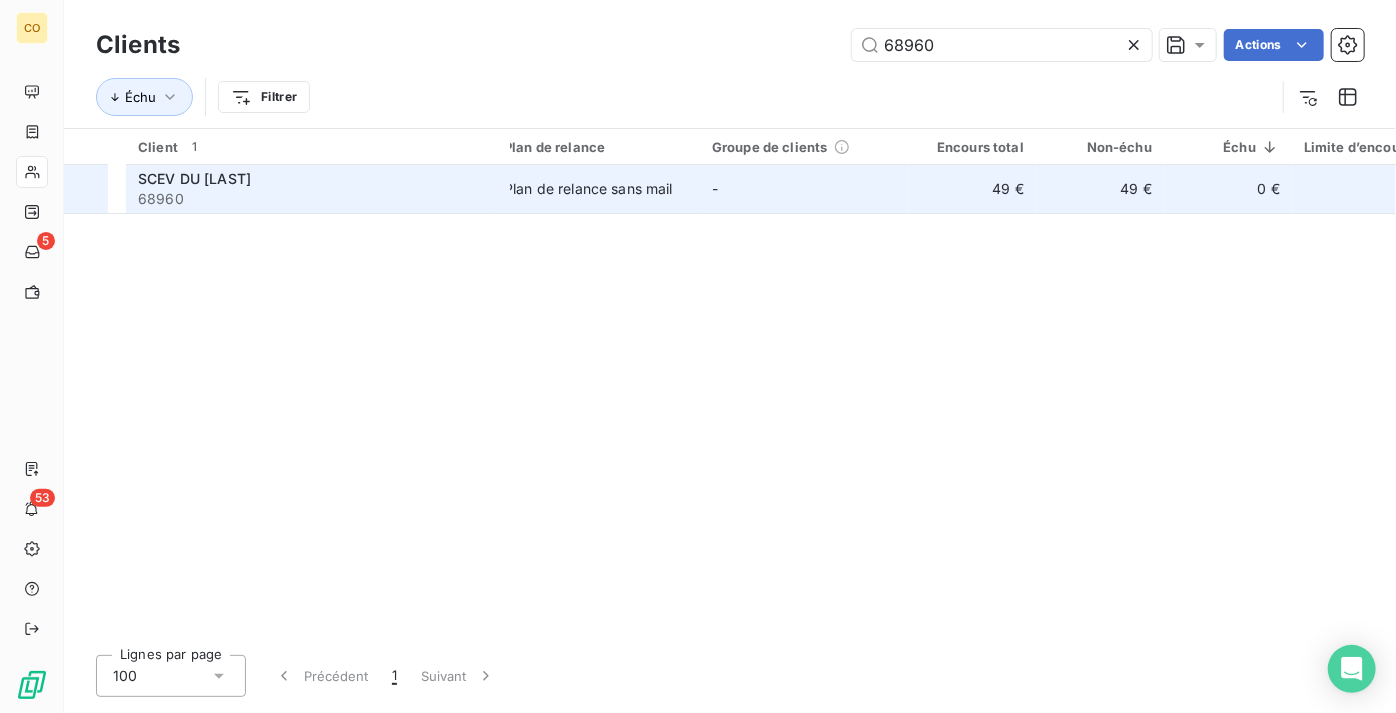 type on "68960" 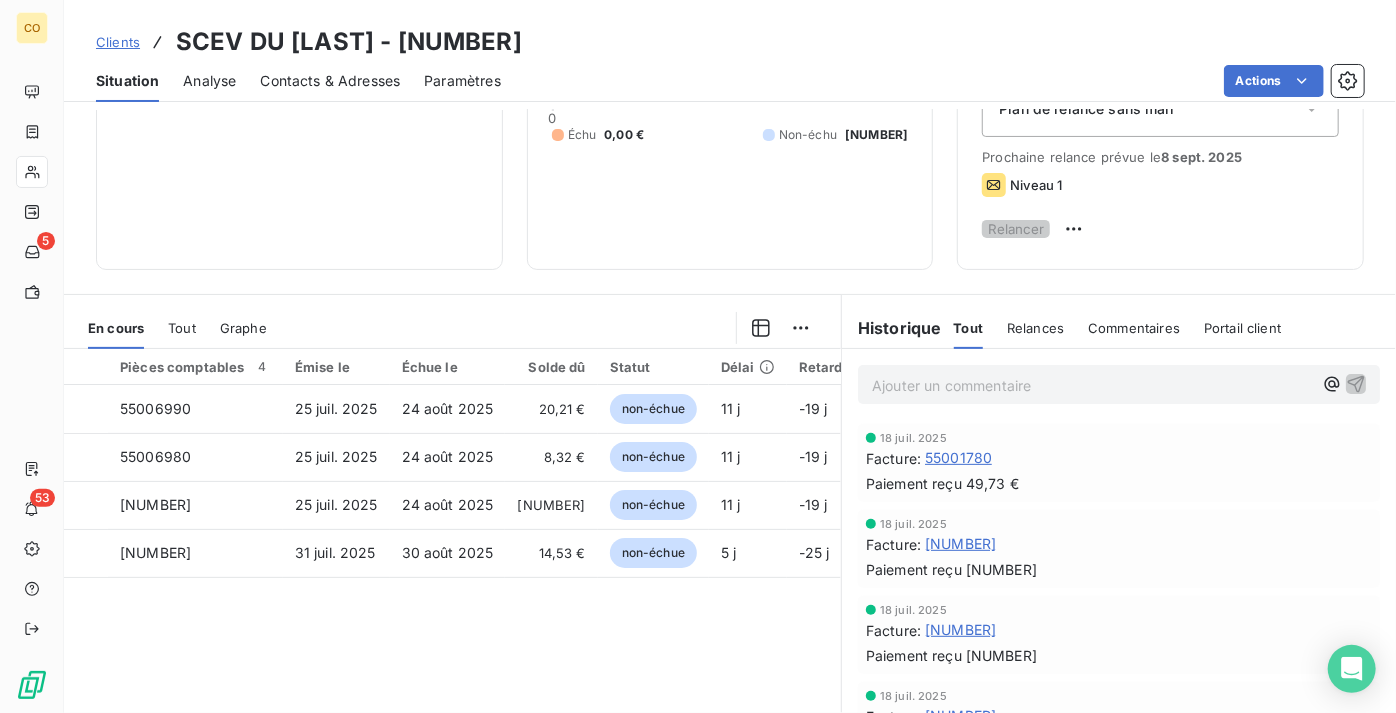 scroll, scrollTop: 272, scrollLeft: 0, axis: vertical 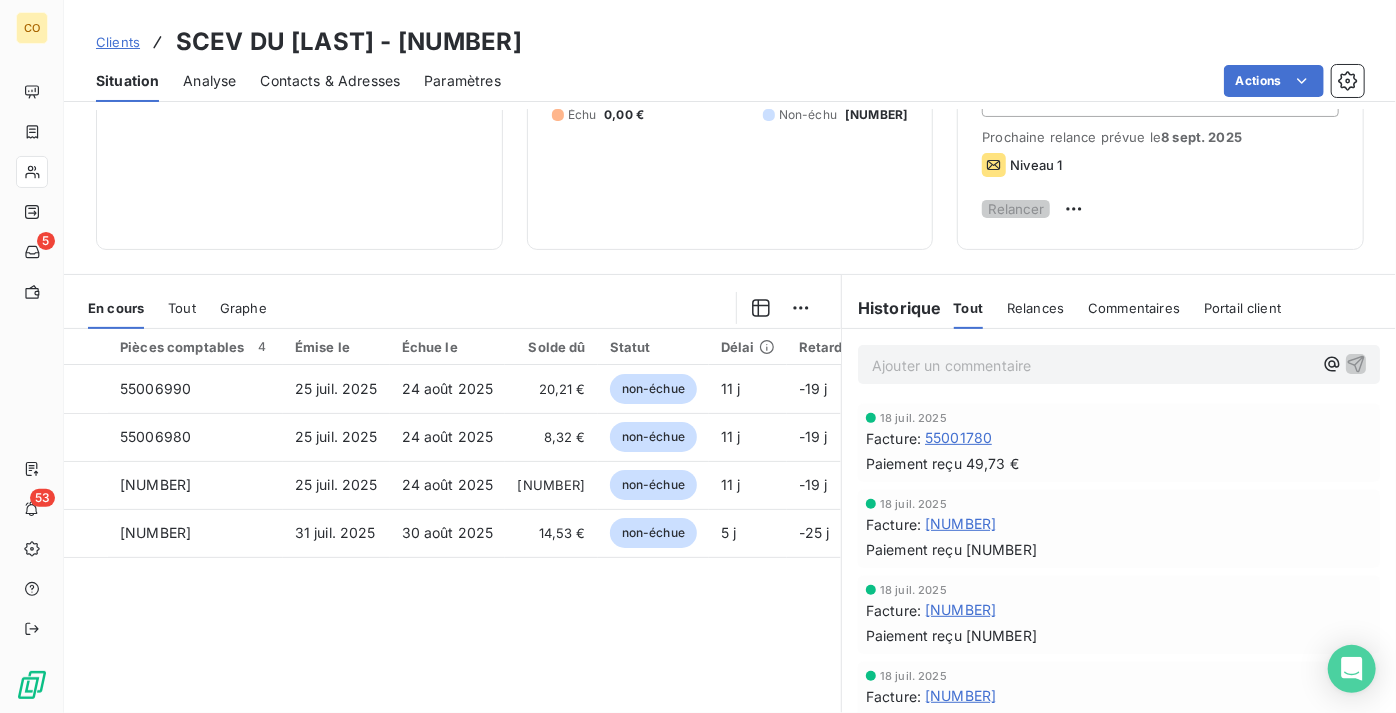 click on "Clients" at bounding box center (118, 42) 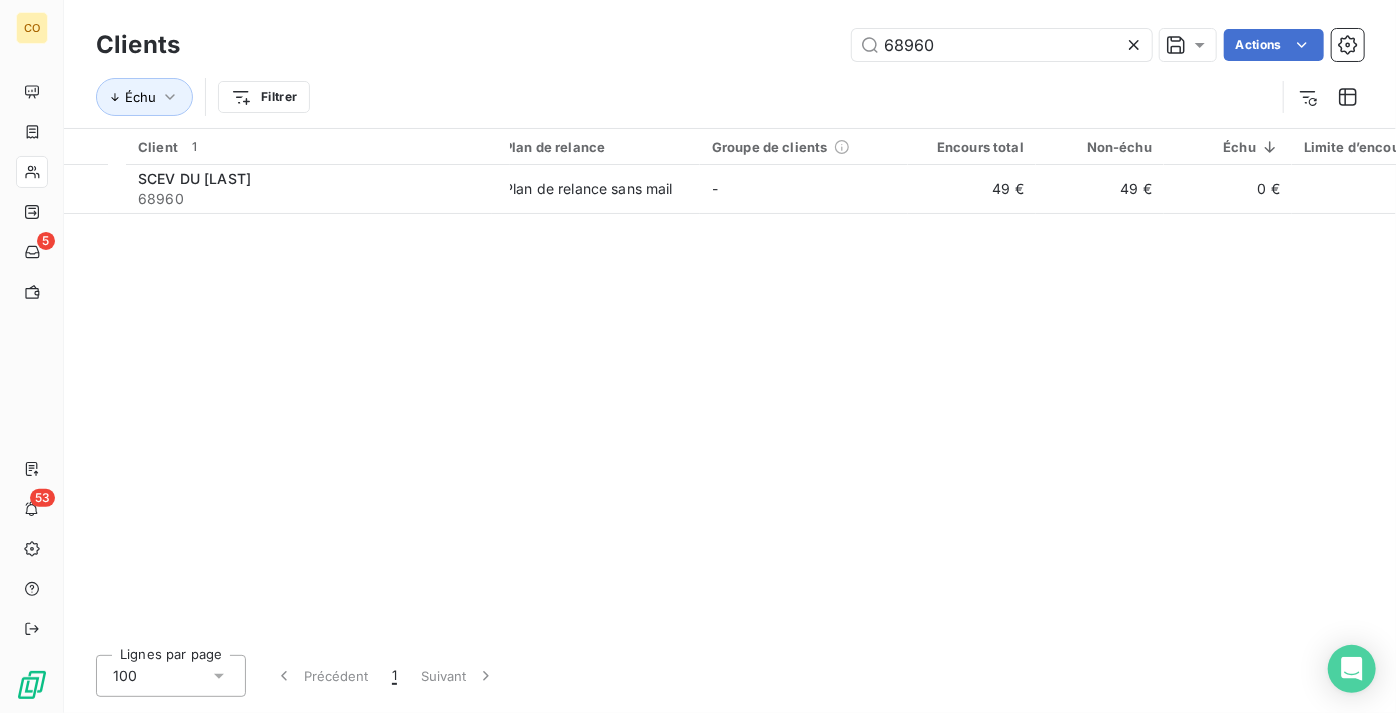 drag, startPoint x: 890, startPoint y: 40, endPoint x: 562, endPoint y: 31, distance: 328.12344 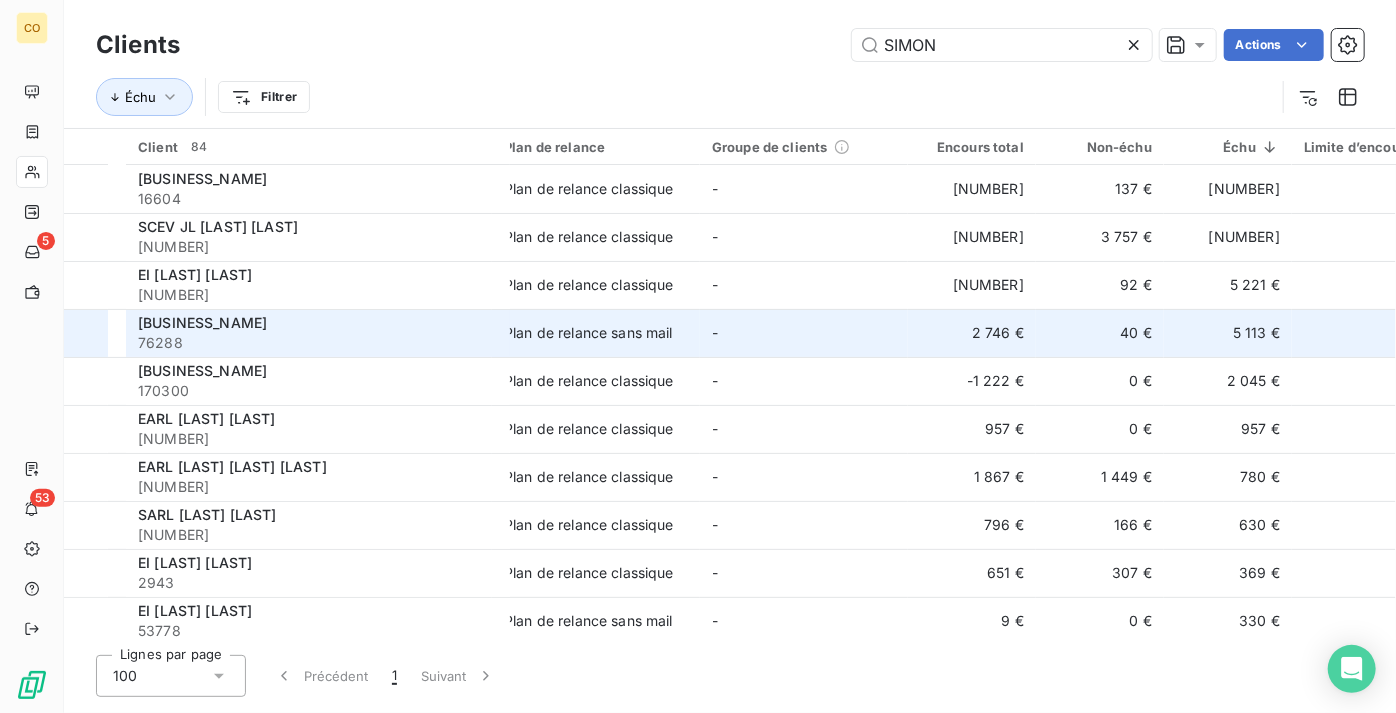 scroll, scrollTop: 0, scrollLeft: 0, axis: both 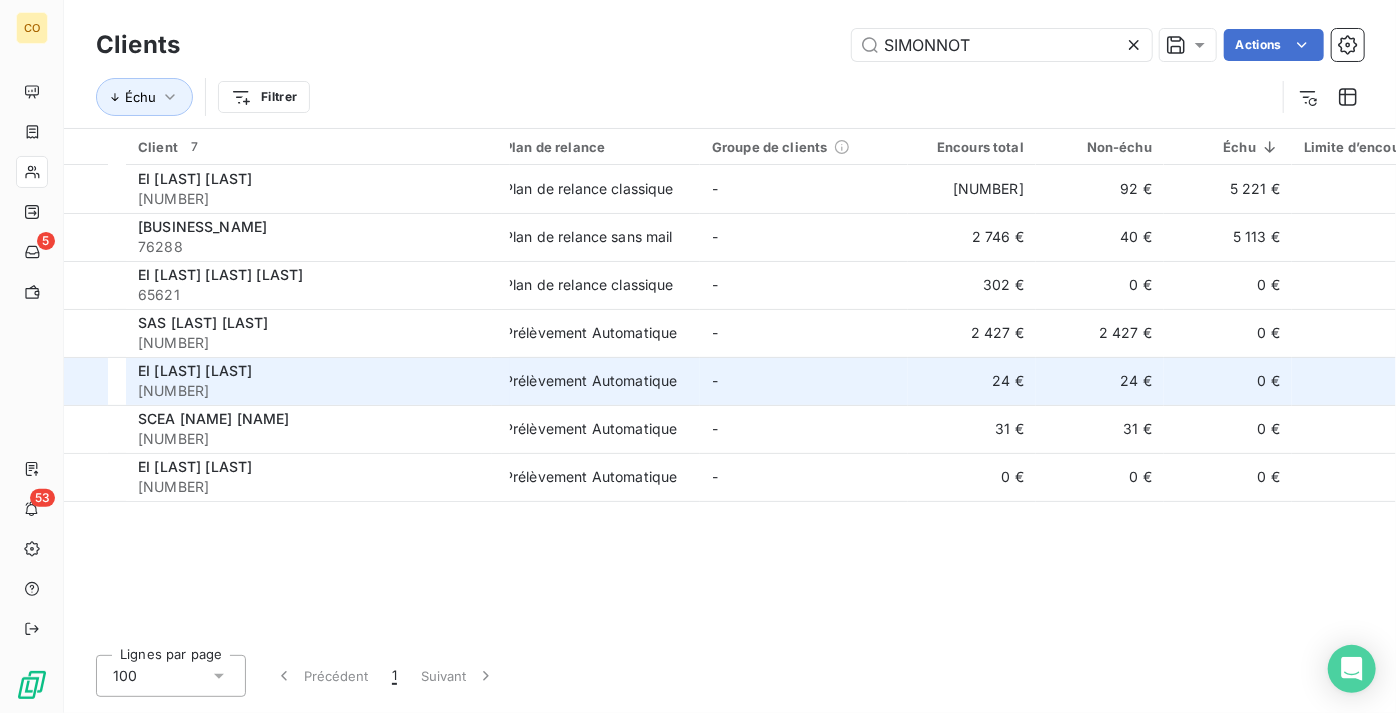 type on "SIMONNOT" 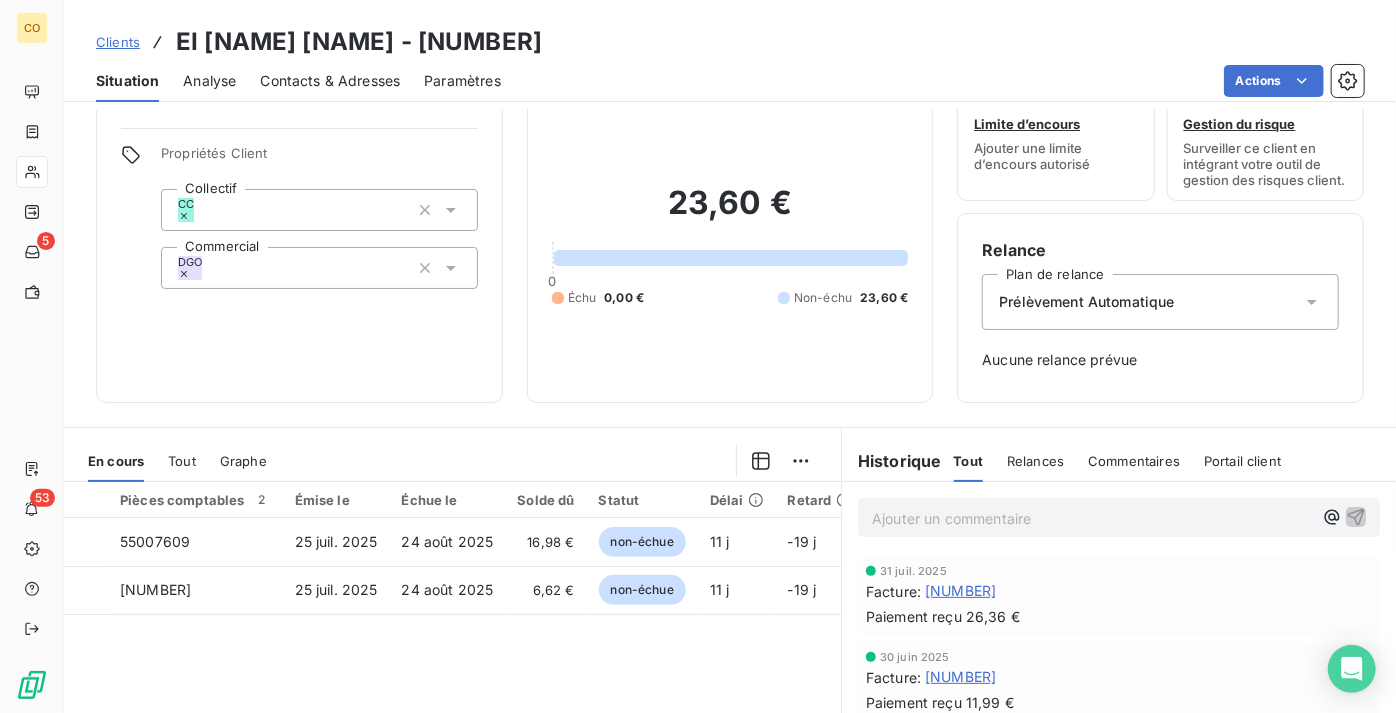 scroll, scrollTop: 90, scrollLeft: 0, axis: vertical 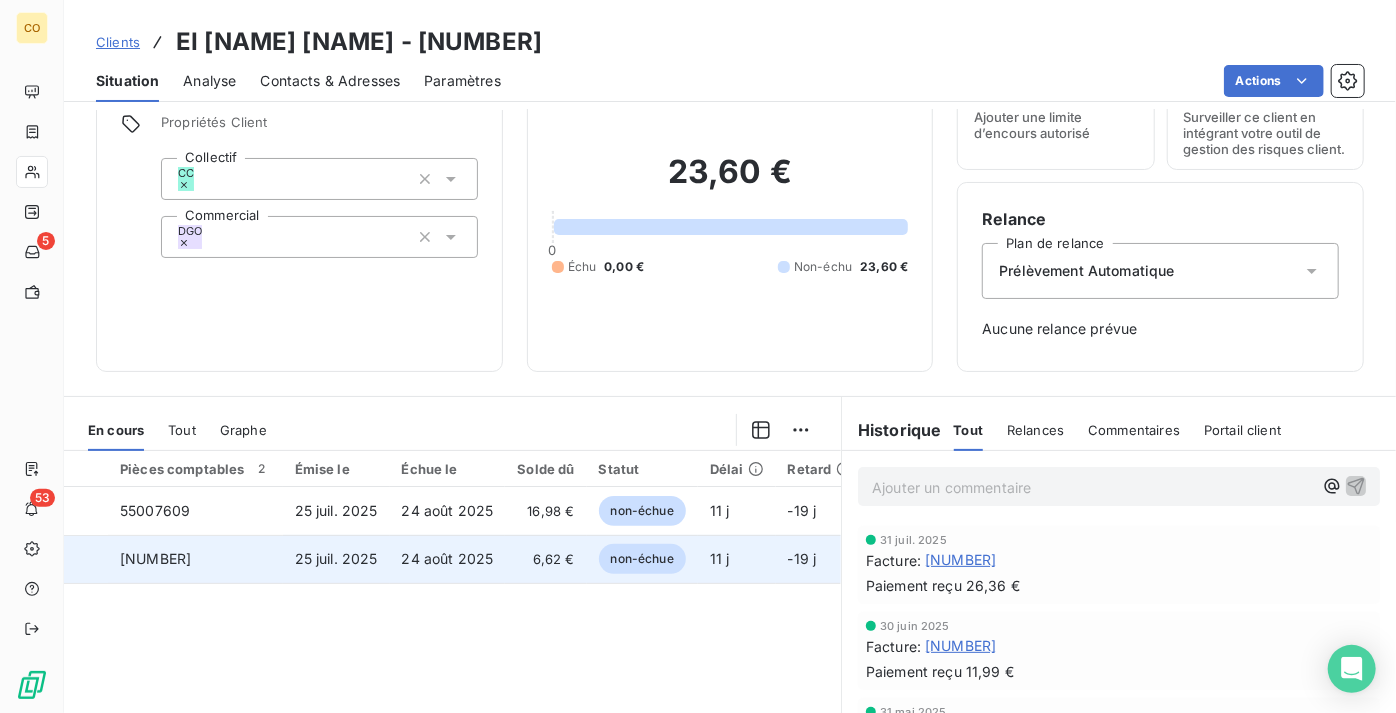 click on "6,62 €" at bounding box center [545, 559] 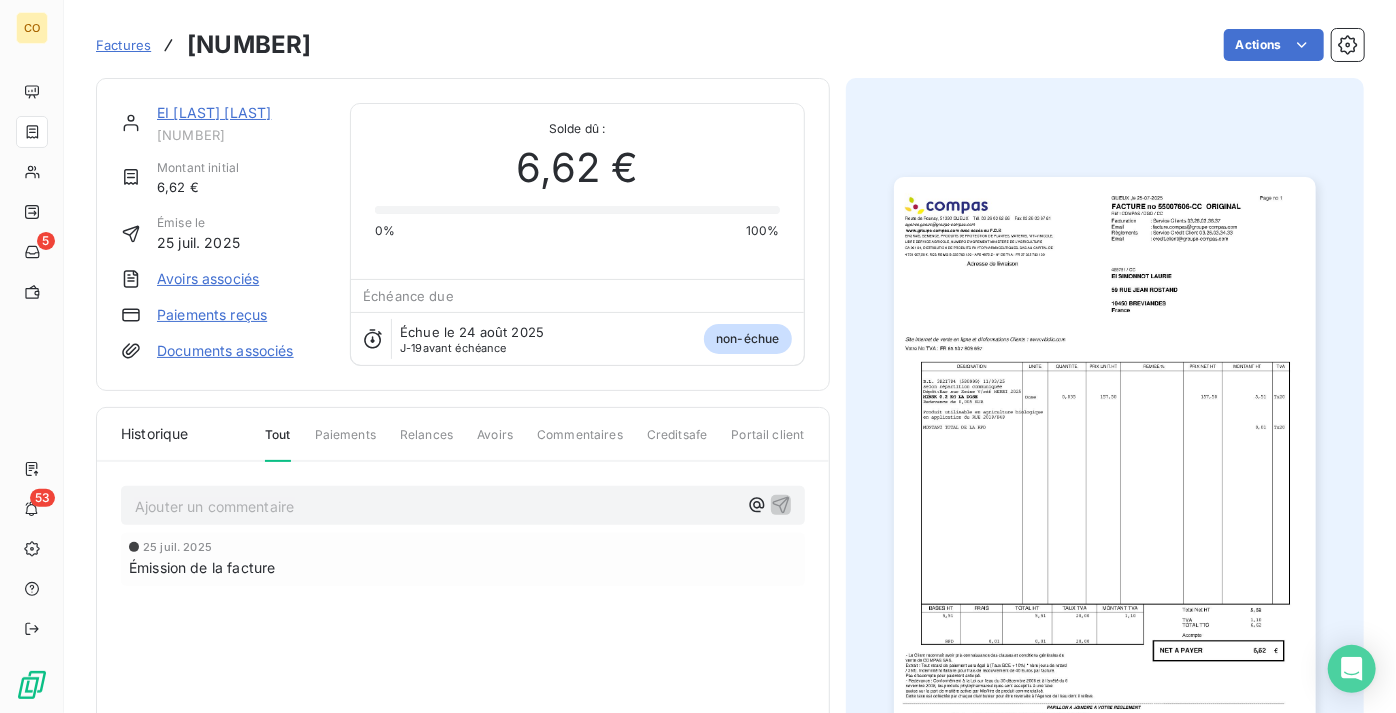 click at bounding box center (1105, 475) 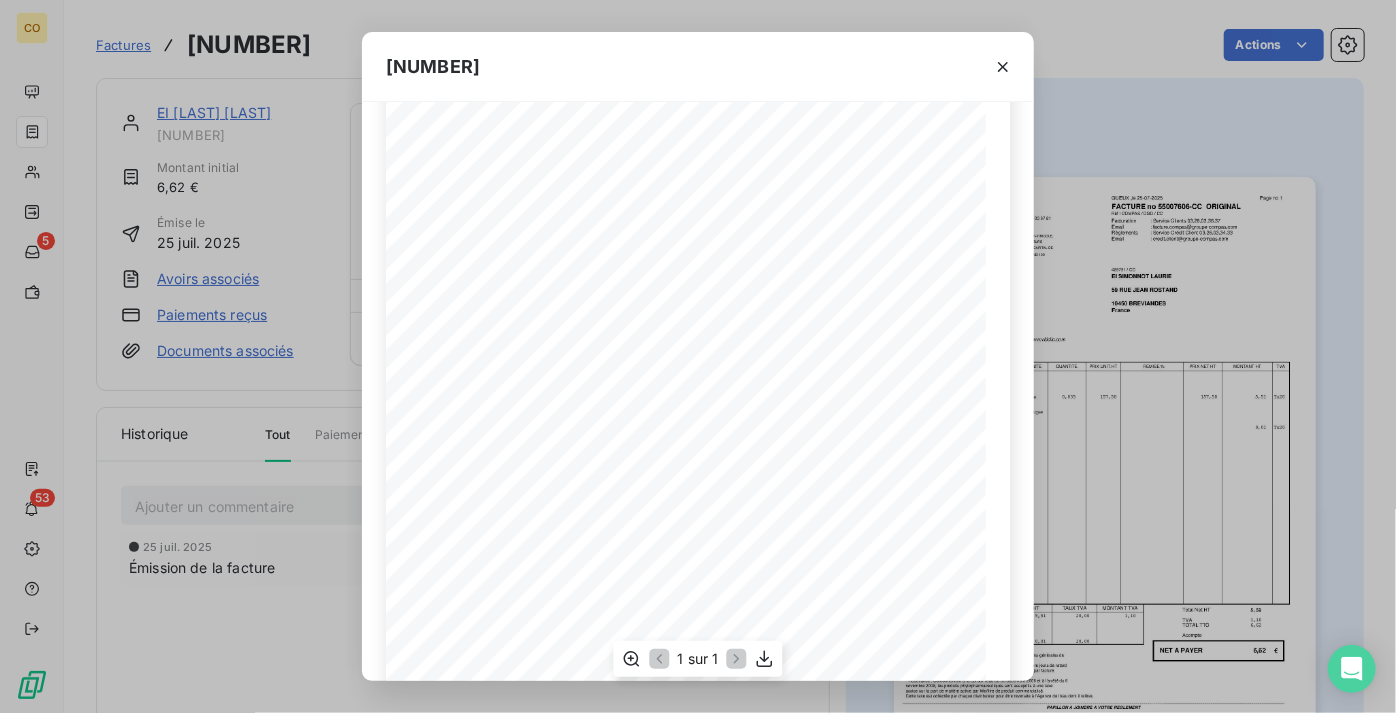 scroll, scrollTop: 317, scrollLeft: 0, axis: vertical 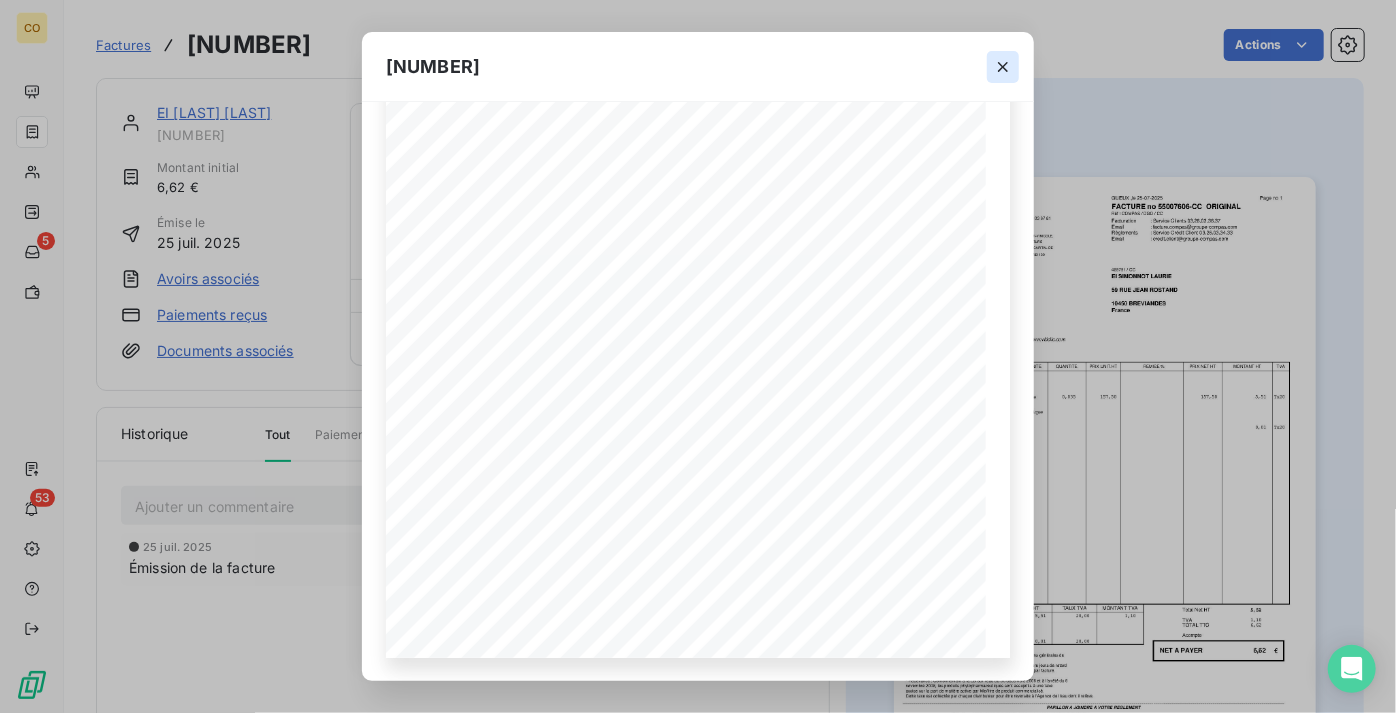 click 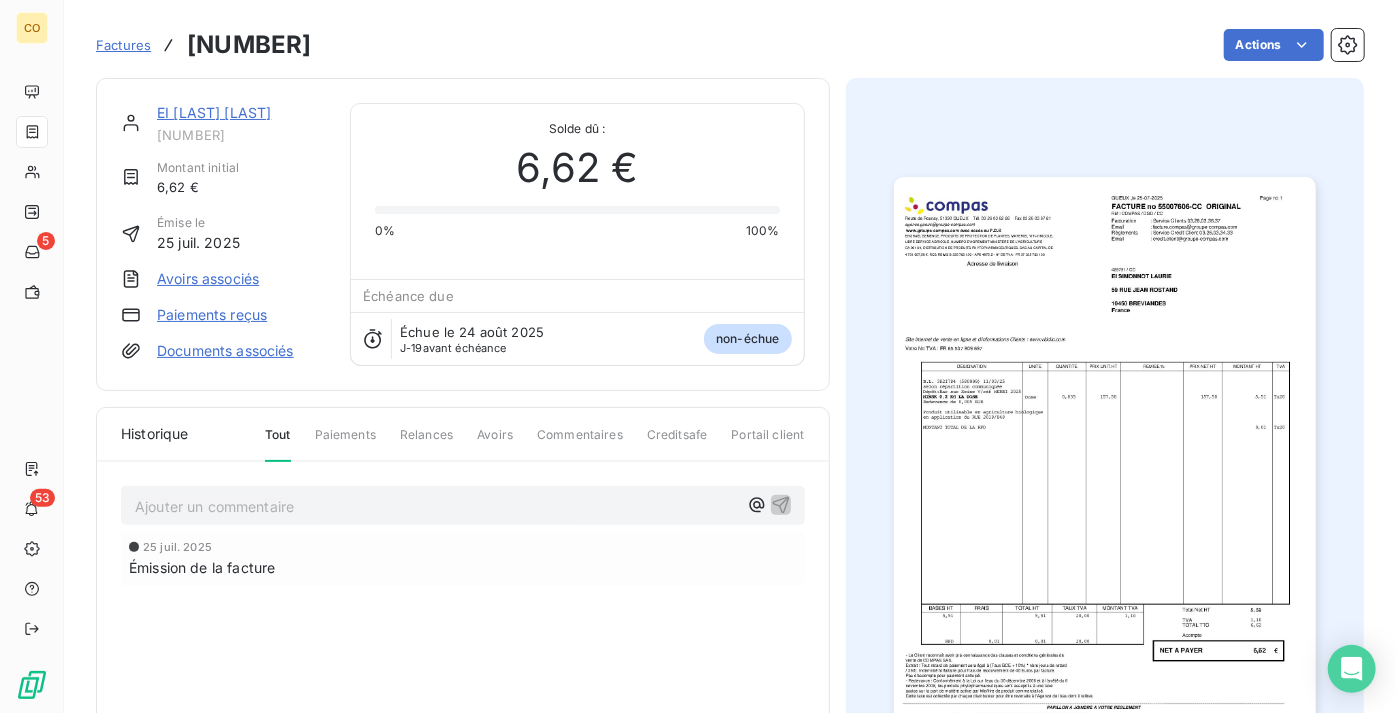 click on "EI [LAST] [LAST]" at bounding box center (214, 112) 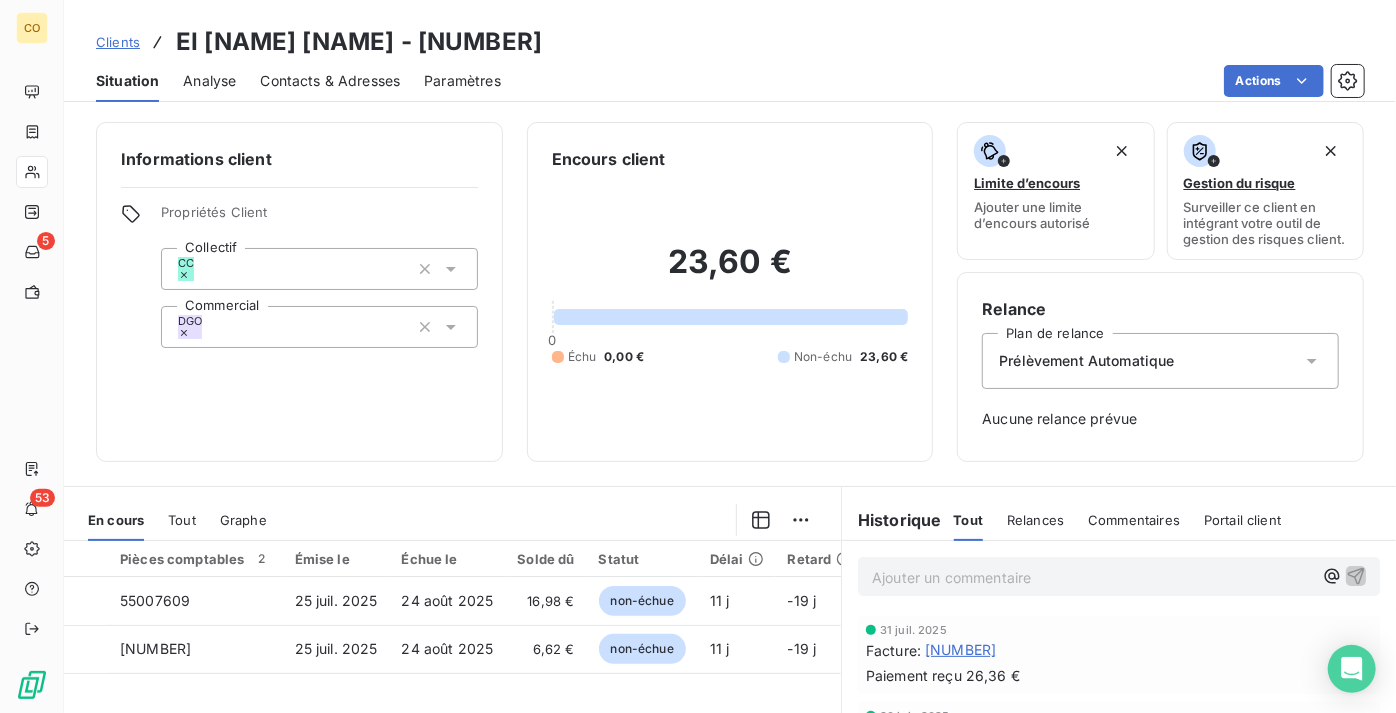 click on "Clients" at bounding box center (118, 42) 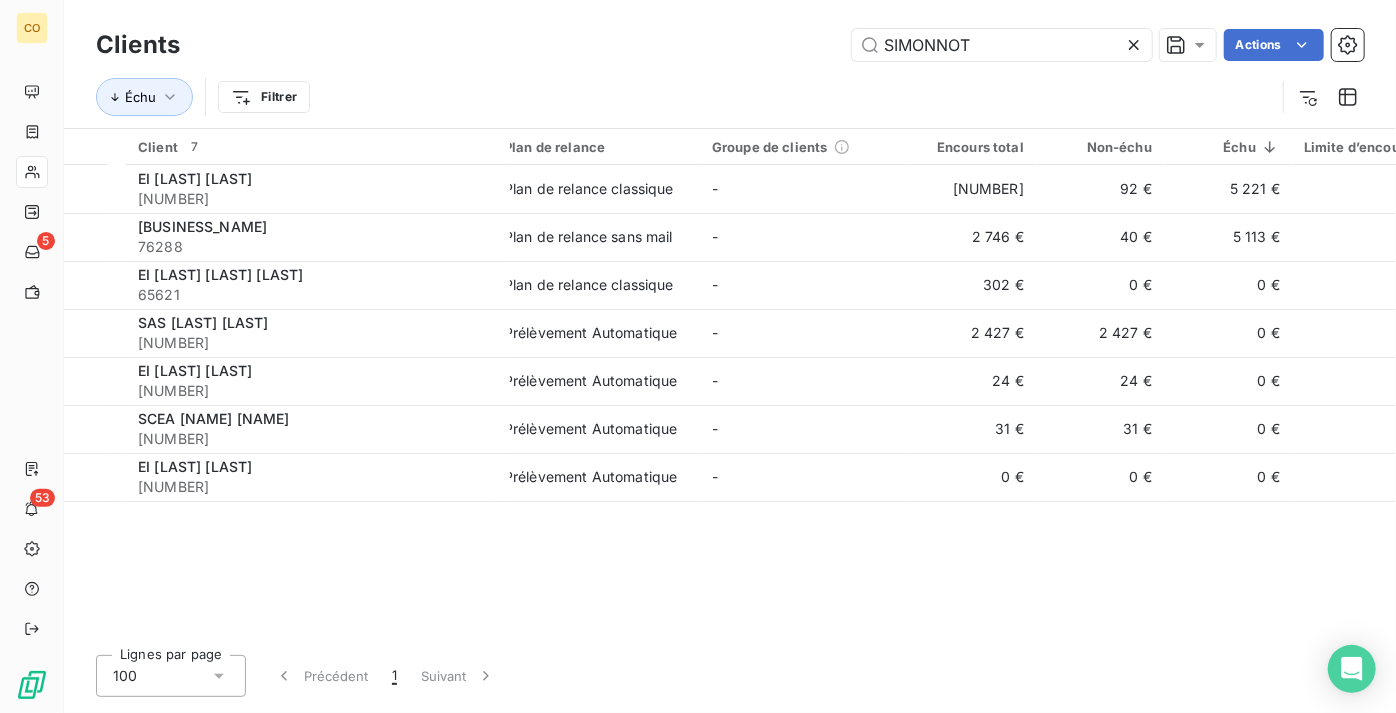 drag, startPoint x: 1036, startPoint y: 37, endPoint x: 420, endPoint y: 31, distance: 616.02924 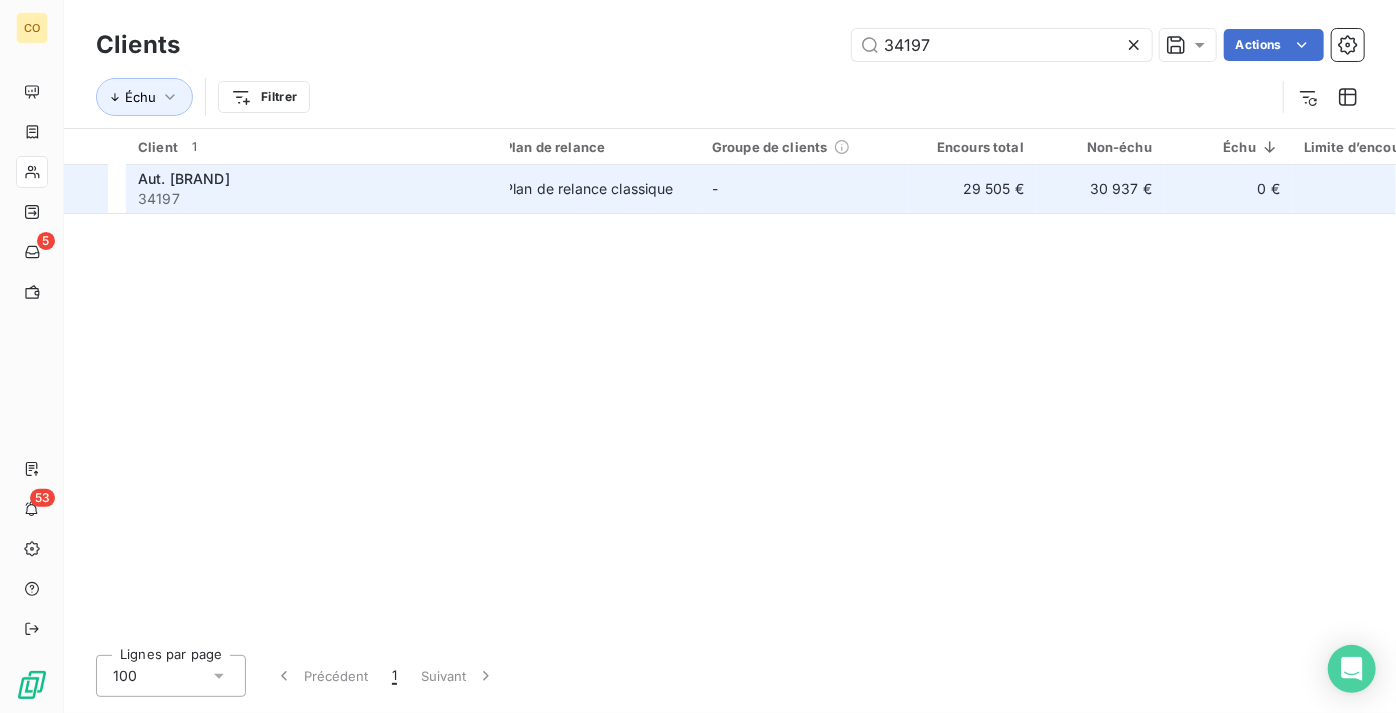 type on "34197" 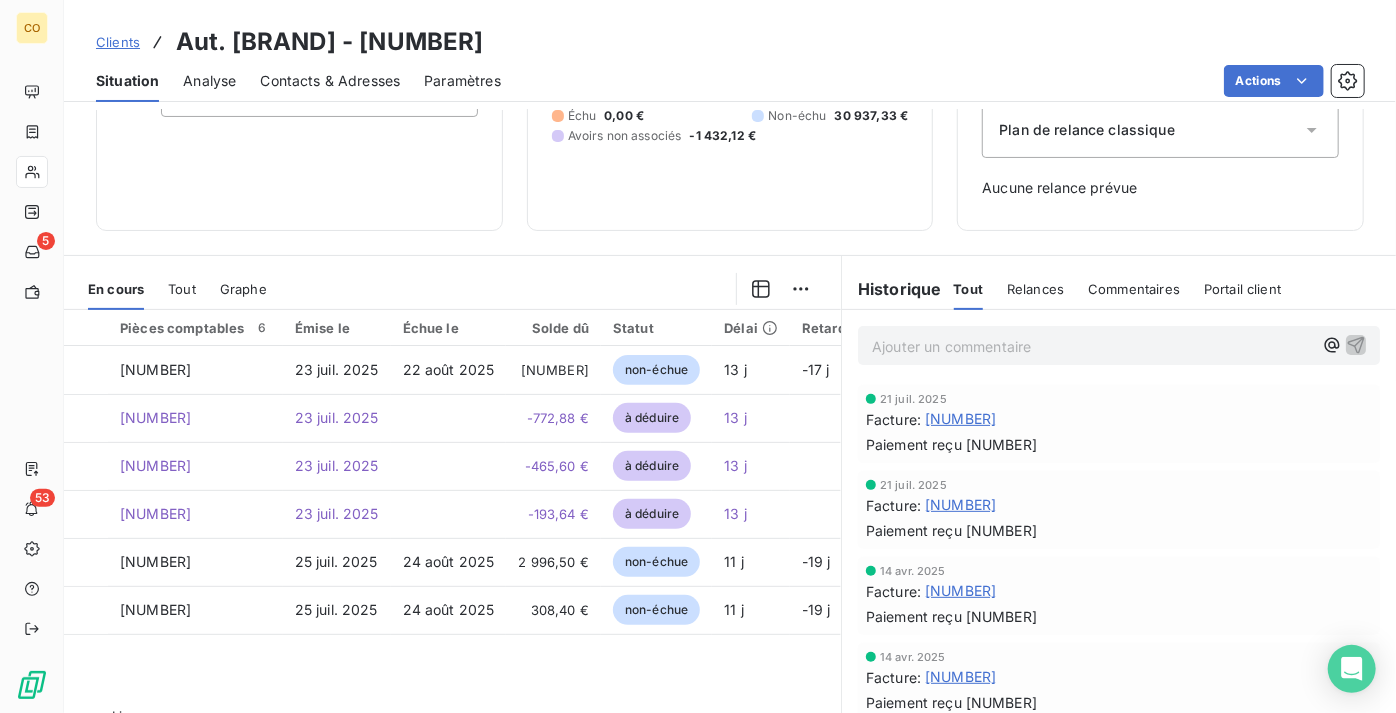 scroll, scrollTop: 272, scrollLeft: 0, axis: vertical 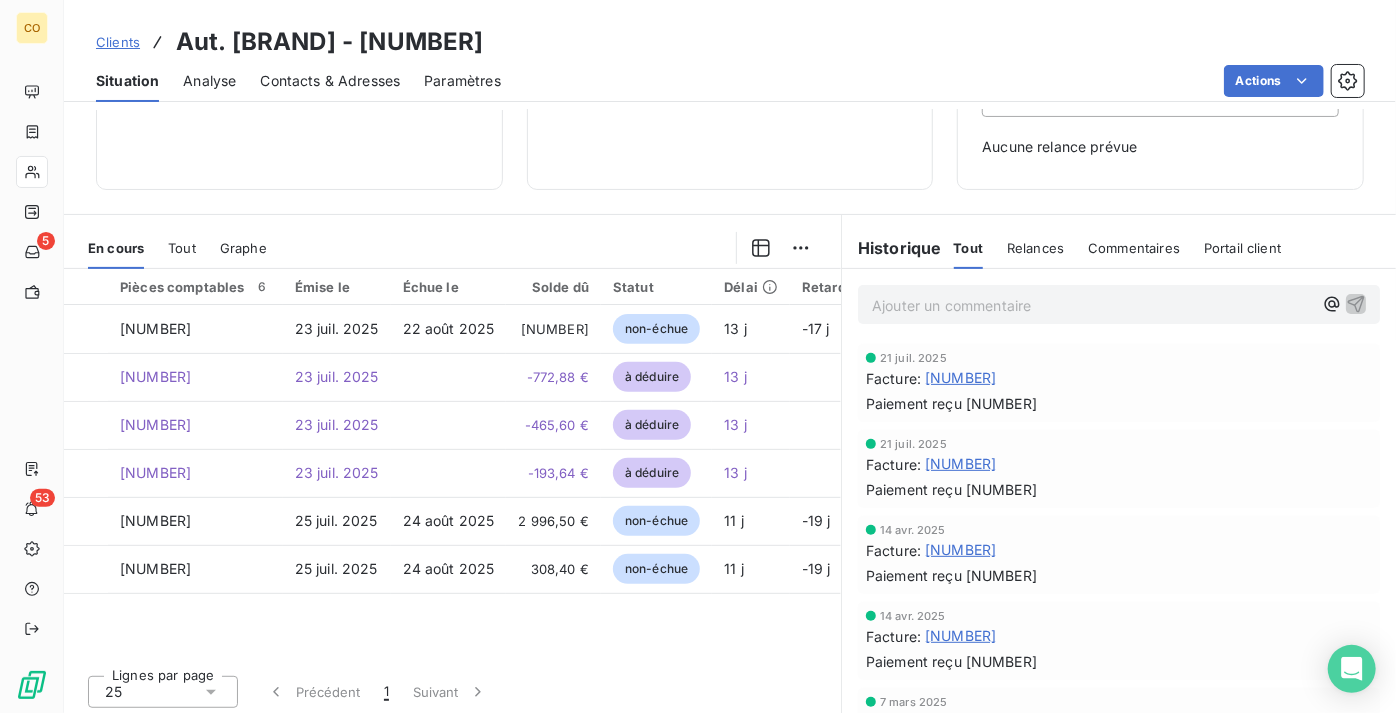 click on "Clients" at bounding box center [118, 42] 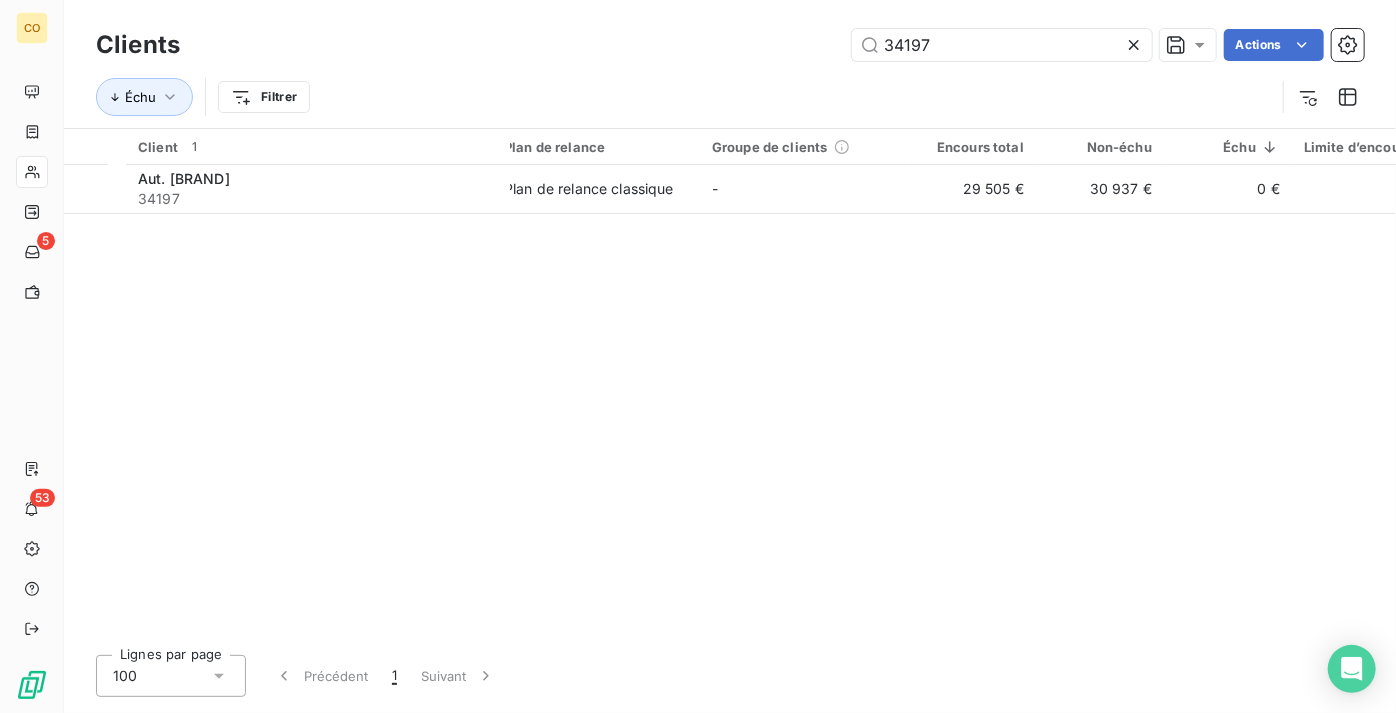 drag, startPoint x: 982, startPoint y: 64, endPoint x: 675, endPoint y: 40, distance: 307.93668 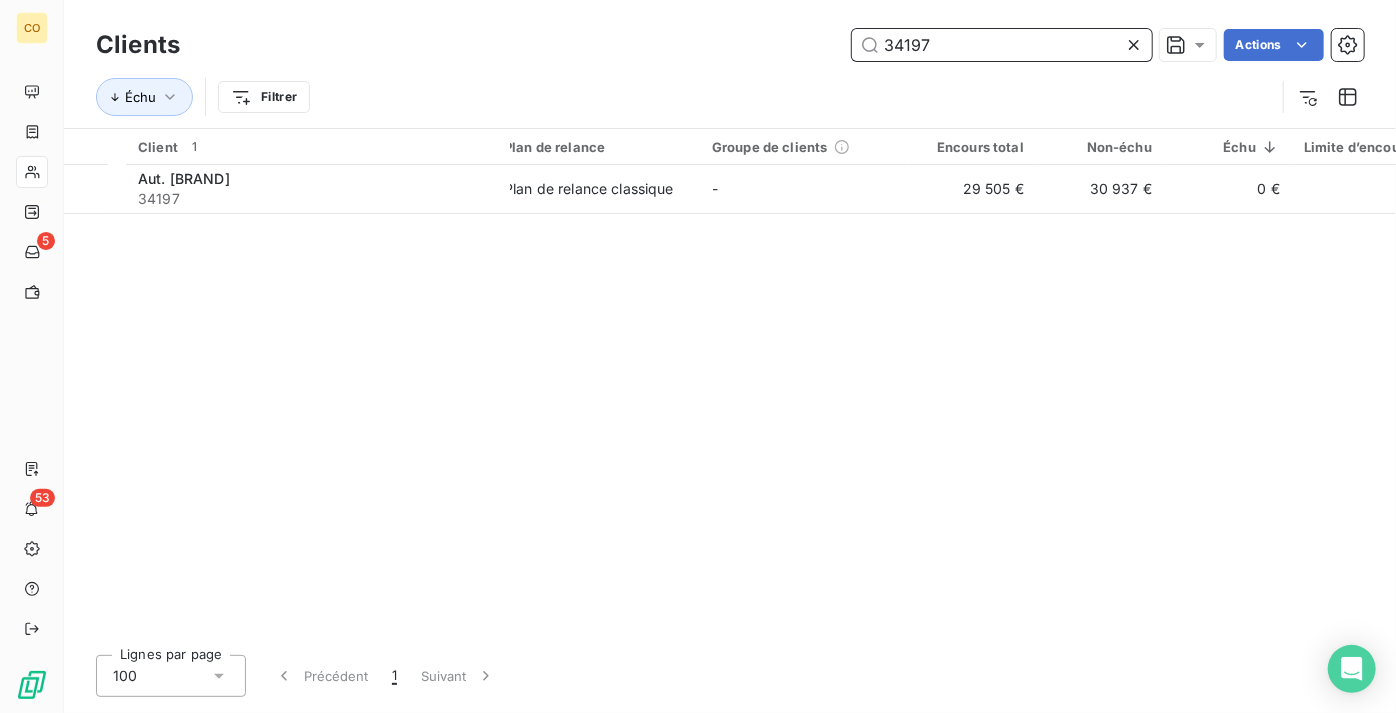 drag, startPoint x: 959, startPoint y: 56, endPoint x: 802, endPoint y: 52, distance: 157.05095 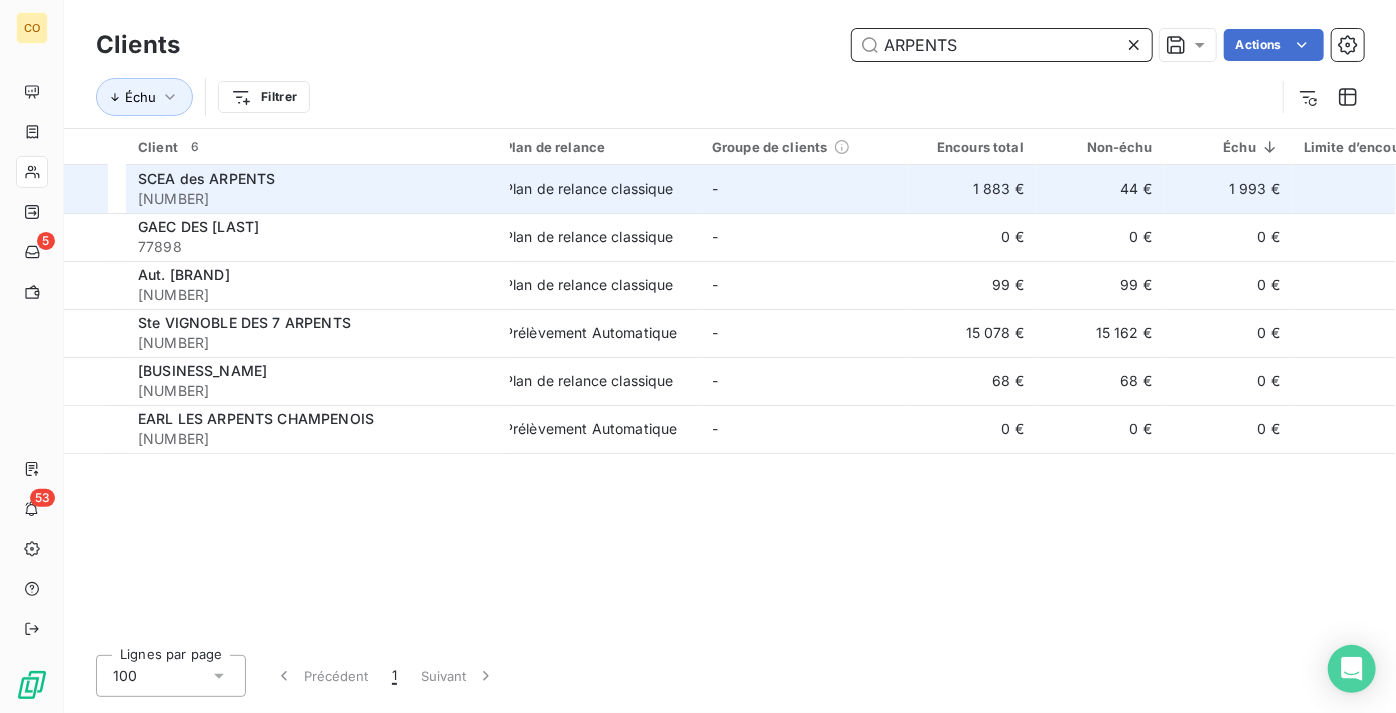 type on "ARPENTS" 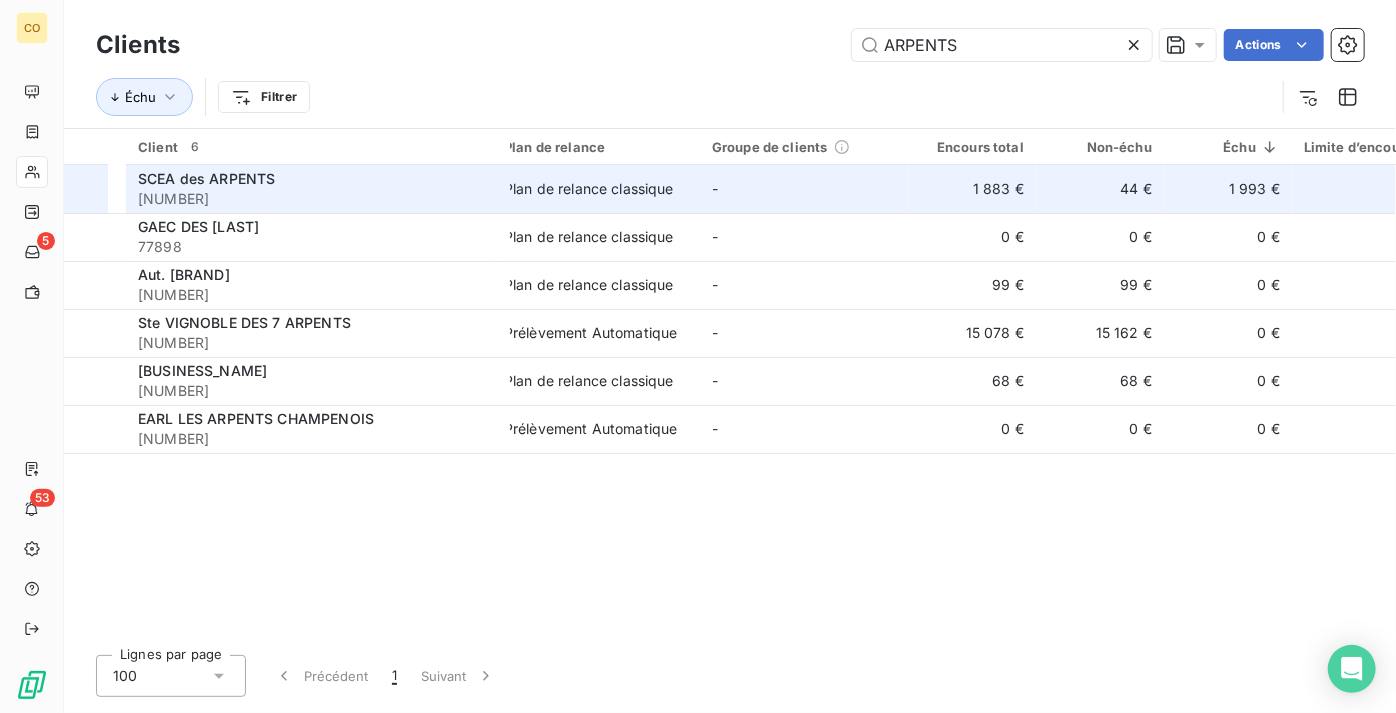 click on "SCEA des ARPENTS" at bounding box center (206, 178) 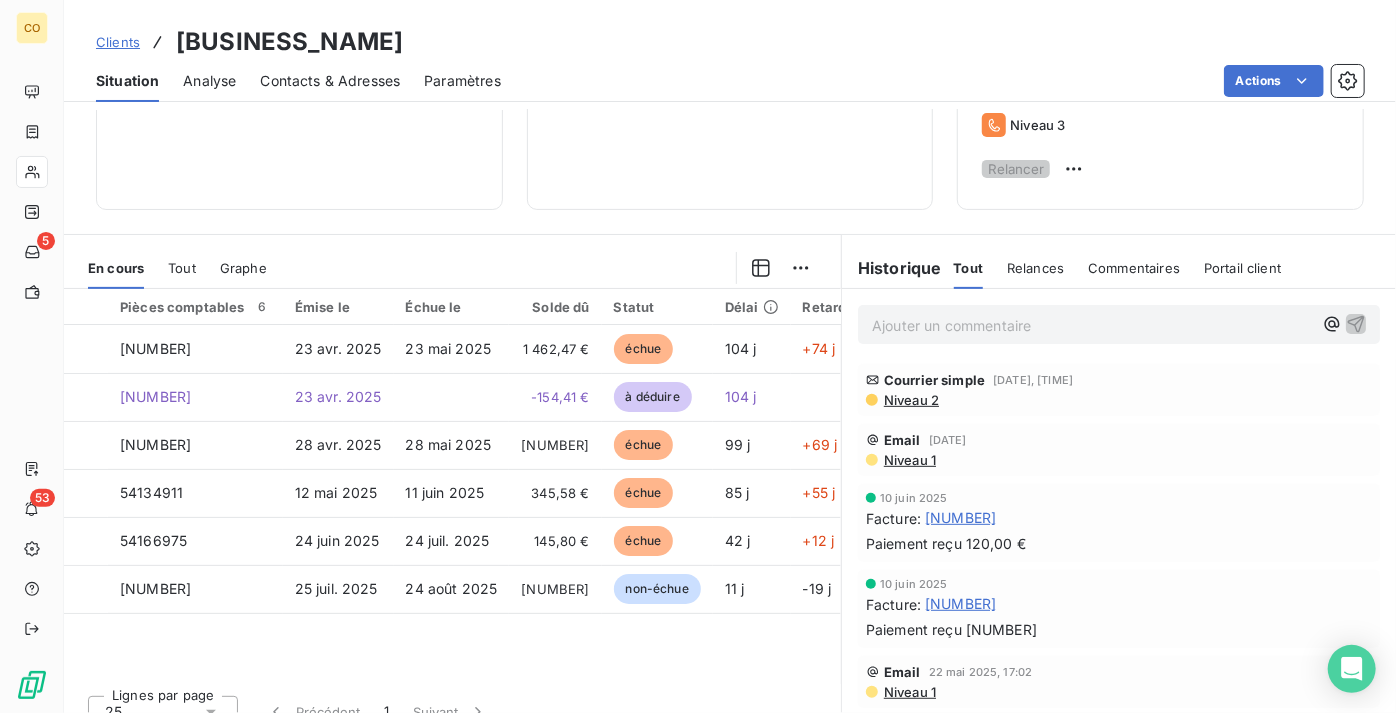 scroll, scrollTop: 357, scrollLeft: 0, axis: vertical 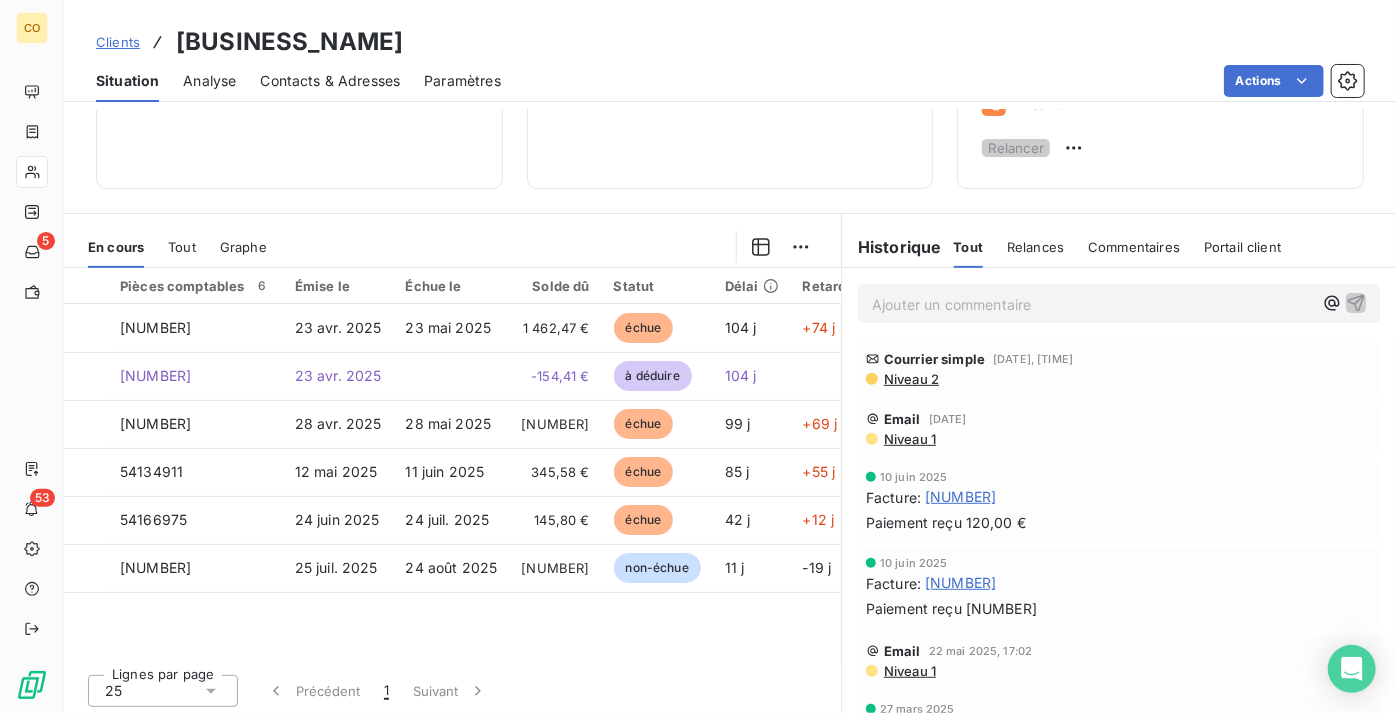click on "Clients" at bounding box center (118, 42) 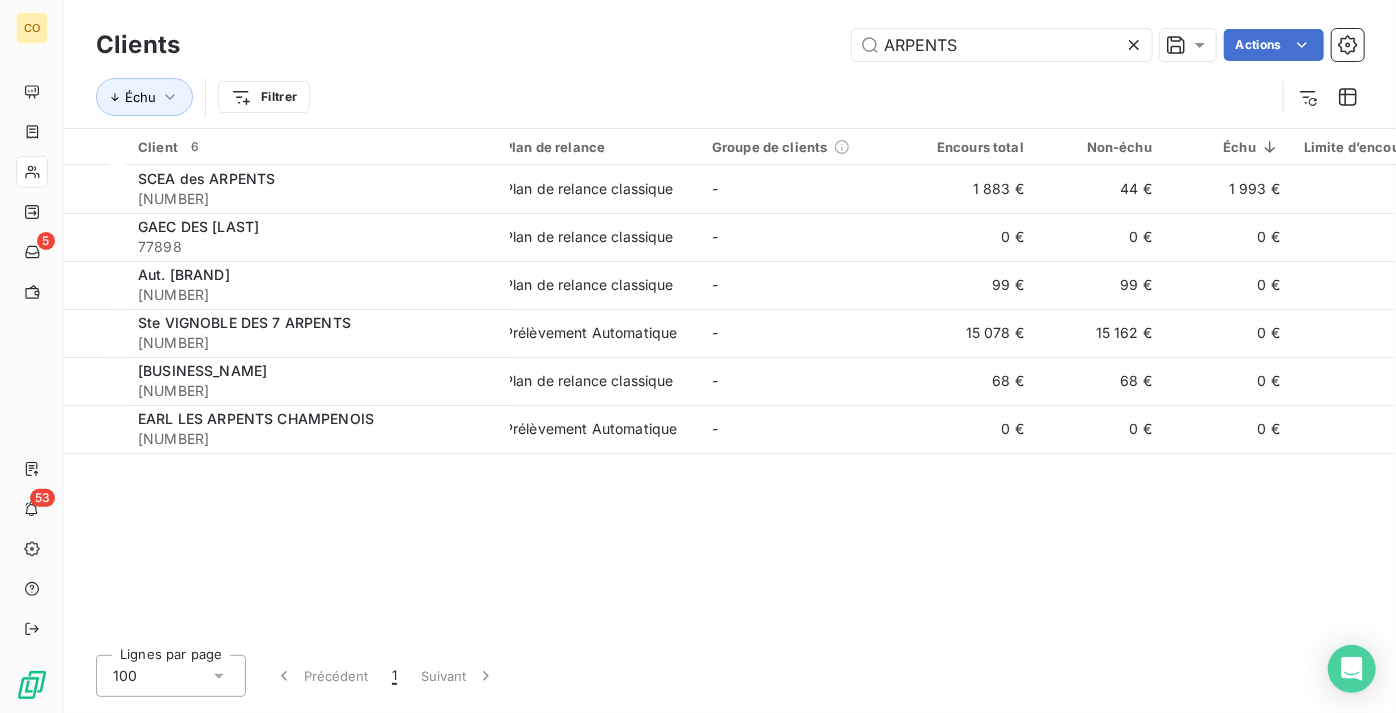 drag, startPoint x: 680, startPoint y: 44, endPoint x: 474, endPoint y: 32, distance: 206.34921 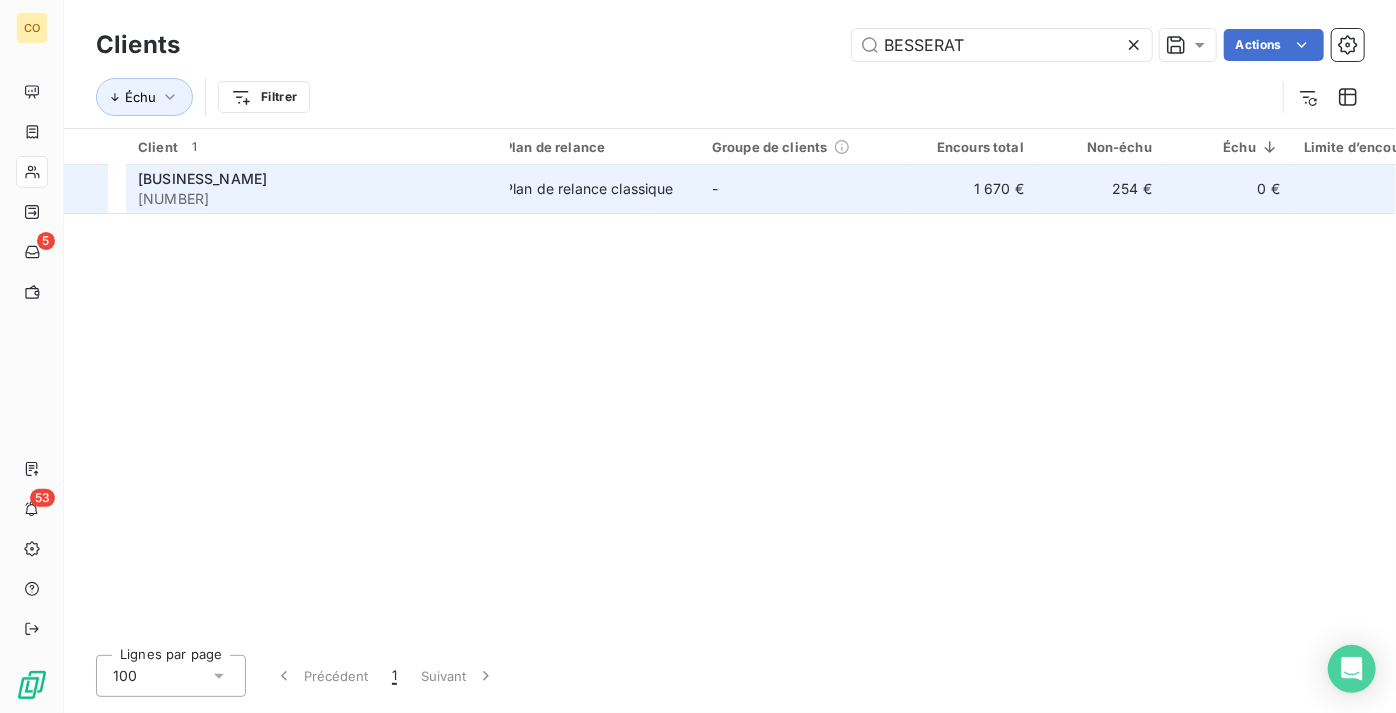 type on "BESSERAT" 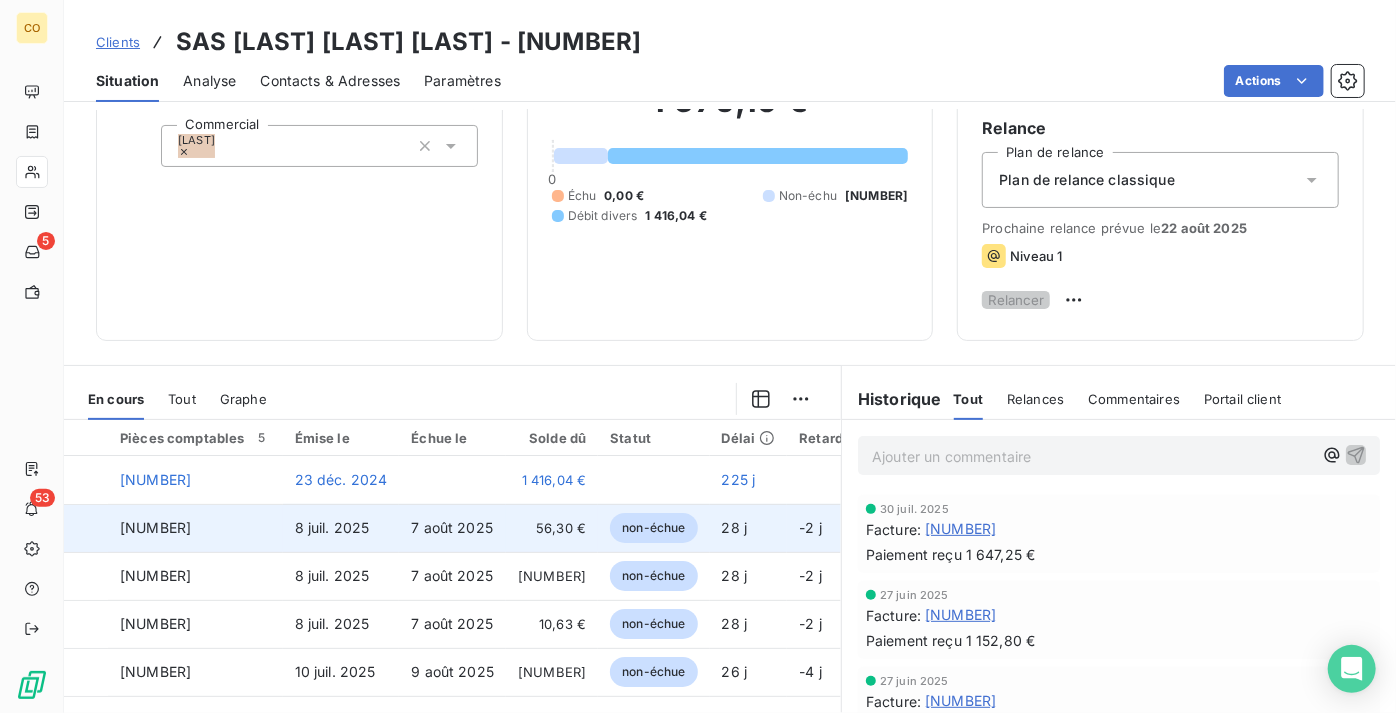 scroll, scrollTop: 0, scrollLeft: 0, axis: both 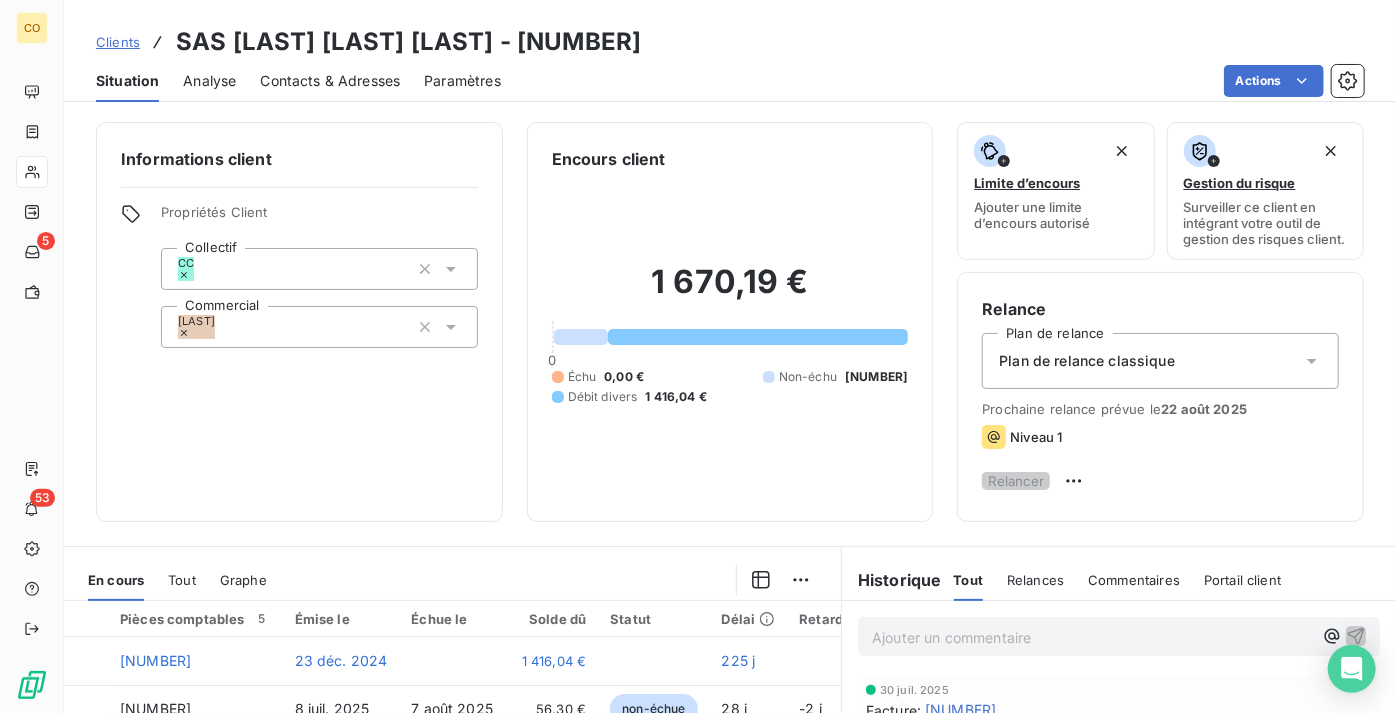 click on "En cours Tout Graphe" at bounding box center [452, 580] 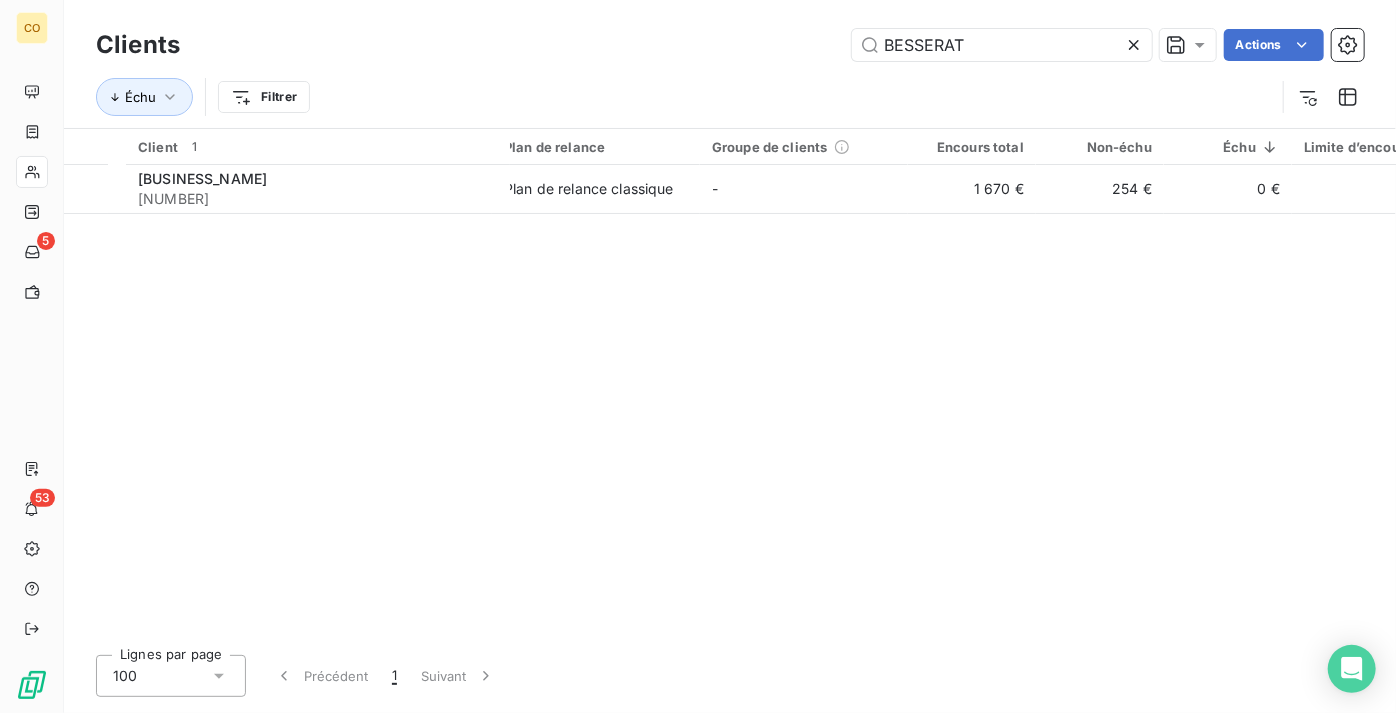 drag, startPoint x: 993, startPoint y: 44, endPoint x: 698, endPoint y: 68, distance: 295.97467 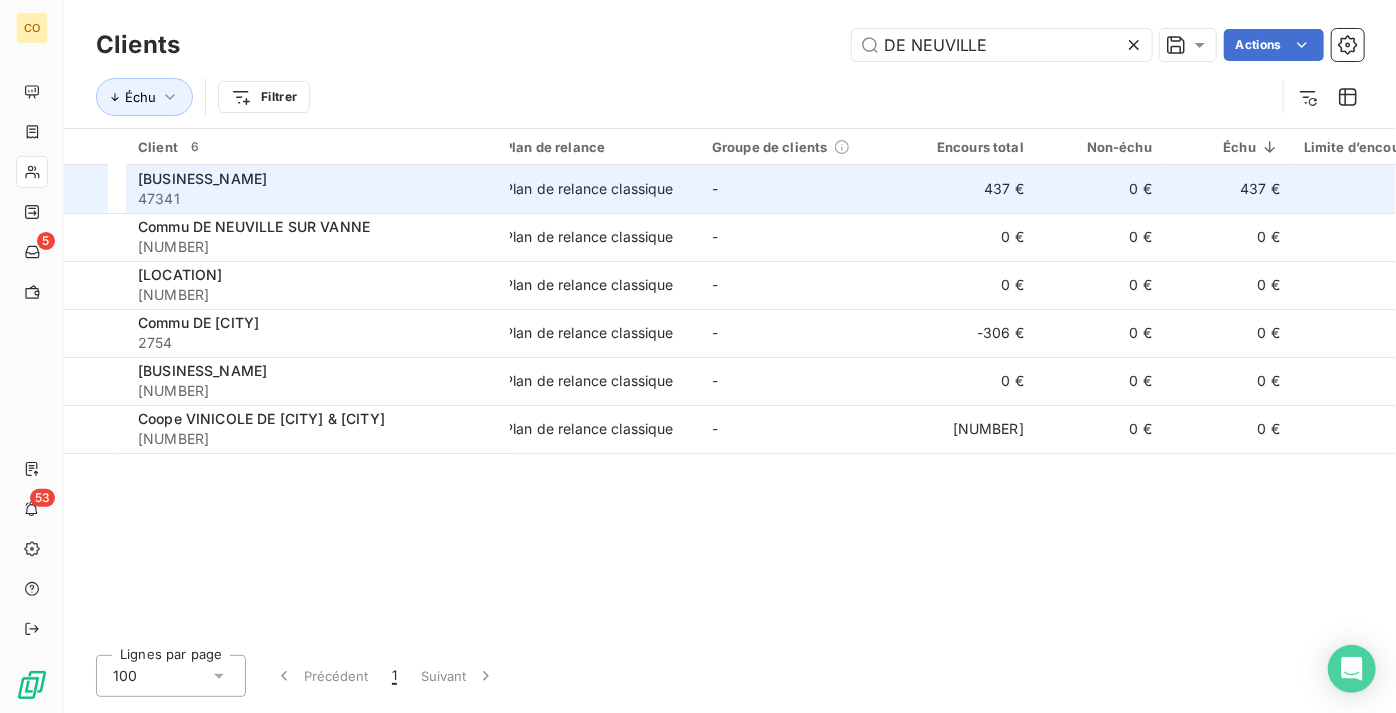 type on "DE NEUVILLE" 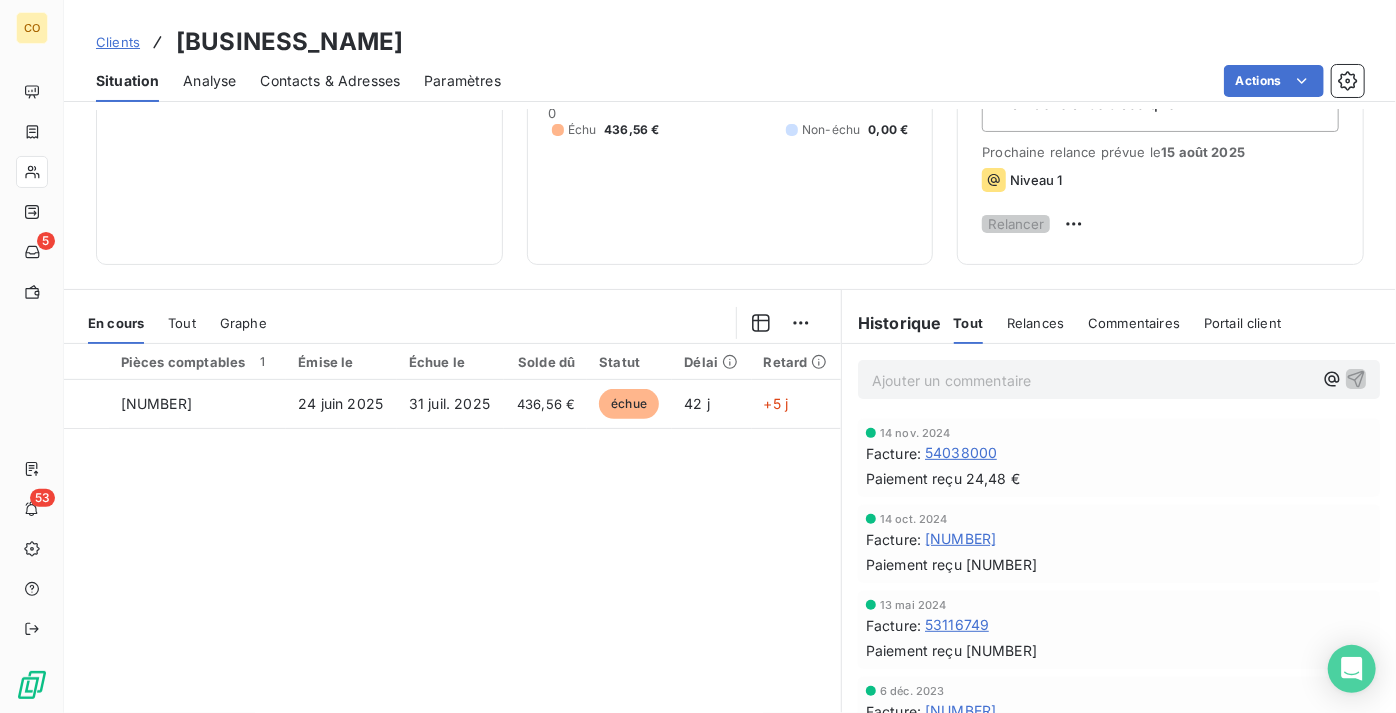 scroll, scrollTop: 272, scrollLeft: 0, axis: vertical 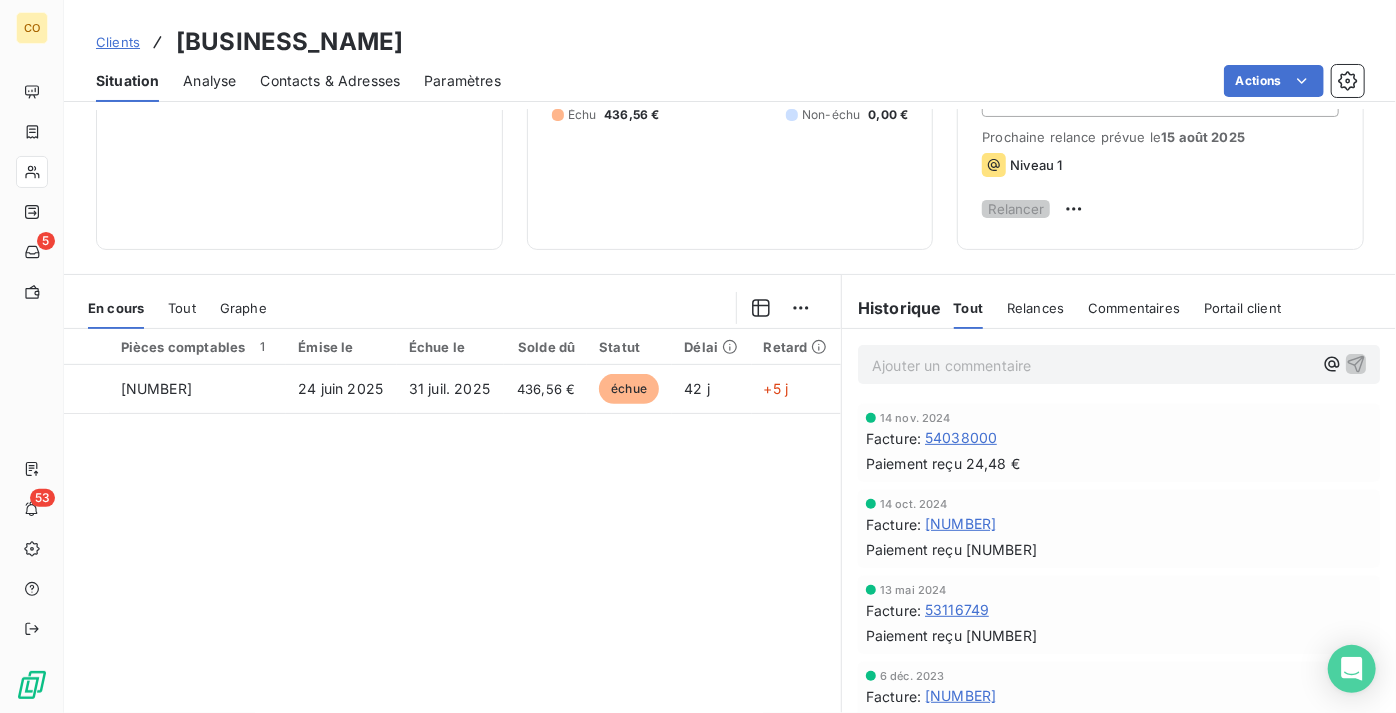 click on "Clients" at bounding box center [118, 42] 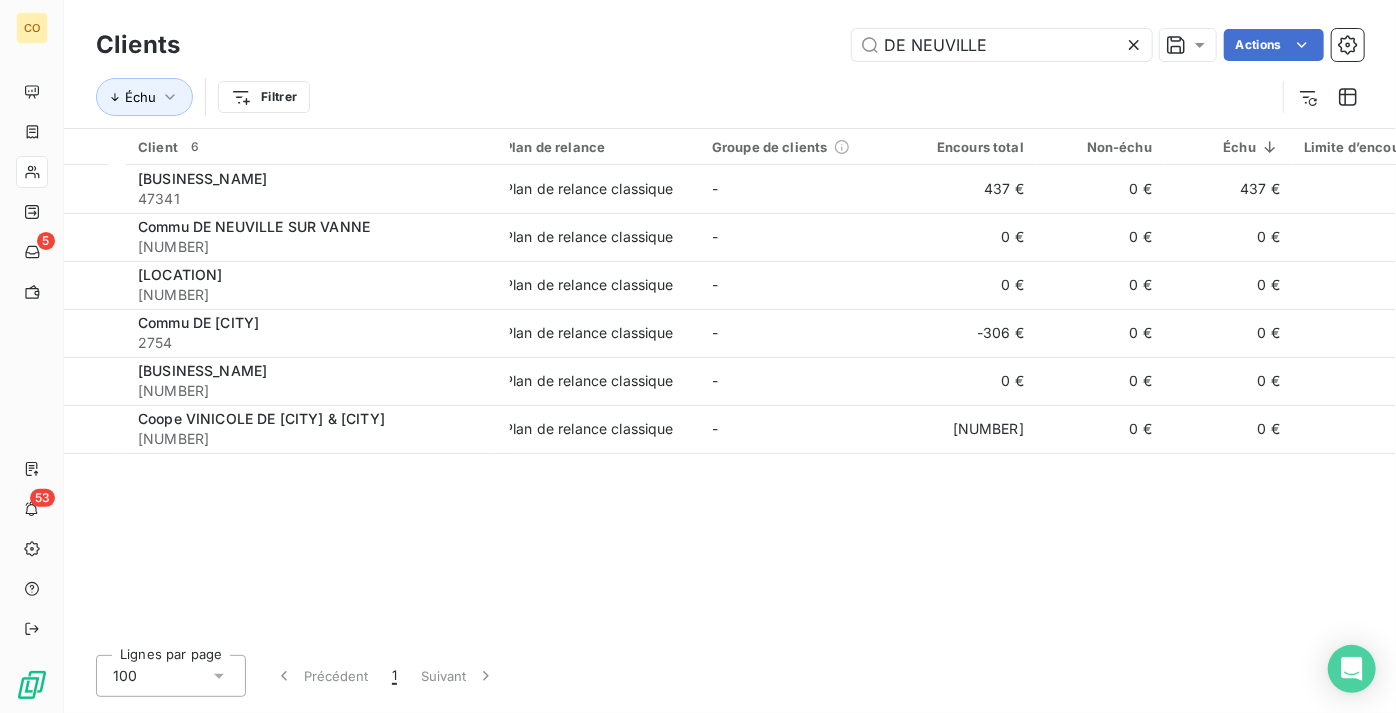 drag, startPoint x: 968, startPoint y: 48, endPoint x: 835, endPoint y: 43, distance: 133.09395 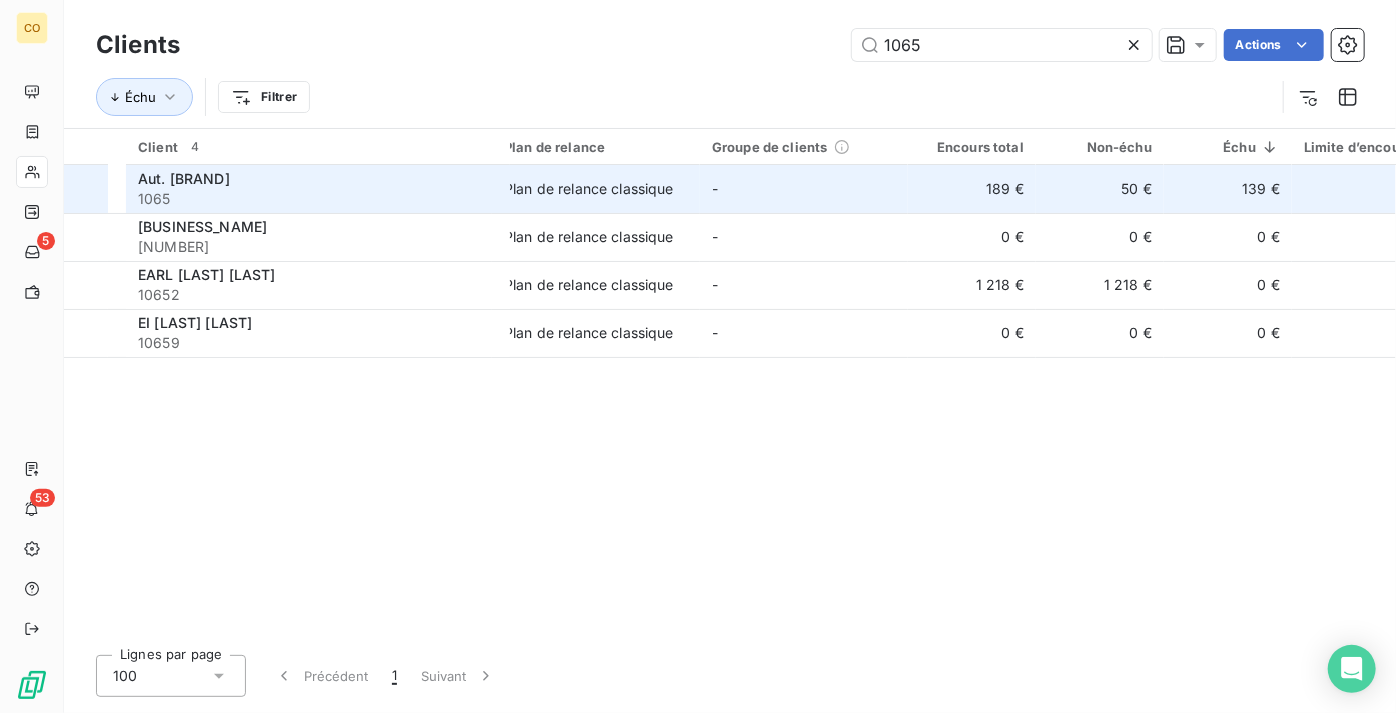 type on "1065" 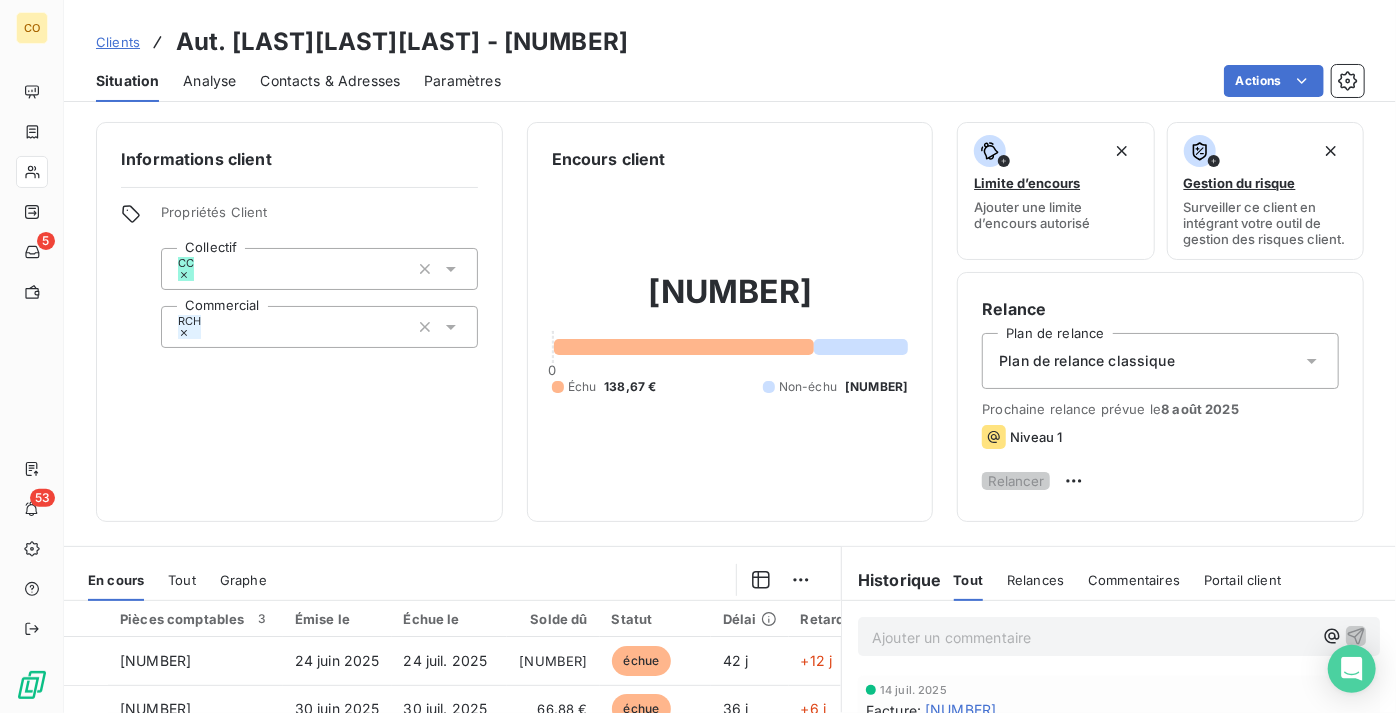 drag, startPoint x: 413, startPoint y: 574, endPoint x: 418, endPoint y: 552, distance: 22.561028 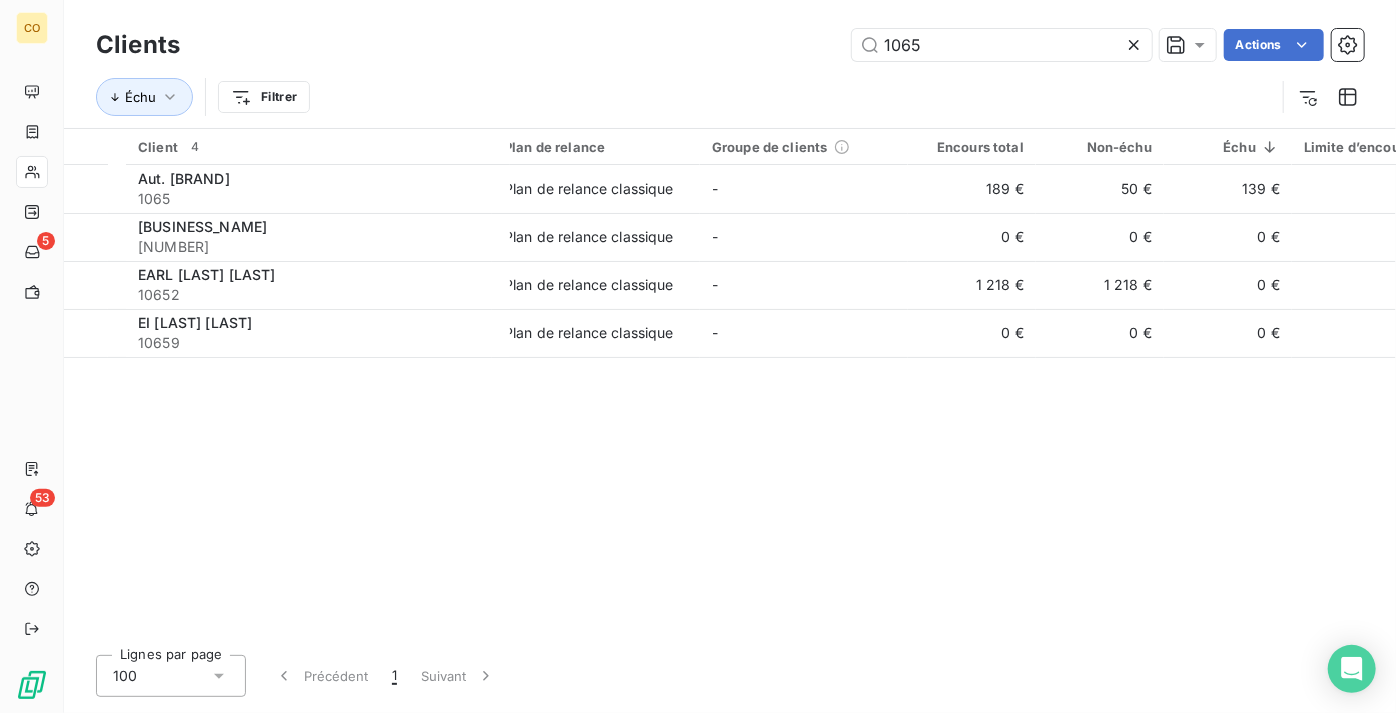 drag, startPoint x: 925, startPoint y: 50, endPoint x: 838, endPoint y: 54, distance: 87.0919 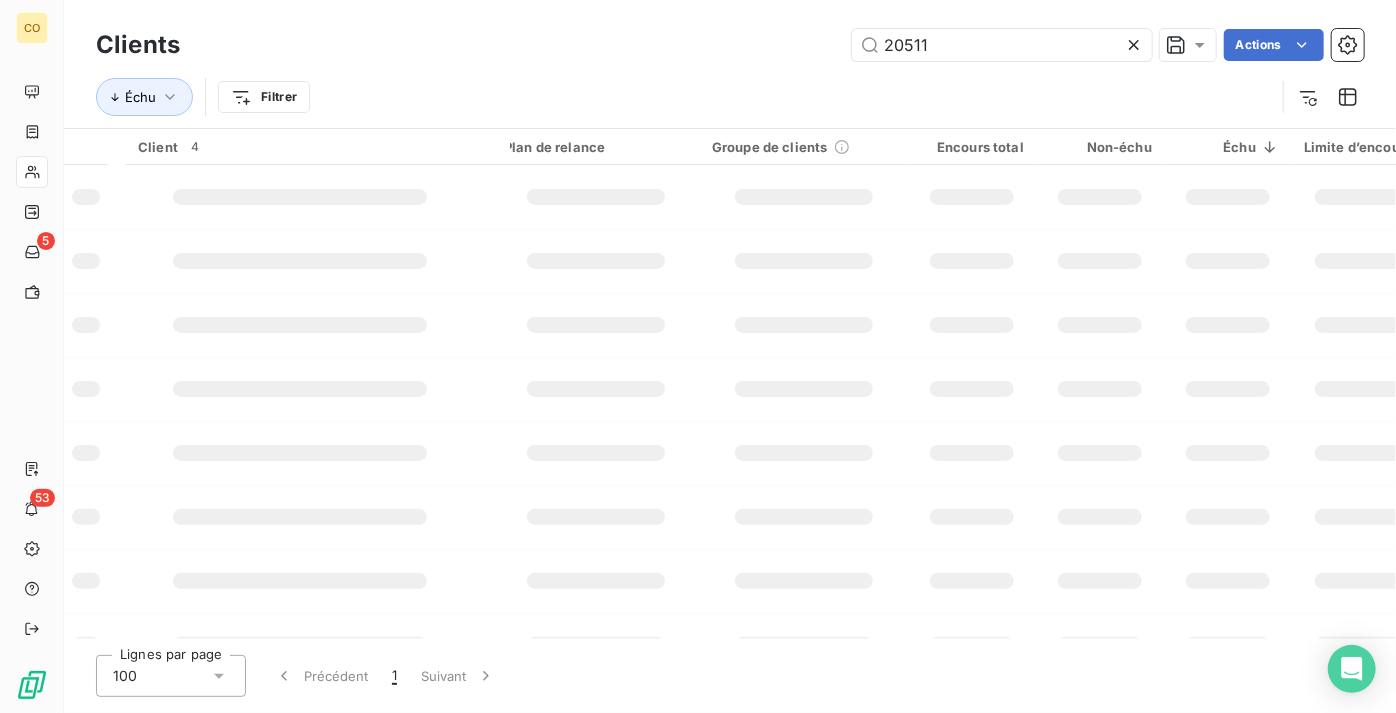 type on "20511" 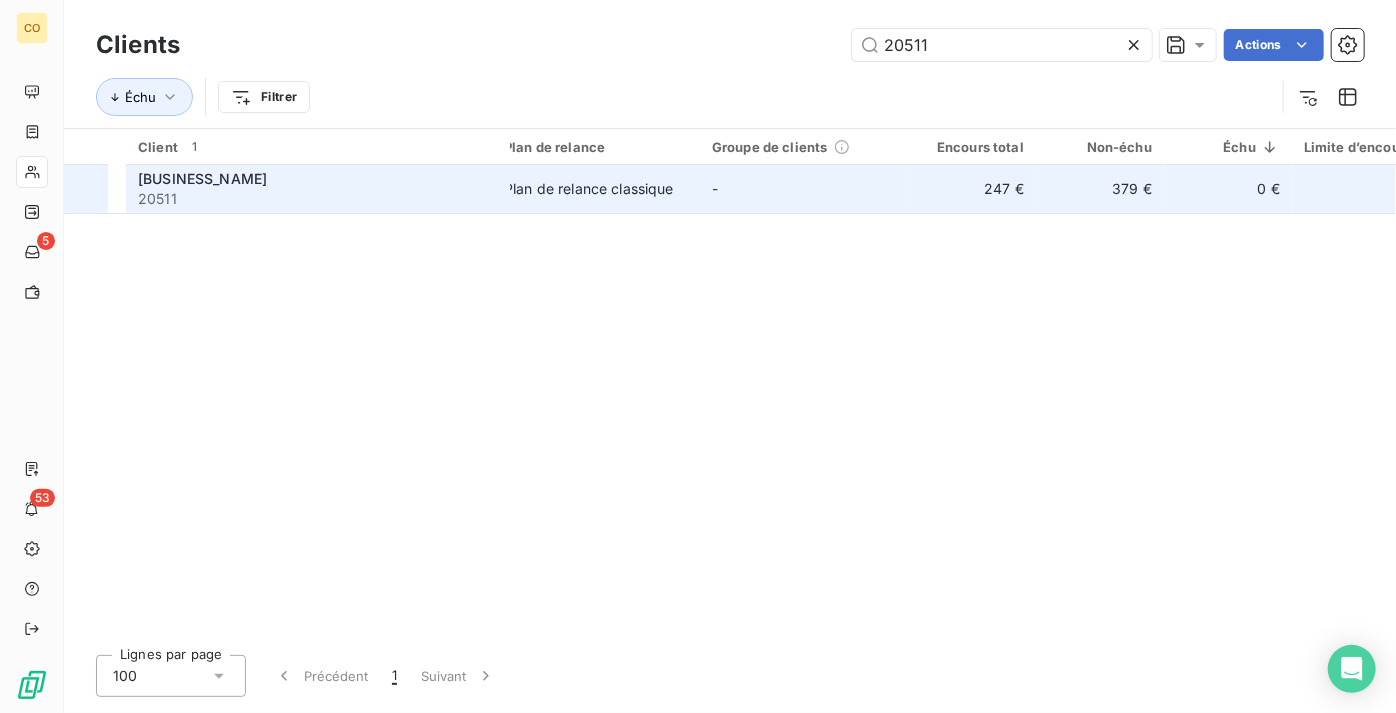 click on "Plan de relance classique" at bounding box center (589, 189) 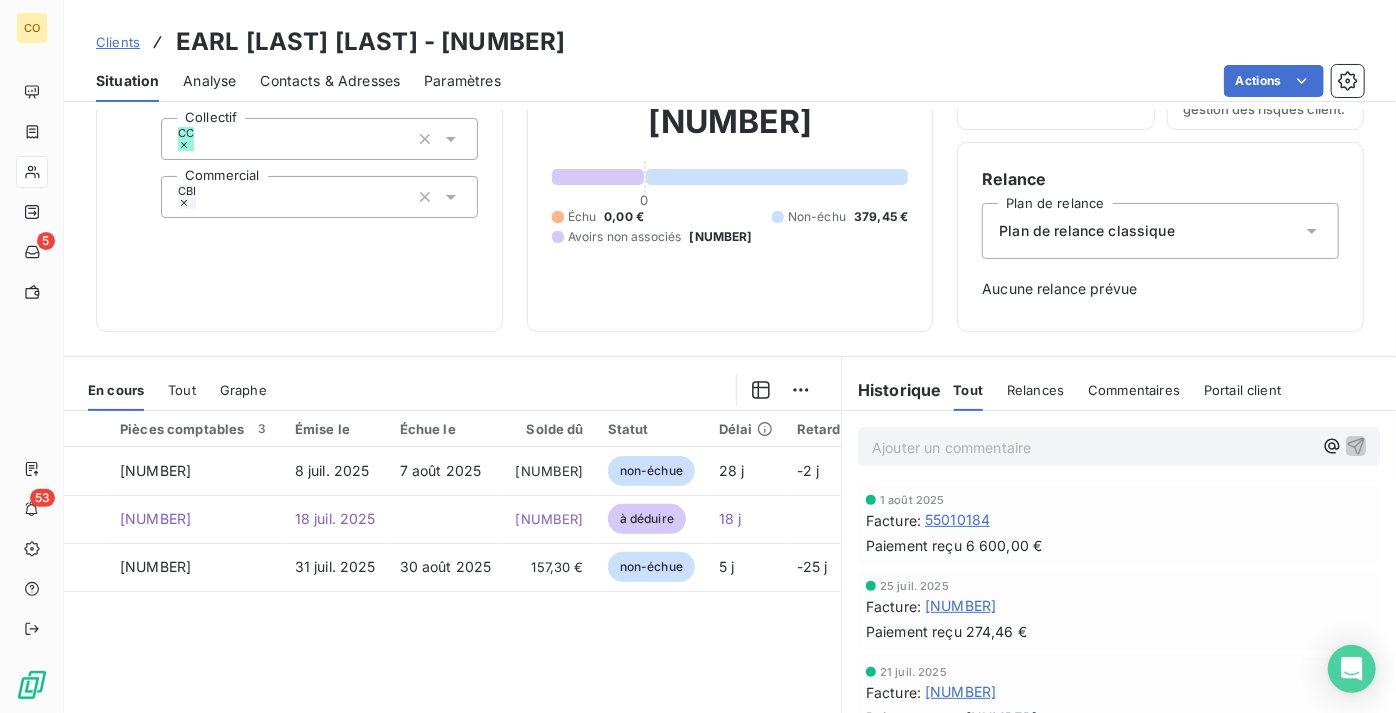 scroll, scrollTop: 181, scrollLeft: 0, axis: vertical 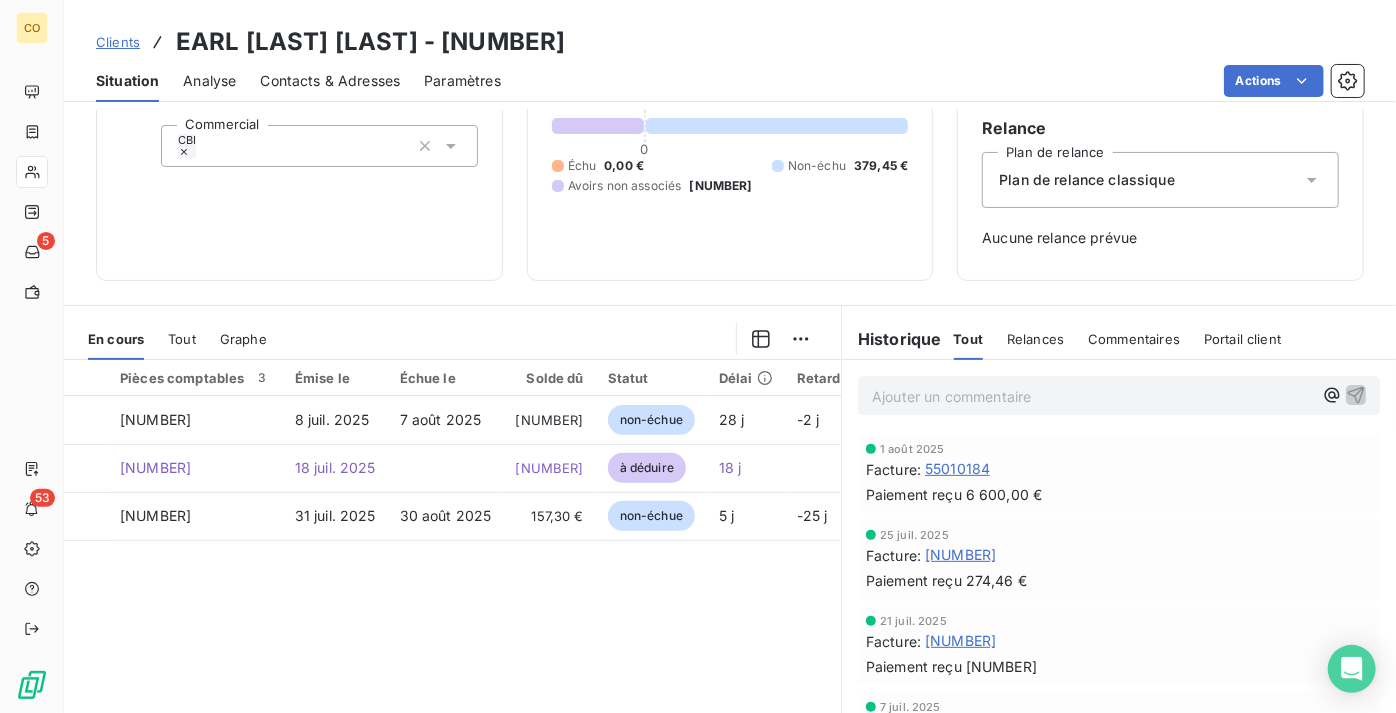 click on "[PRICE] 0 Échu [PRICE] Non-échu [PRICE]   Avoirs non associés [PRICE]" at bounding box center [730, 123] 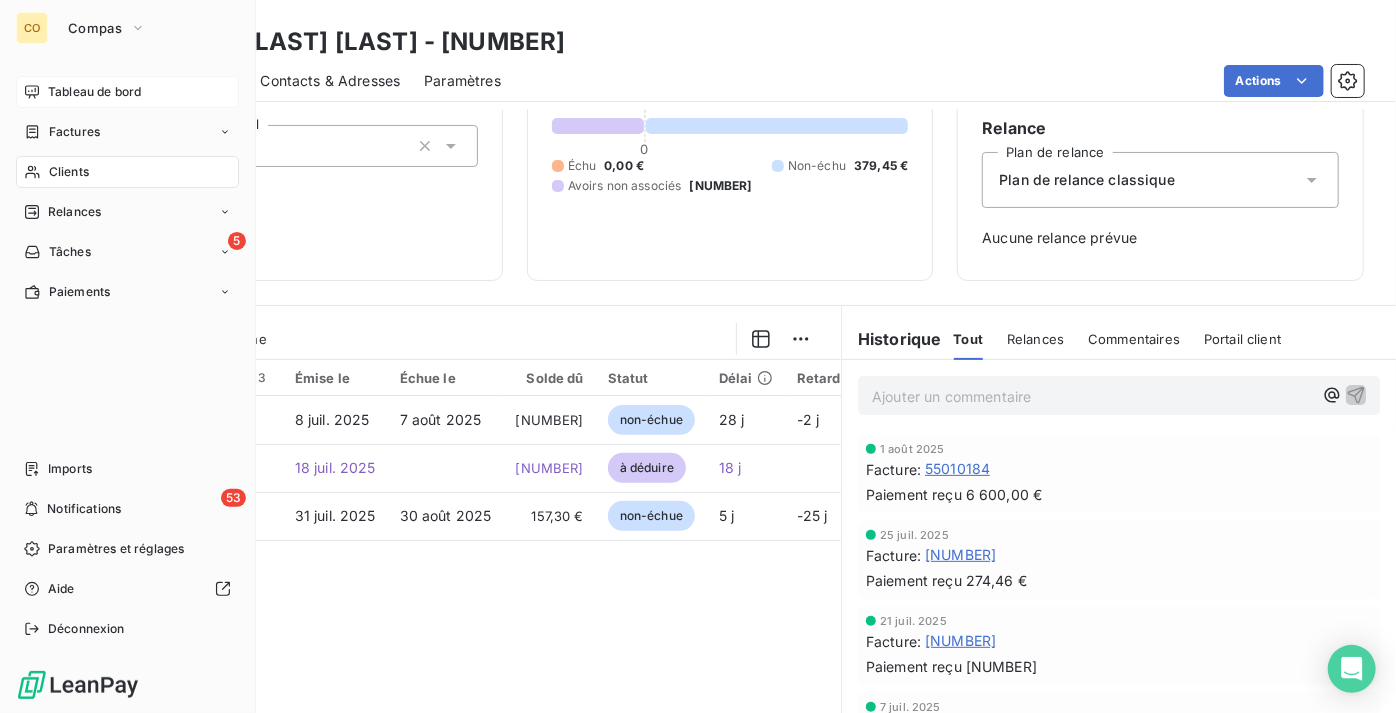 click on "Tableau de bord" at bounding box center (94, 92) 